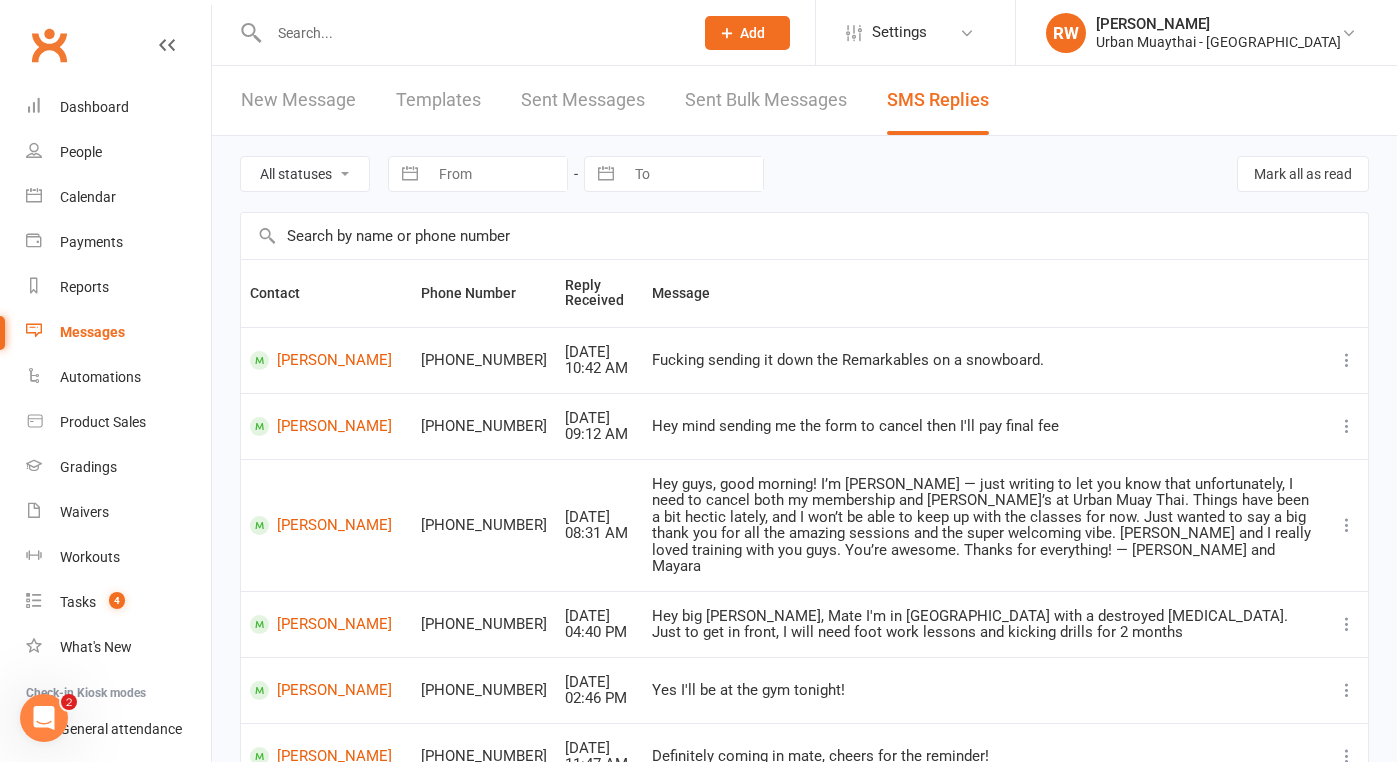 scroll, scrollTop: 0, scrollLeft: 0, axis: both 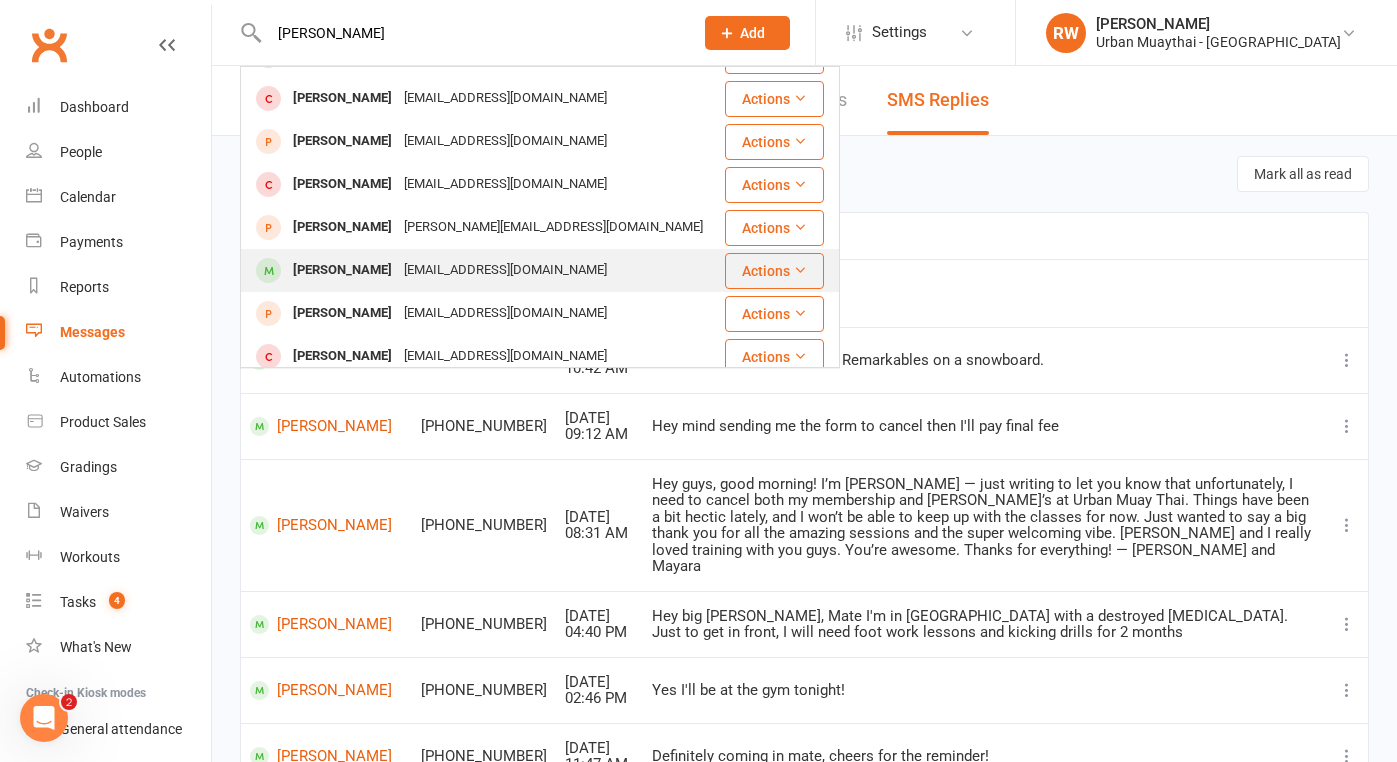 type on "Jessica" 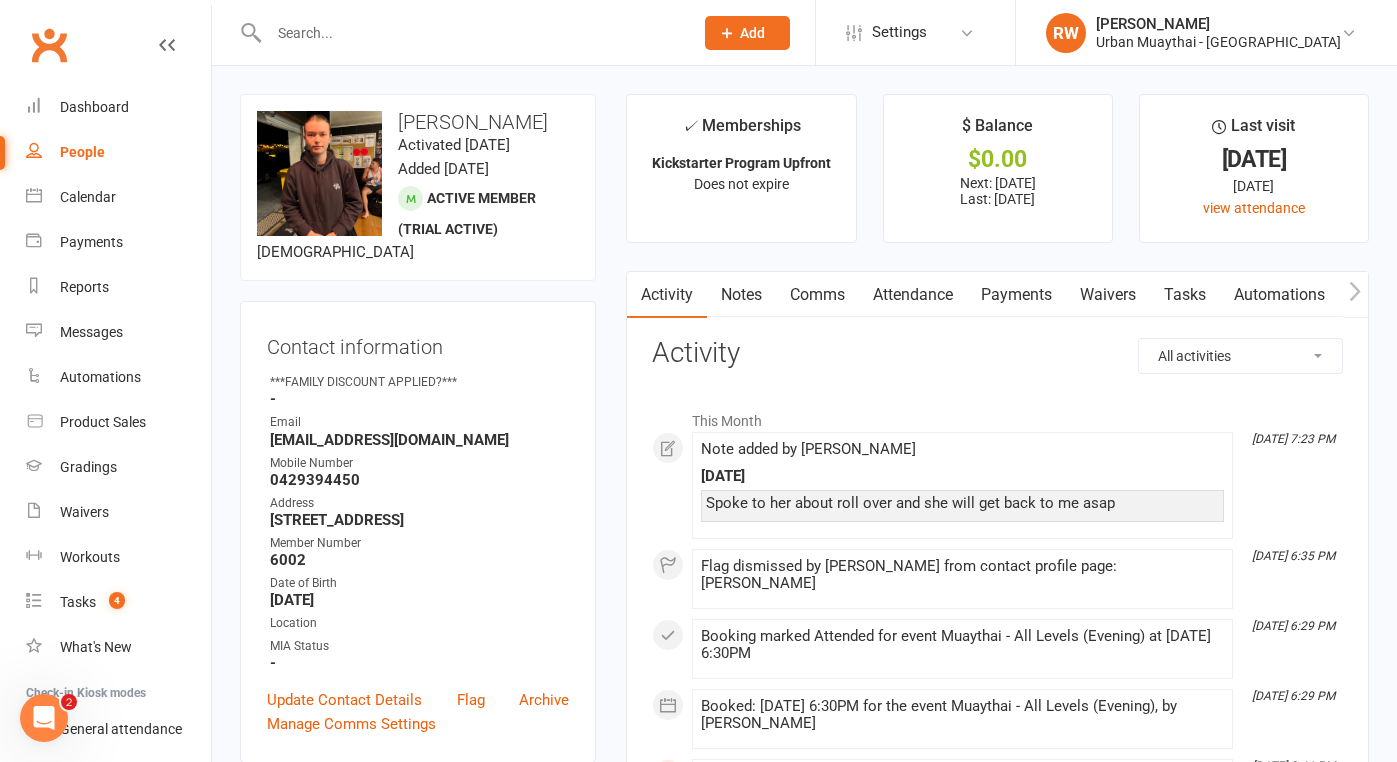 scroll, scrollTop: 0, scrollLeft: 0, axis: both 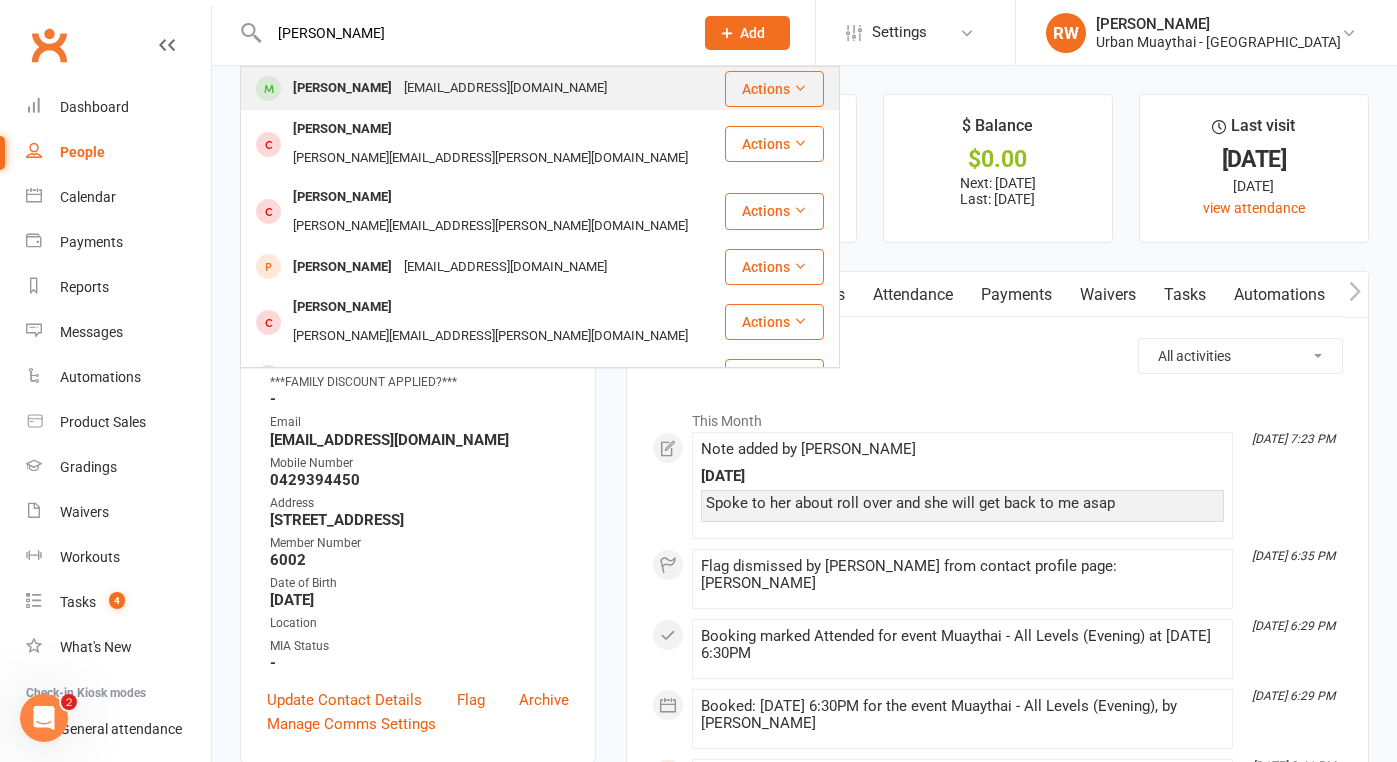 type on "sam webb" 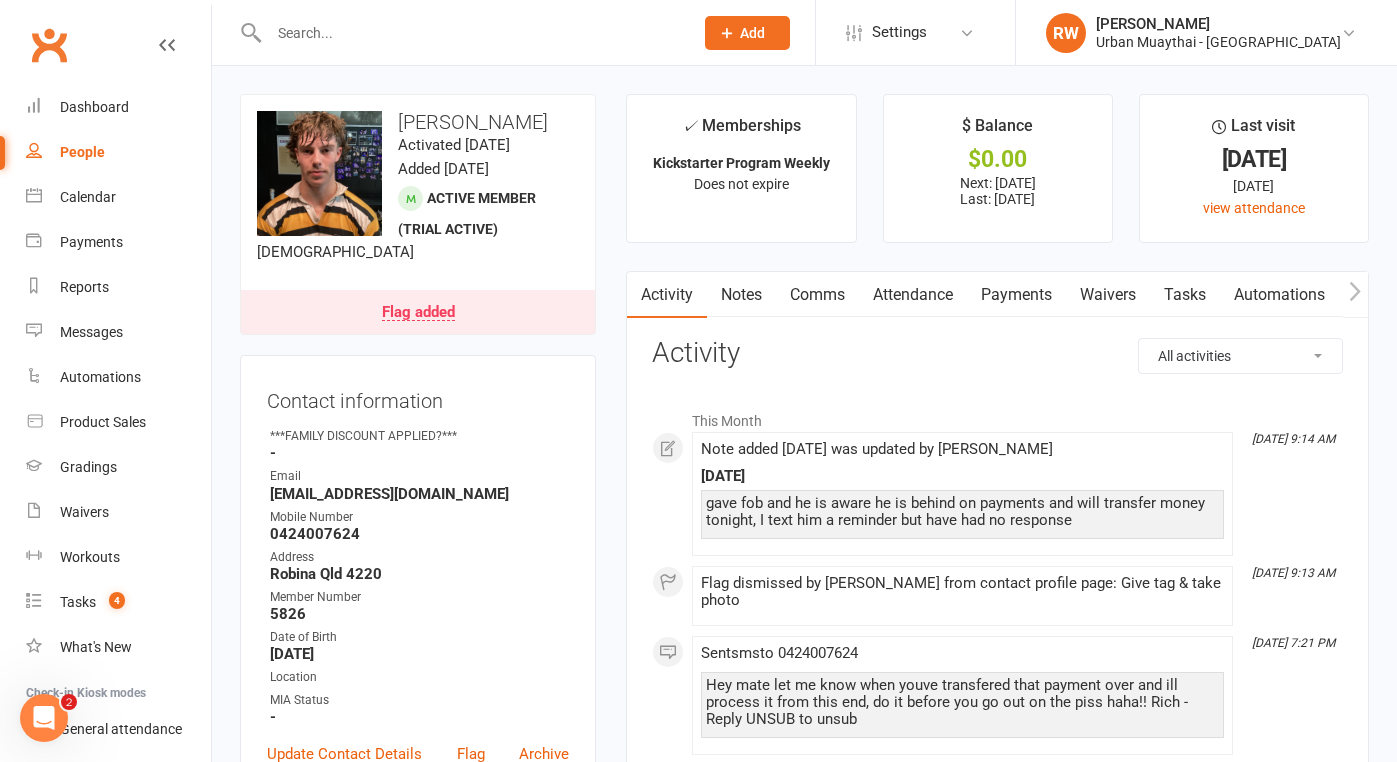 click on "Comms" at bounding box center (817, 295) 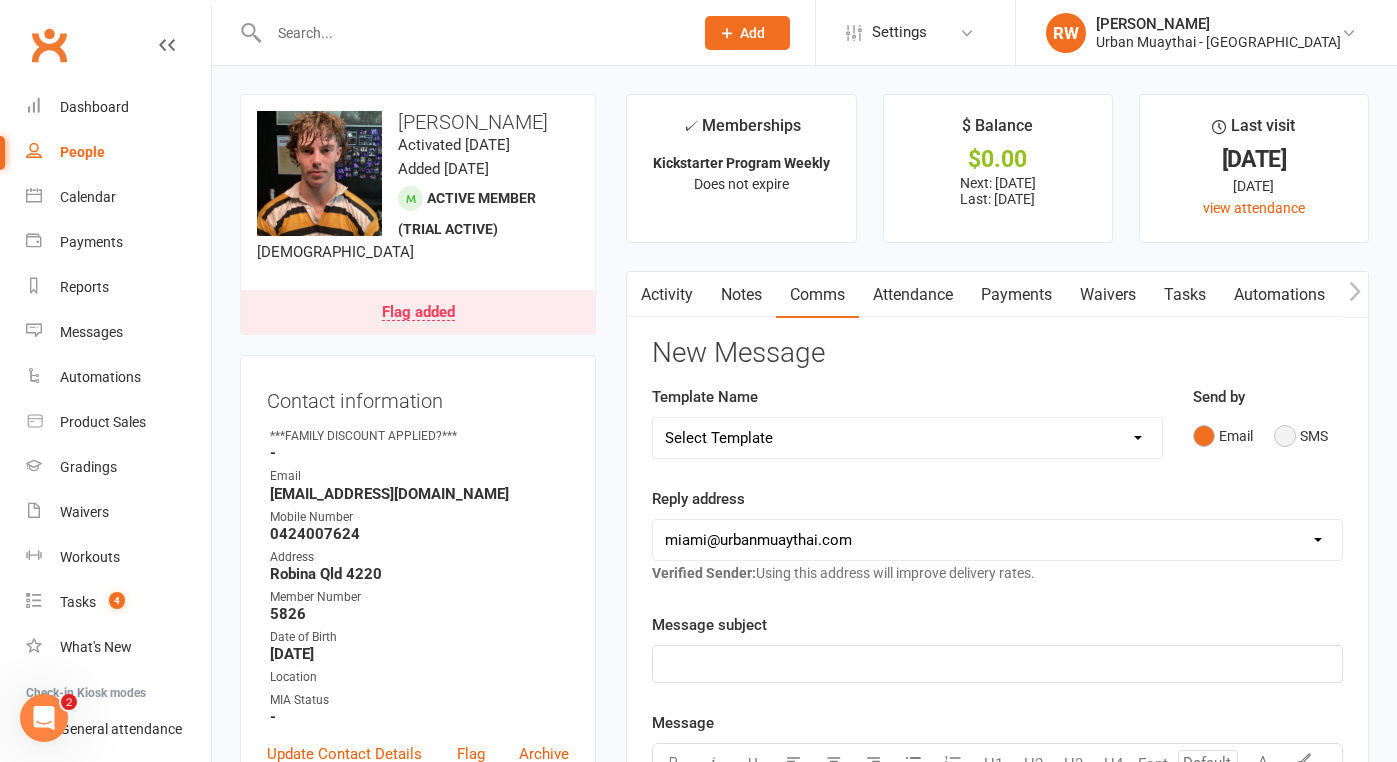 click on "SMS" at bounding box center (1301, 436) 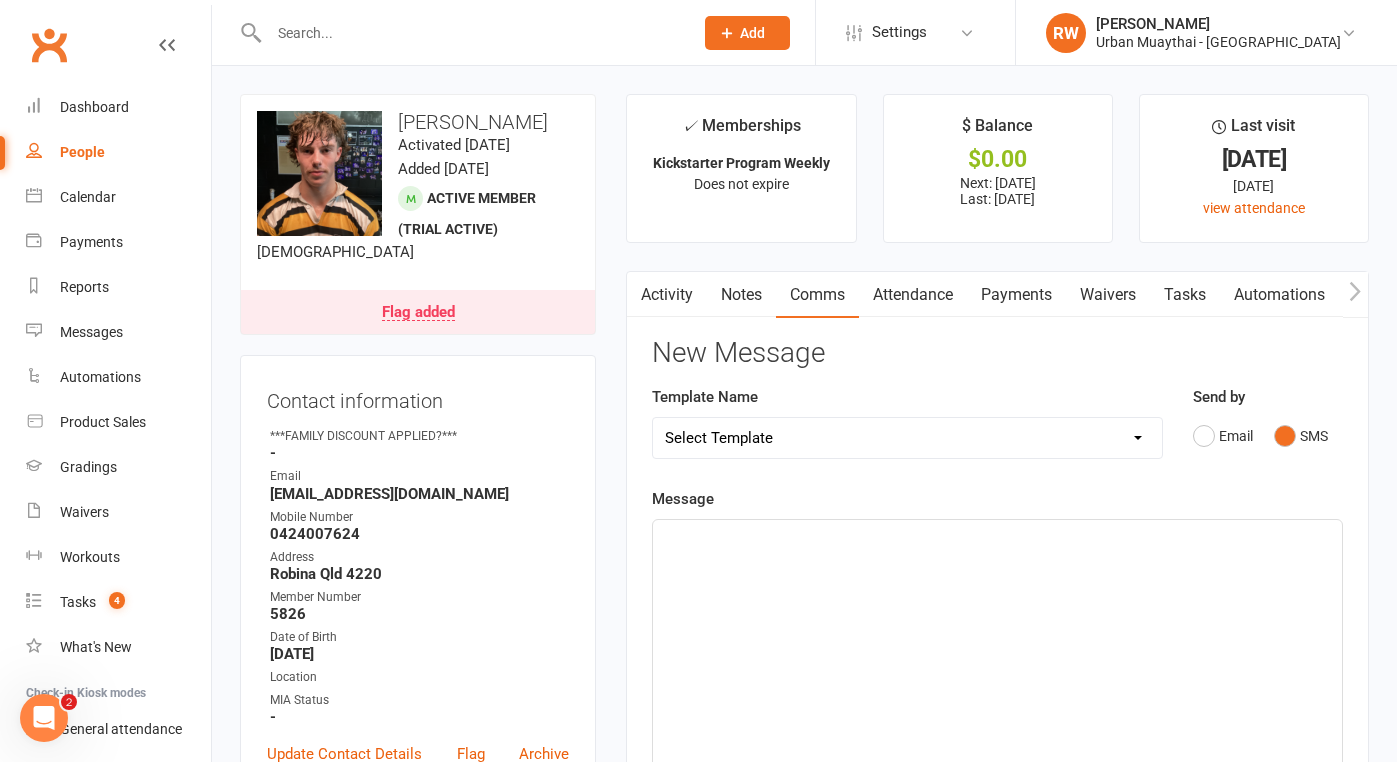 click on "﻿" 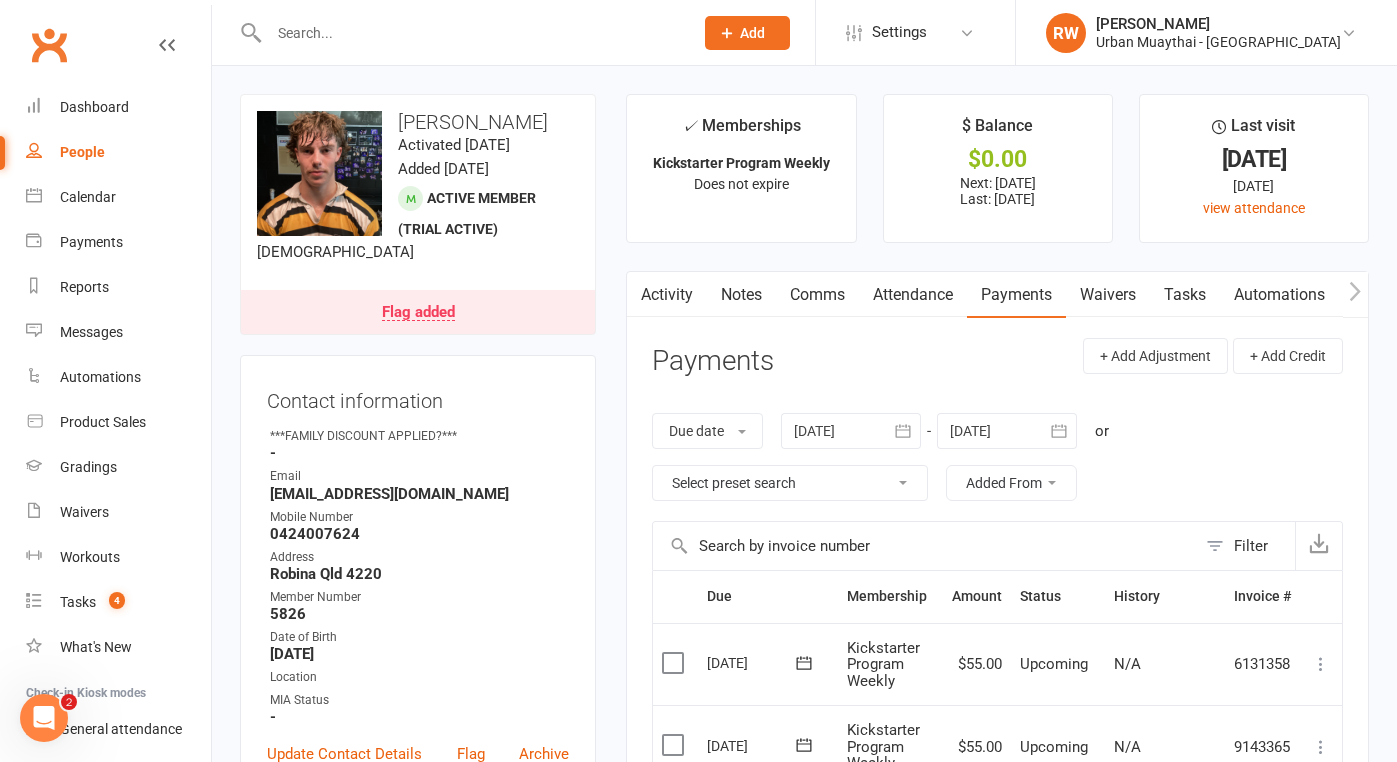 scroll, scrollTop: 0, scrollLeft: 0, axis: both 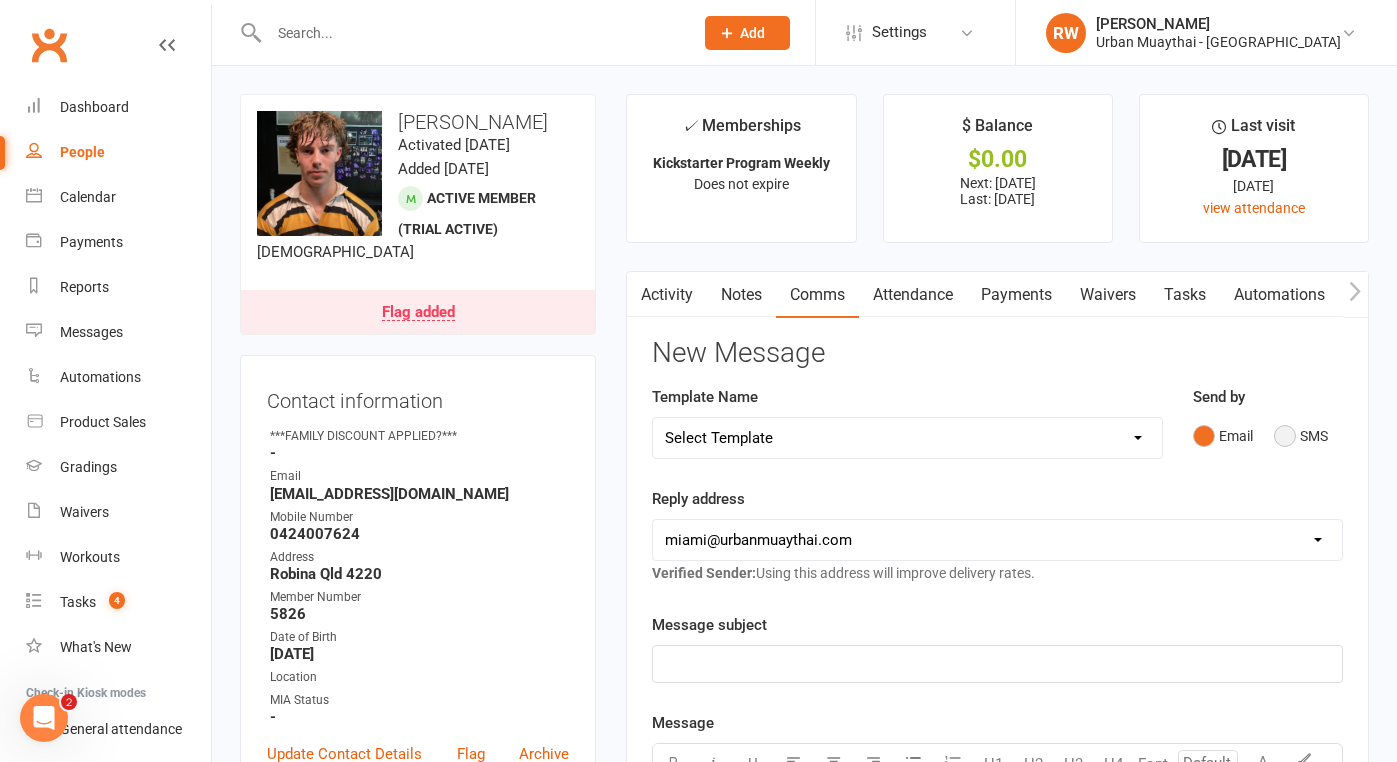 click on "SMS" at bounding box center (1301, 436) 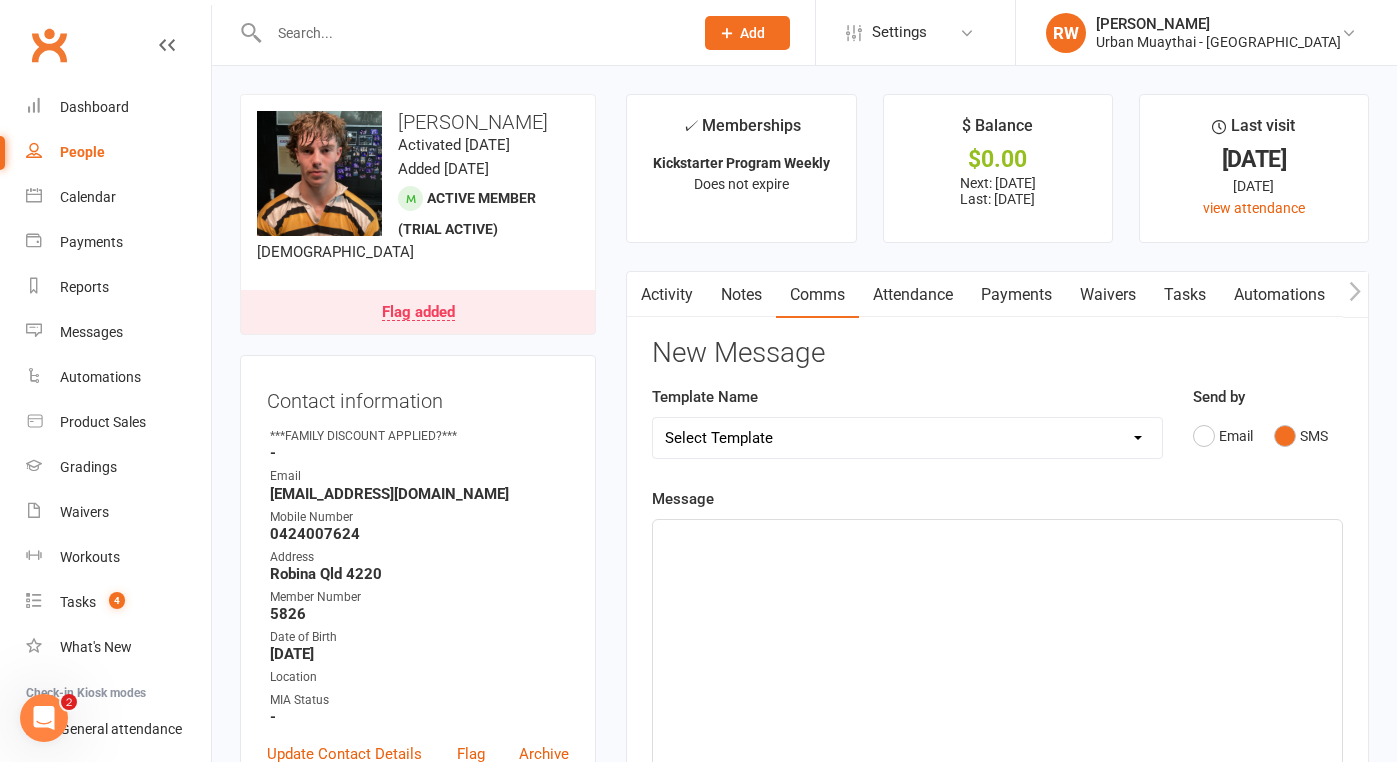 click on "﻿" 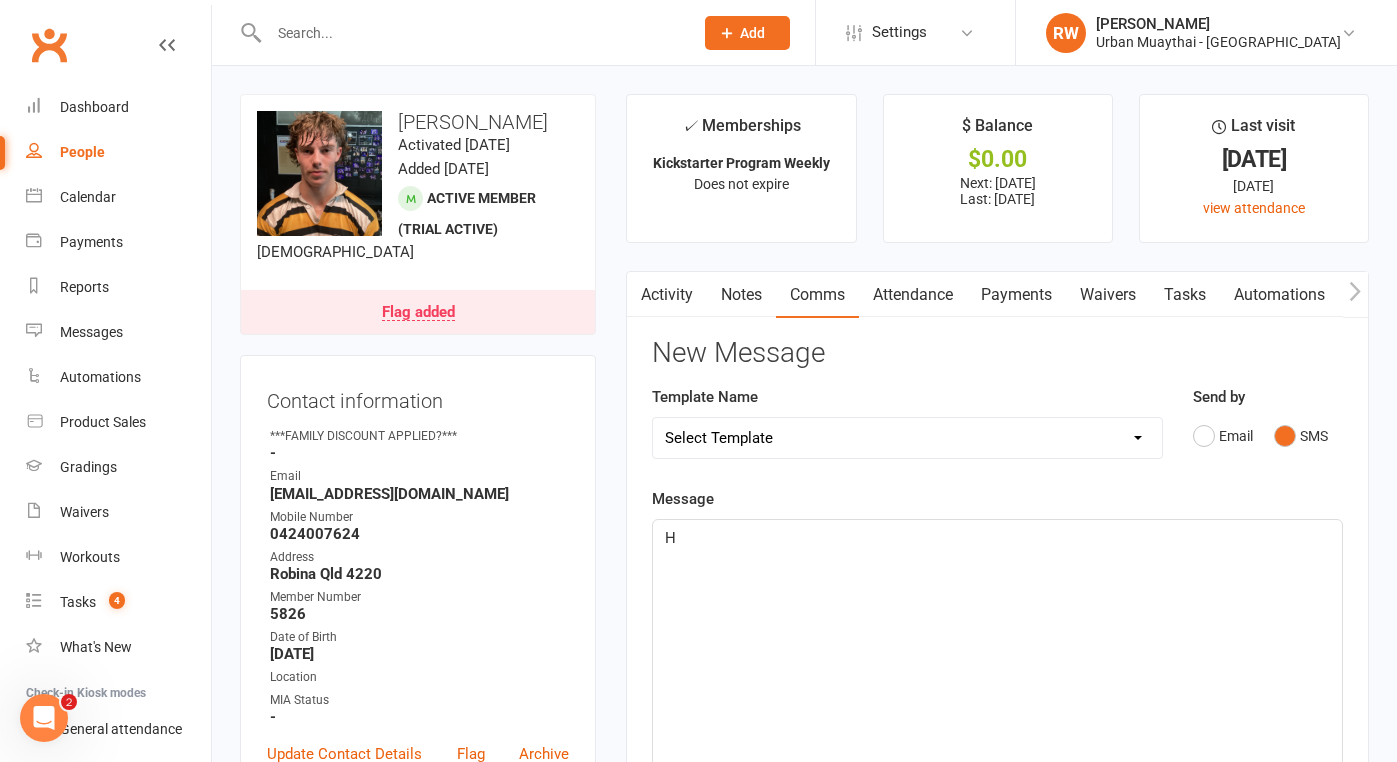 type 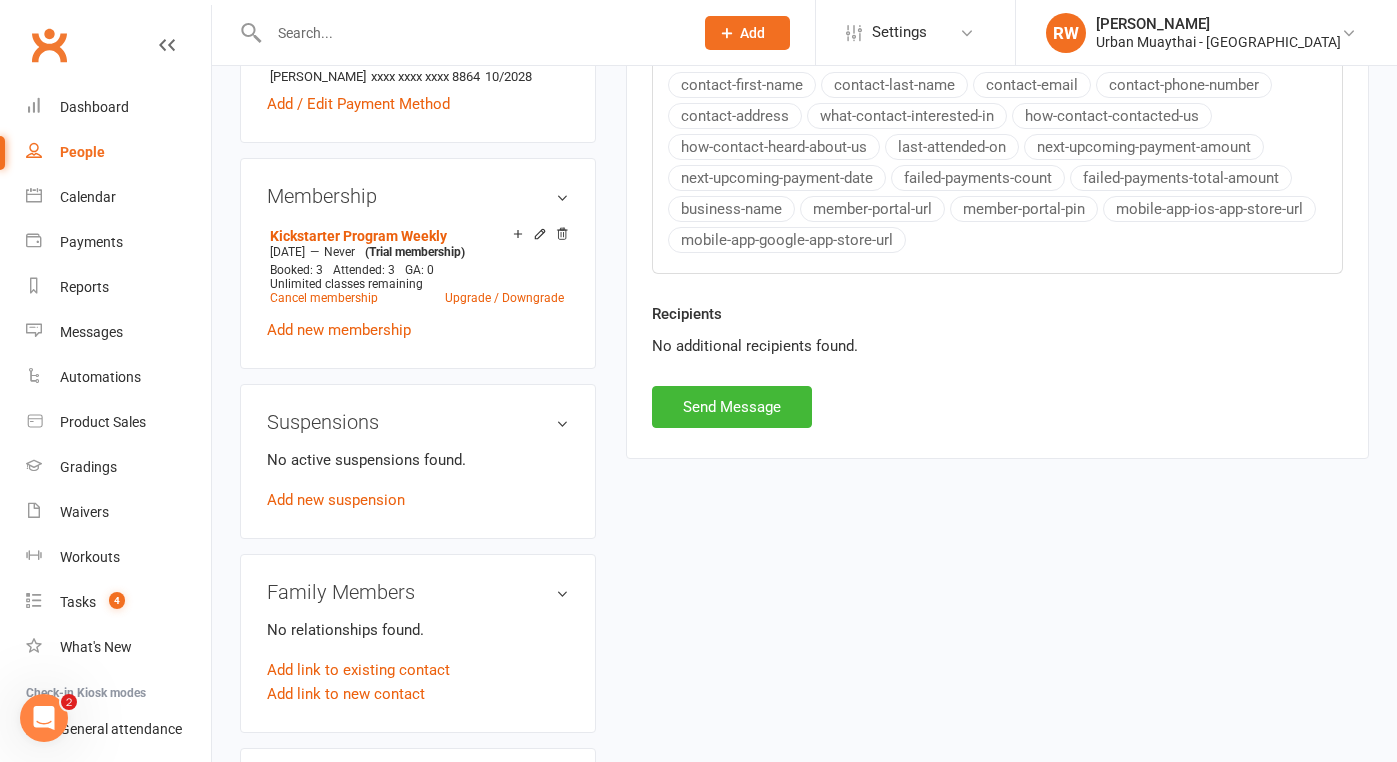 scroll, scrollTop: 770, scrollLeft: 0, axis: vertical 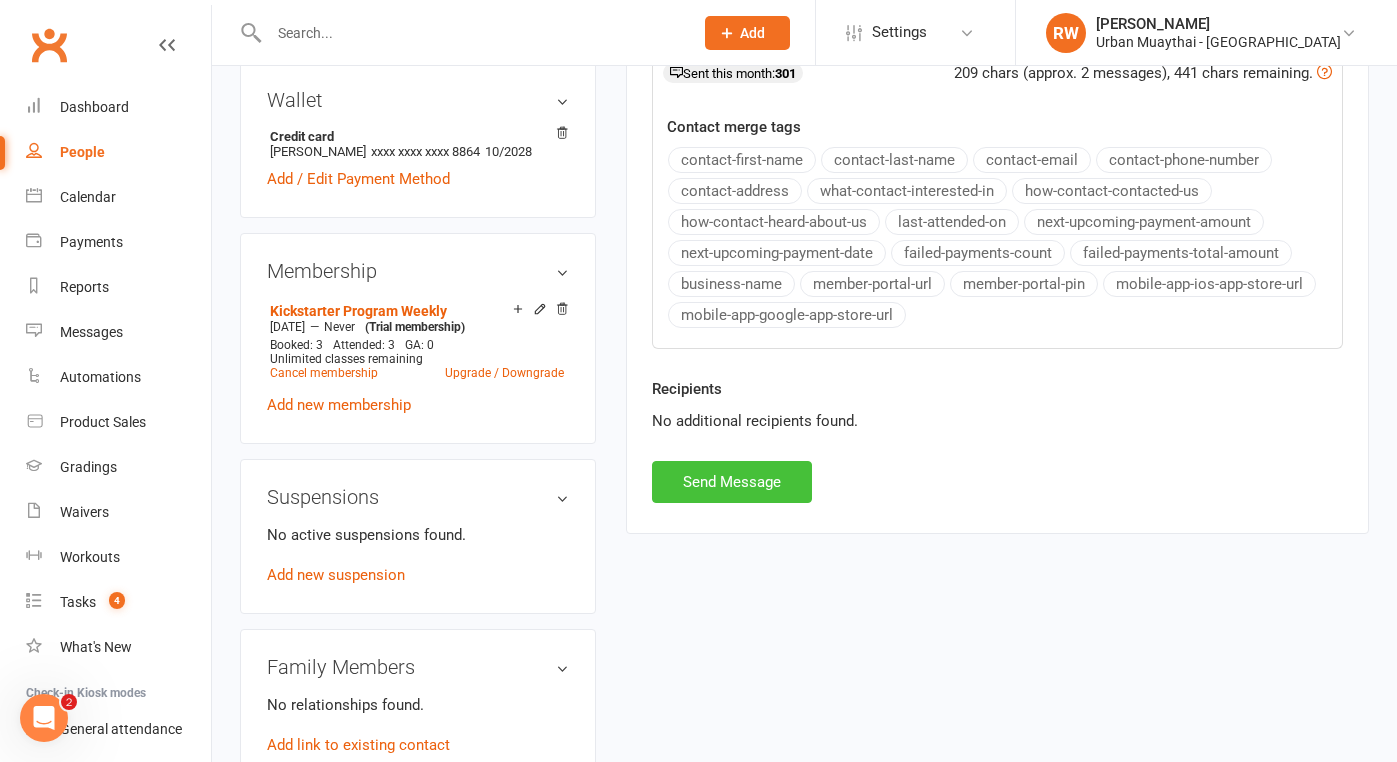click on "Send Message" at bounding box center [732, 482] 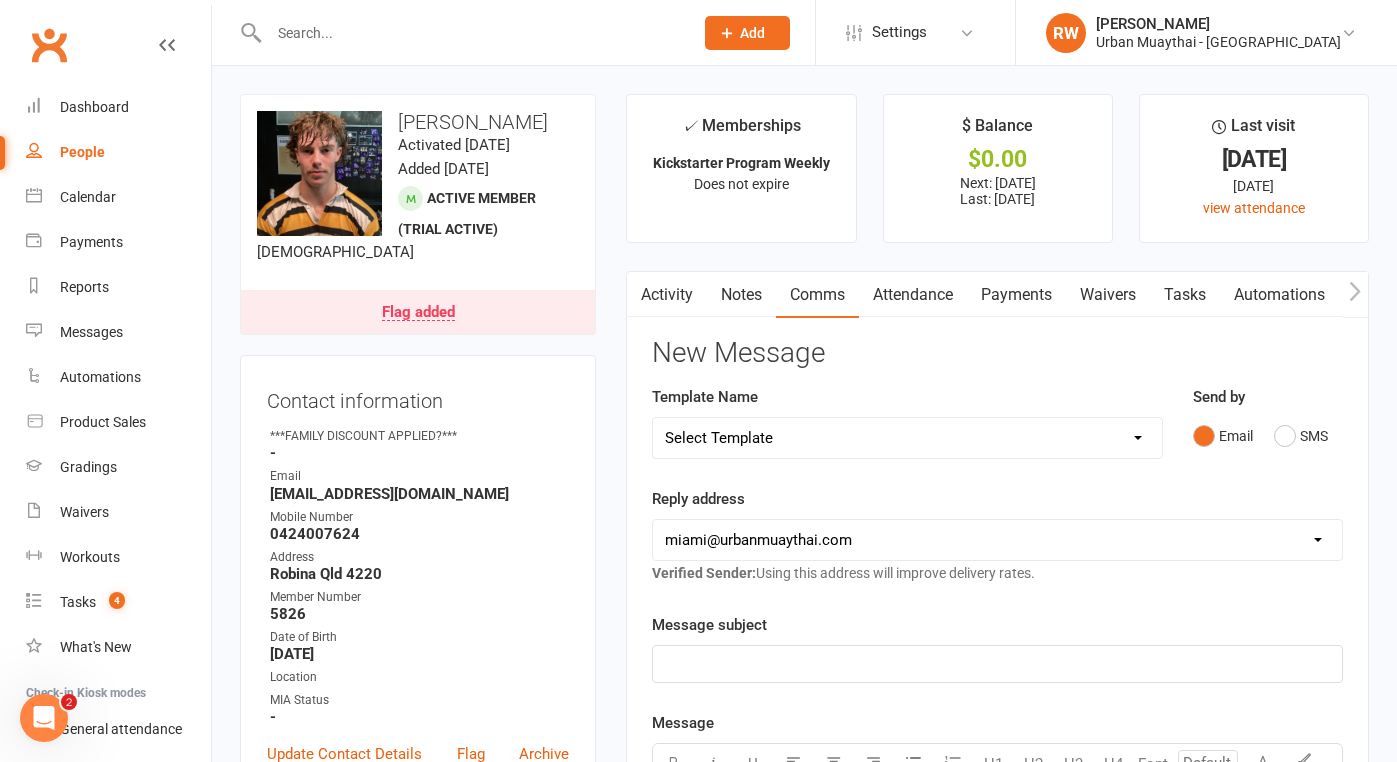 scroll, scrollTop: 0, scrollLeft: 0, axis: both 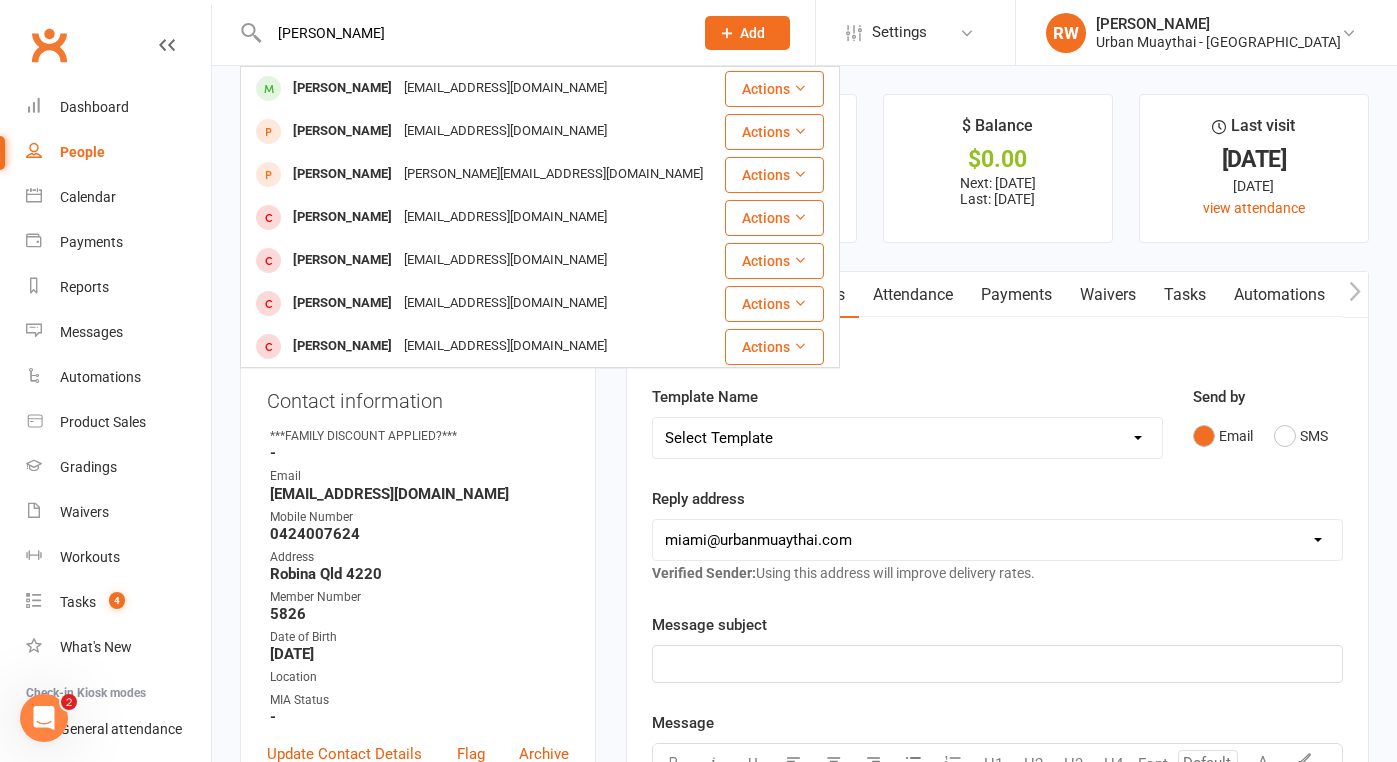 type on "[PERSON_NAME]" 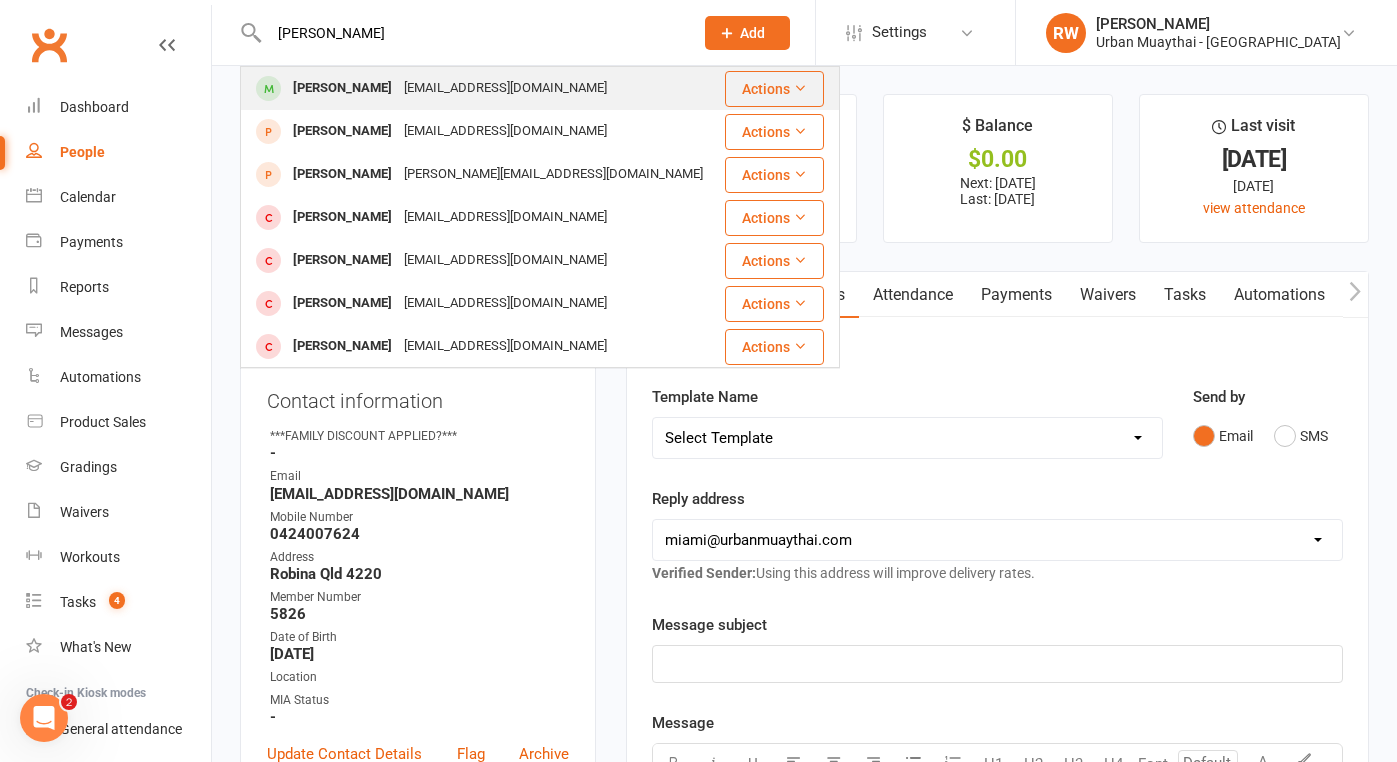 drag, startPoint x: 346, startPoint y: 66, endPoint x: 349, endPoint y: 100, distance: 34.132095 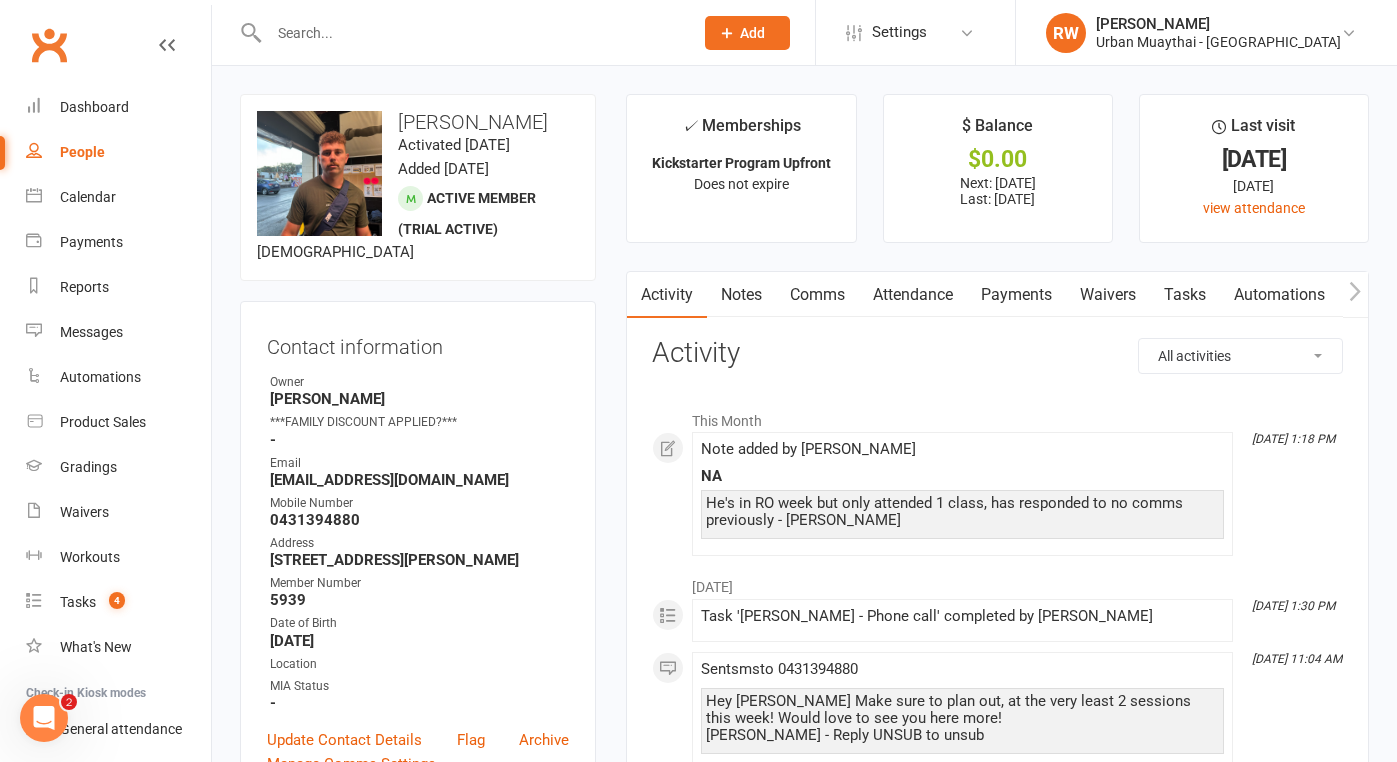 scroll, scrollTop: 0, scrollLeft: 0, axis: both 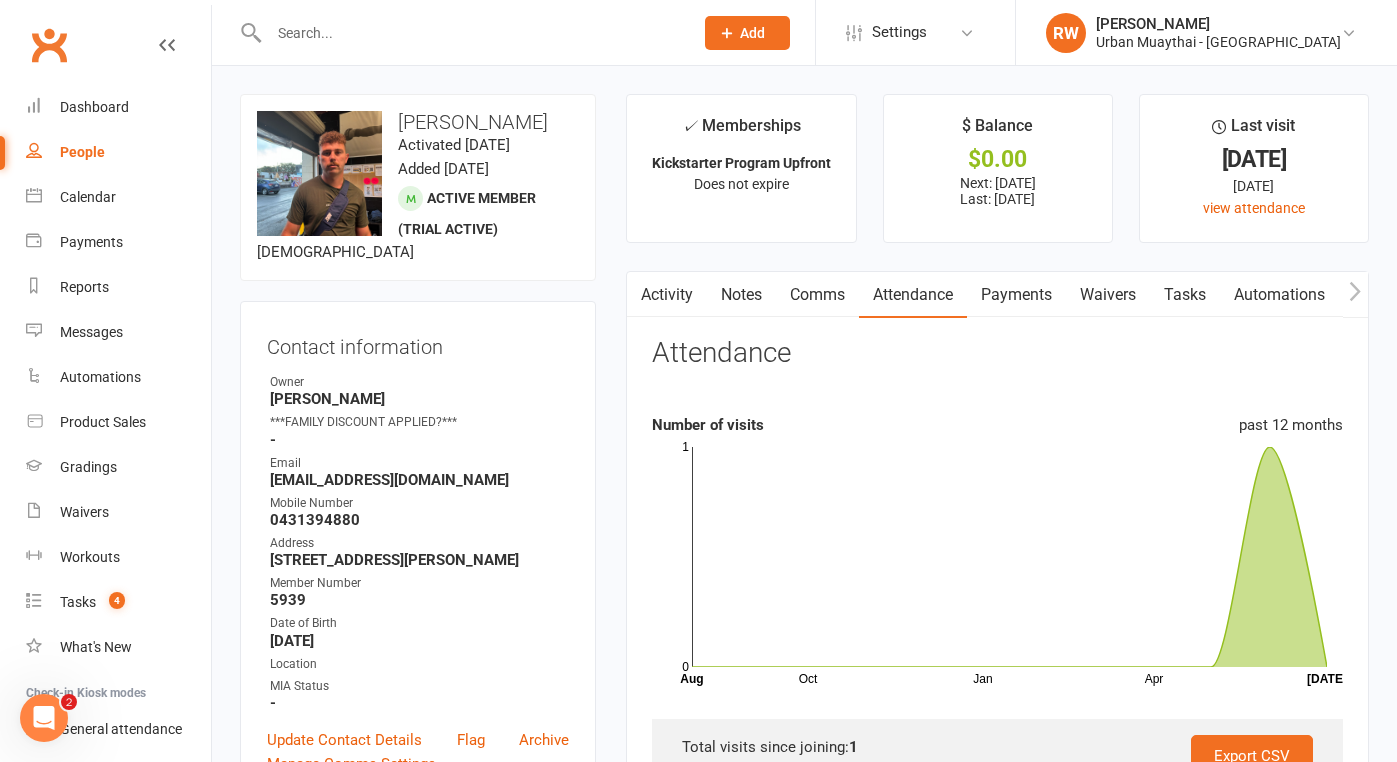 click at bounding box center (471, 33) 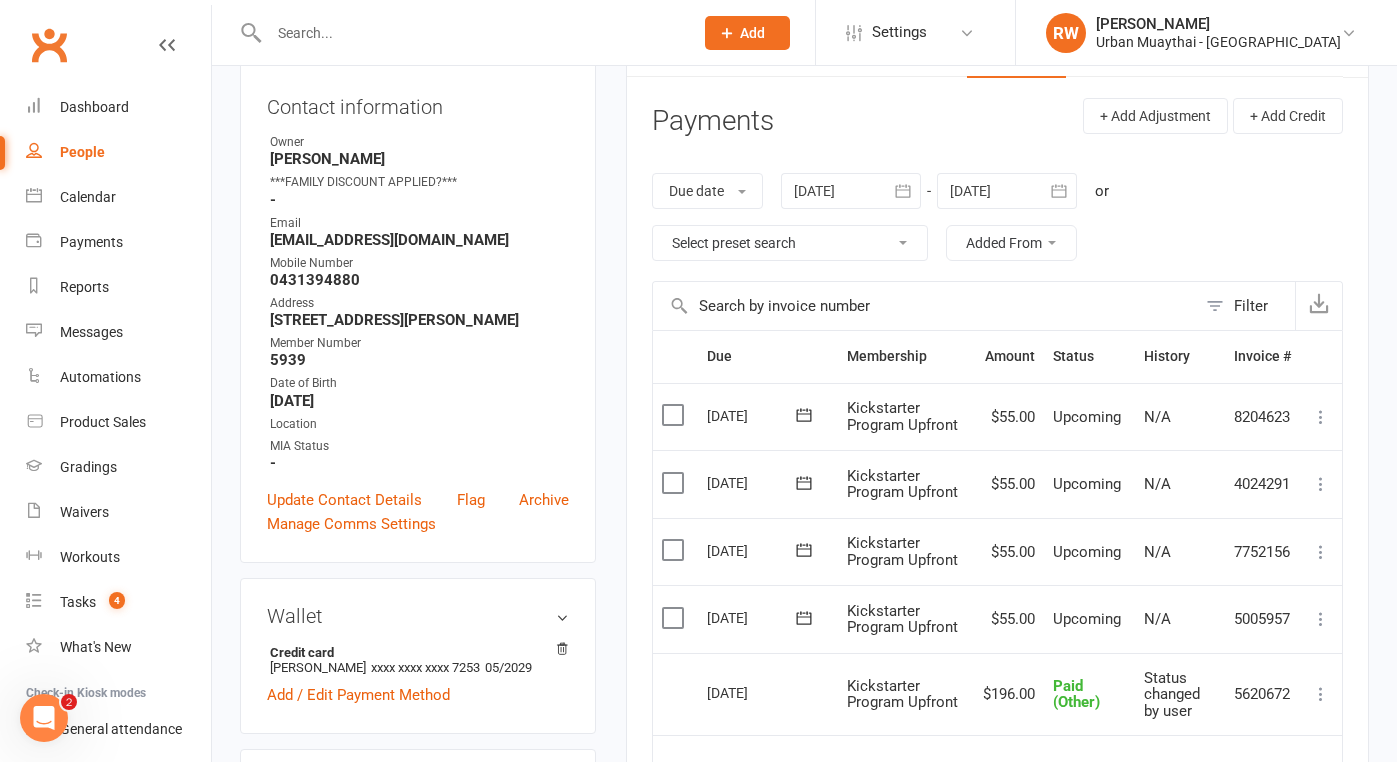 scroll, scrollTop: 238, scrollLeft: 0, axis: vertical 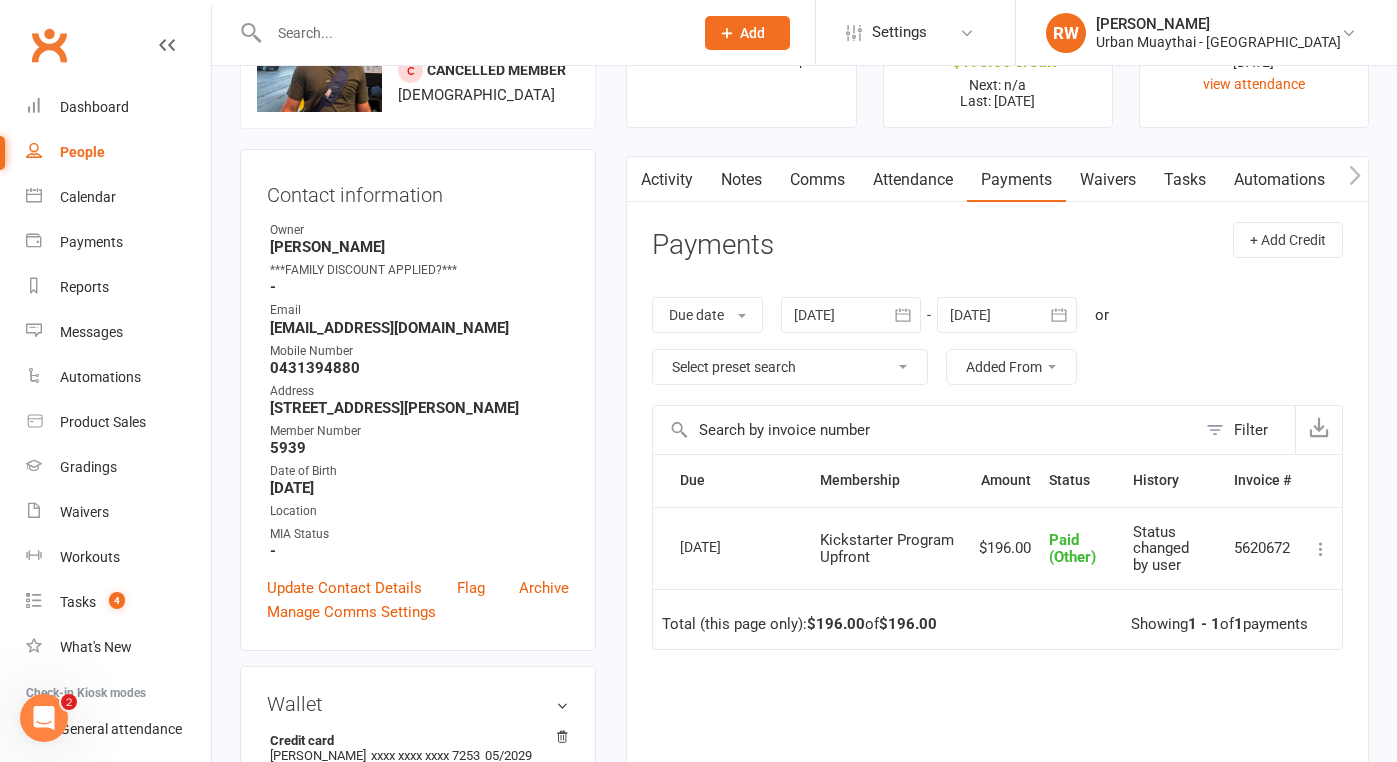 click on "Notes" at bounding box center (741, 180) 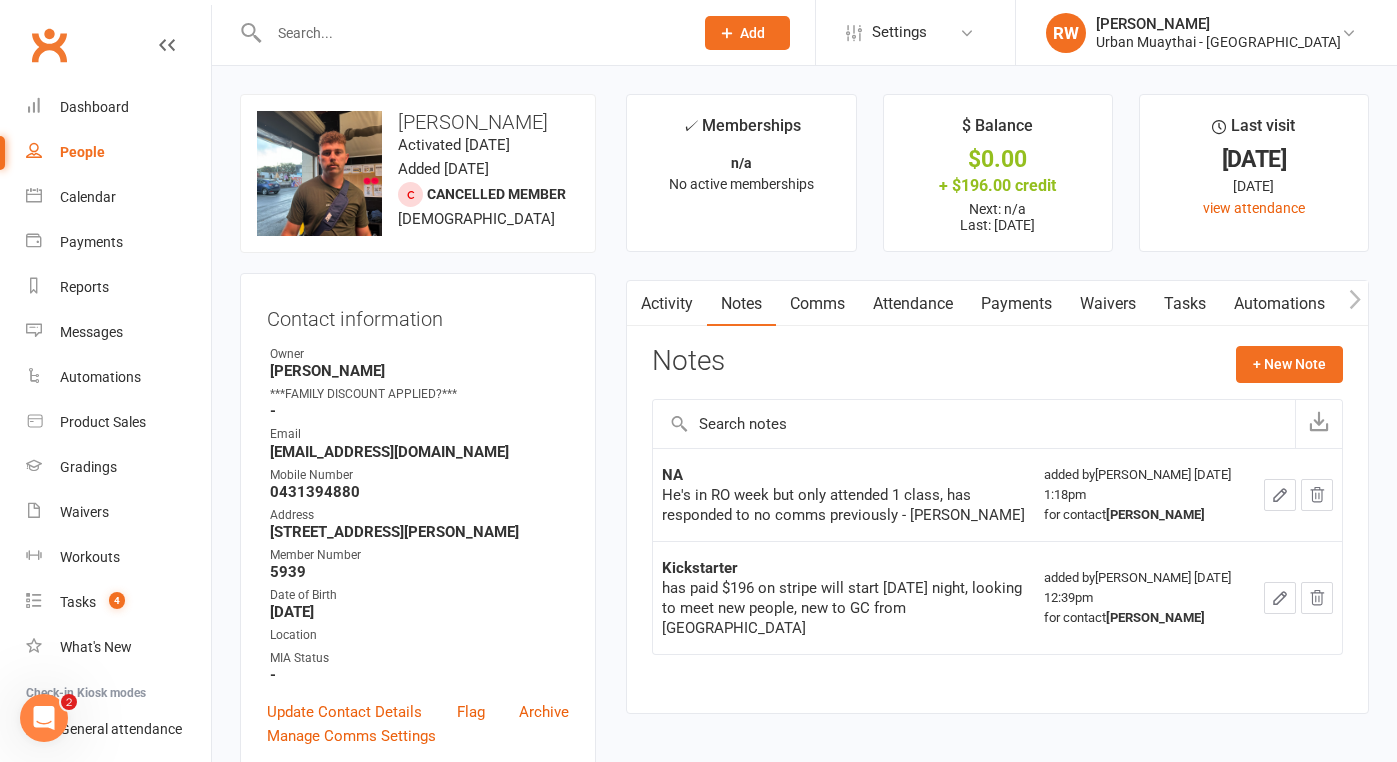 scroll, scrollTop: 0, scrollLeft: 0, axis: both 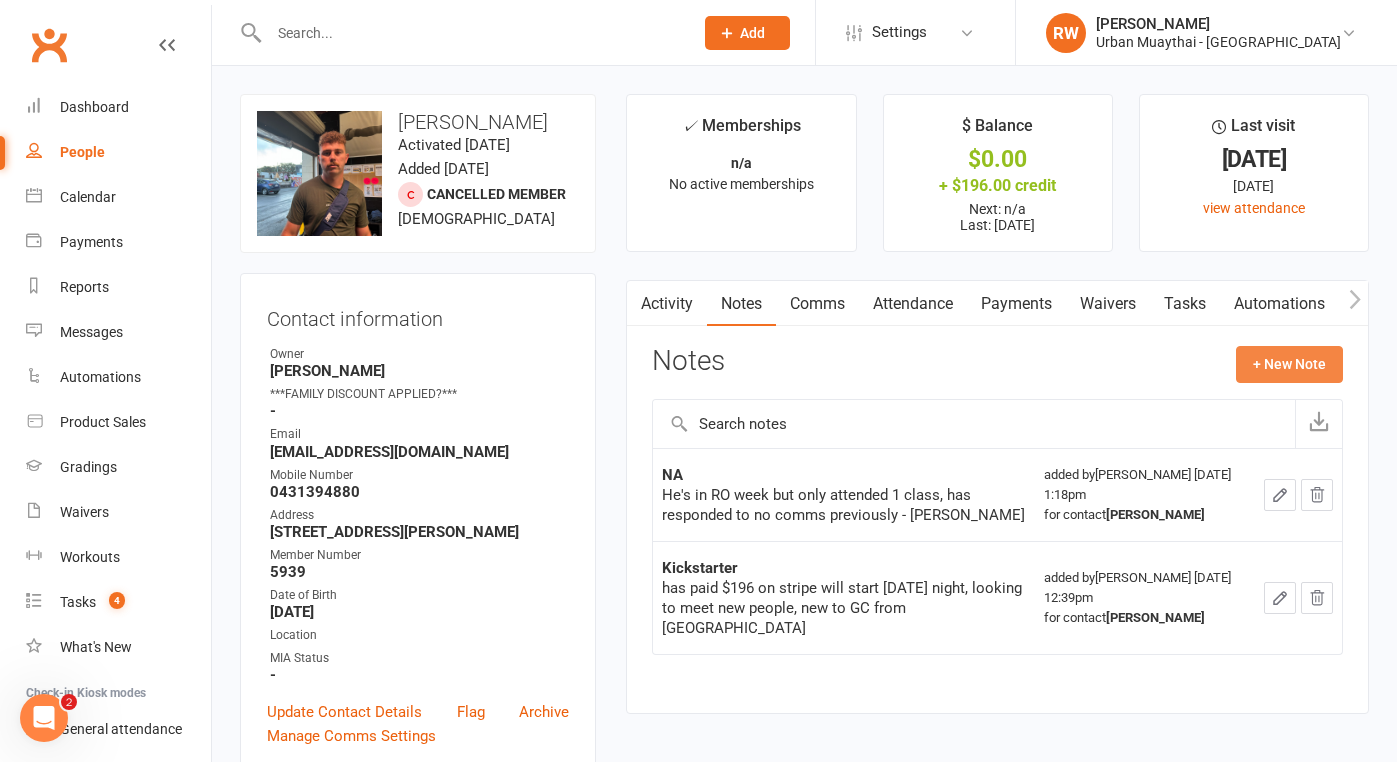 click on "+ New Note" 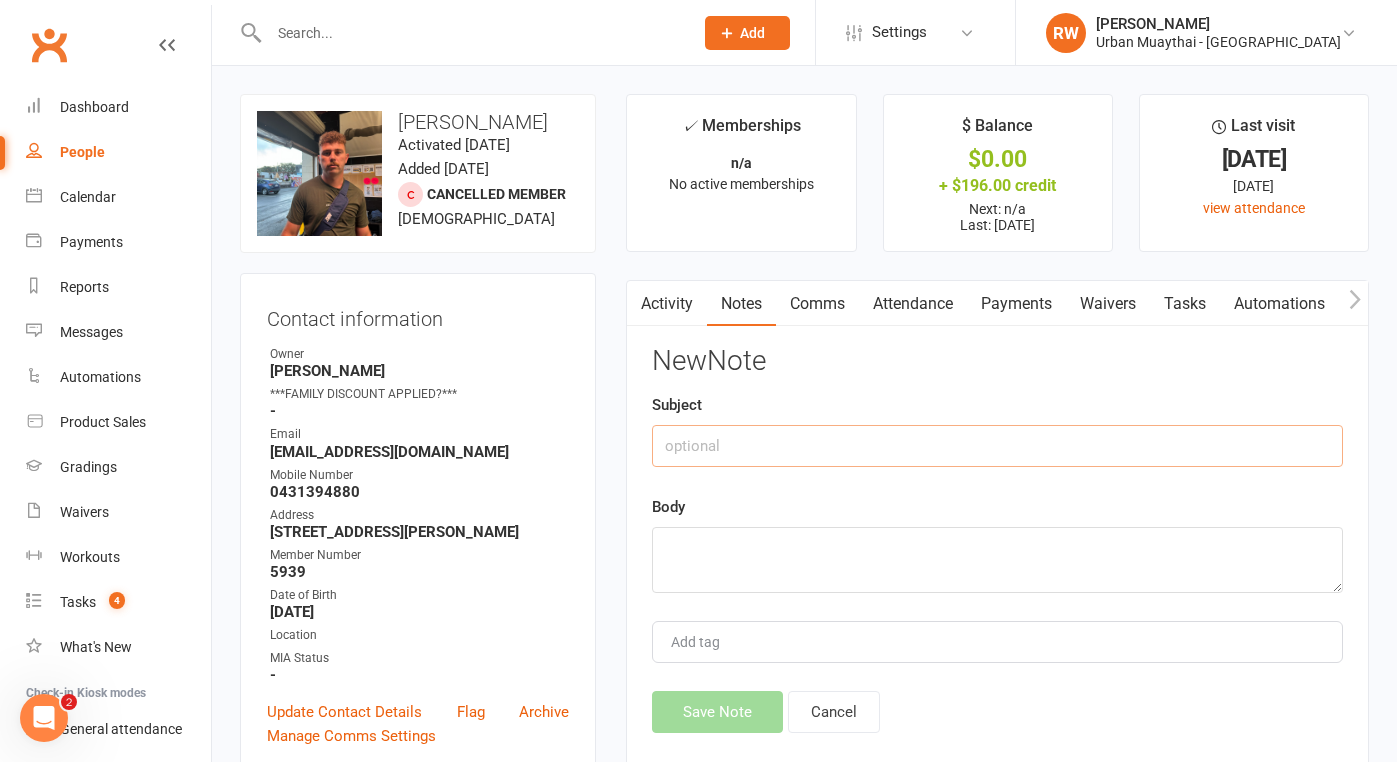click 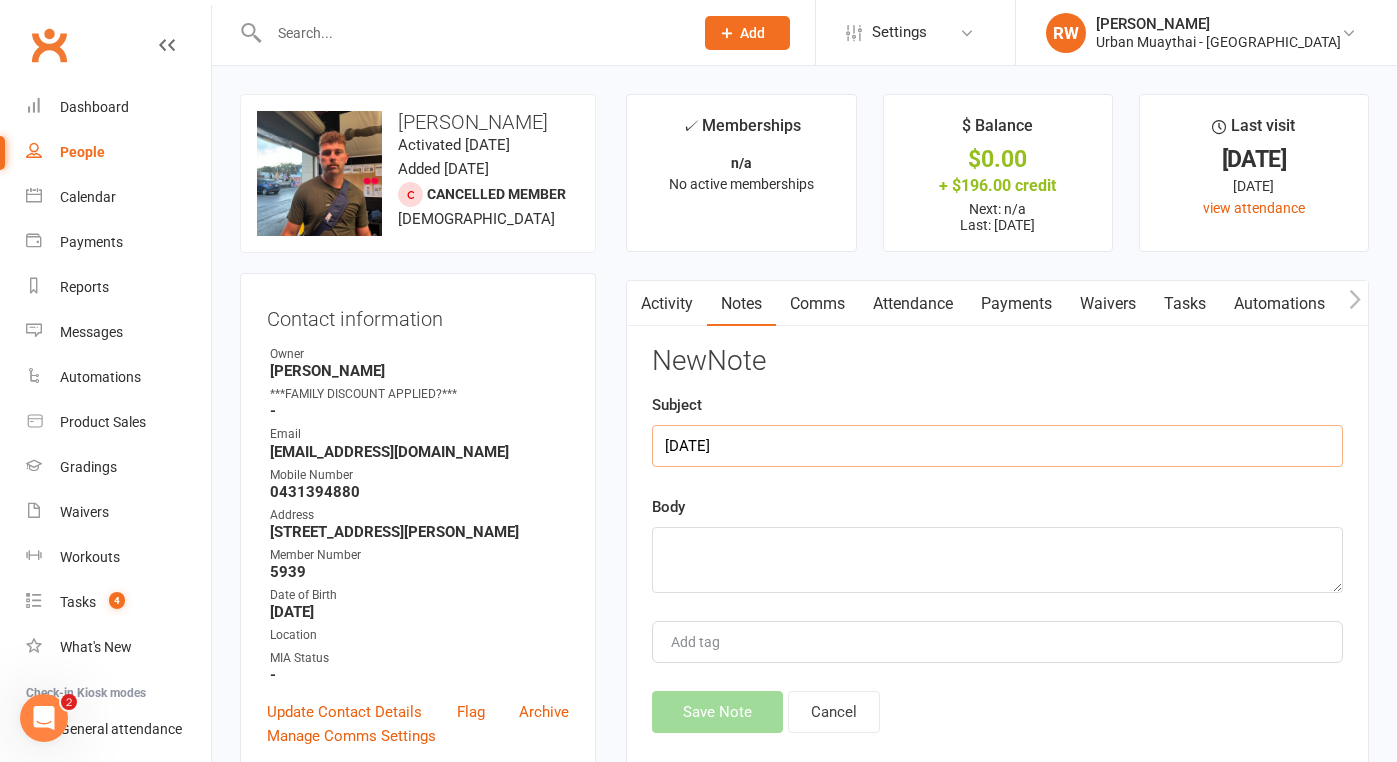 type on "[DATE]" 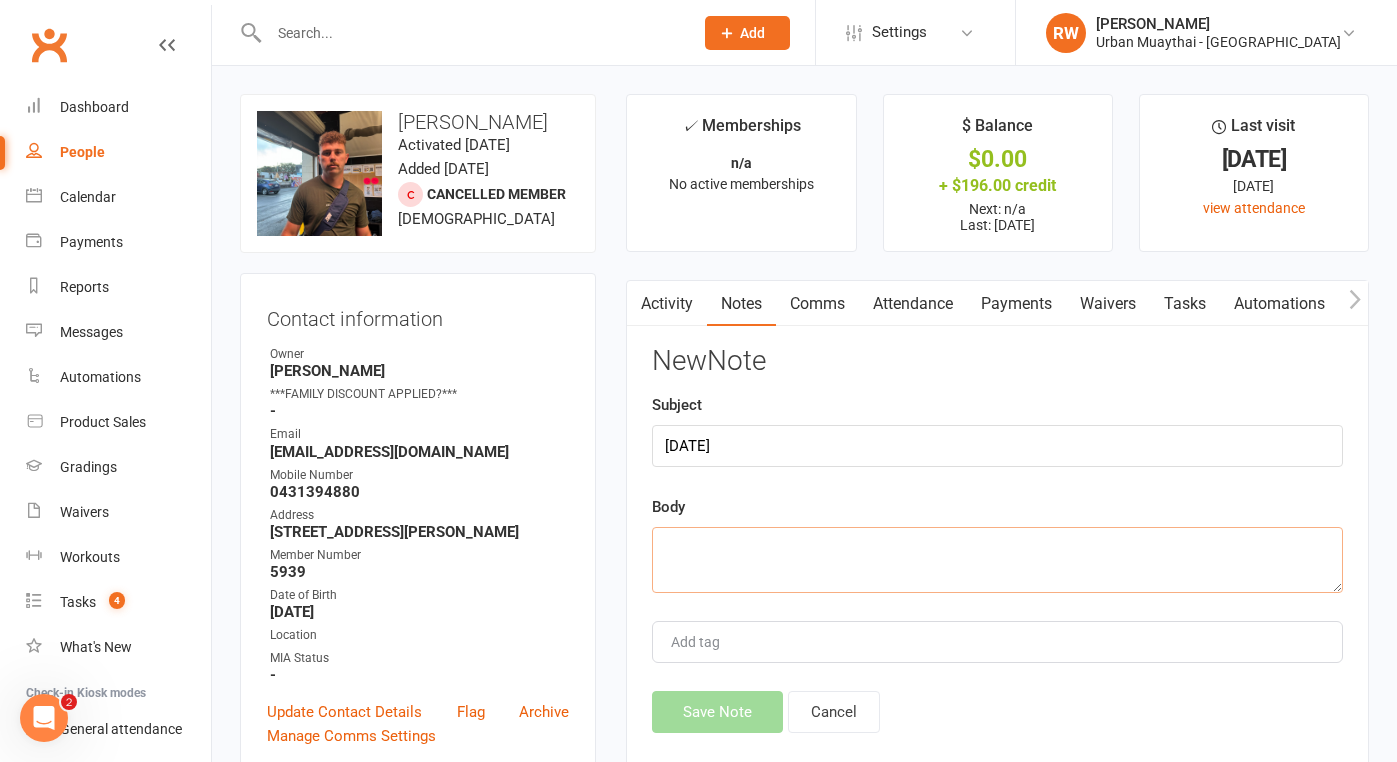 click 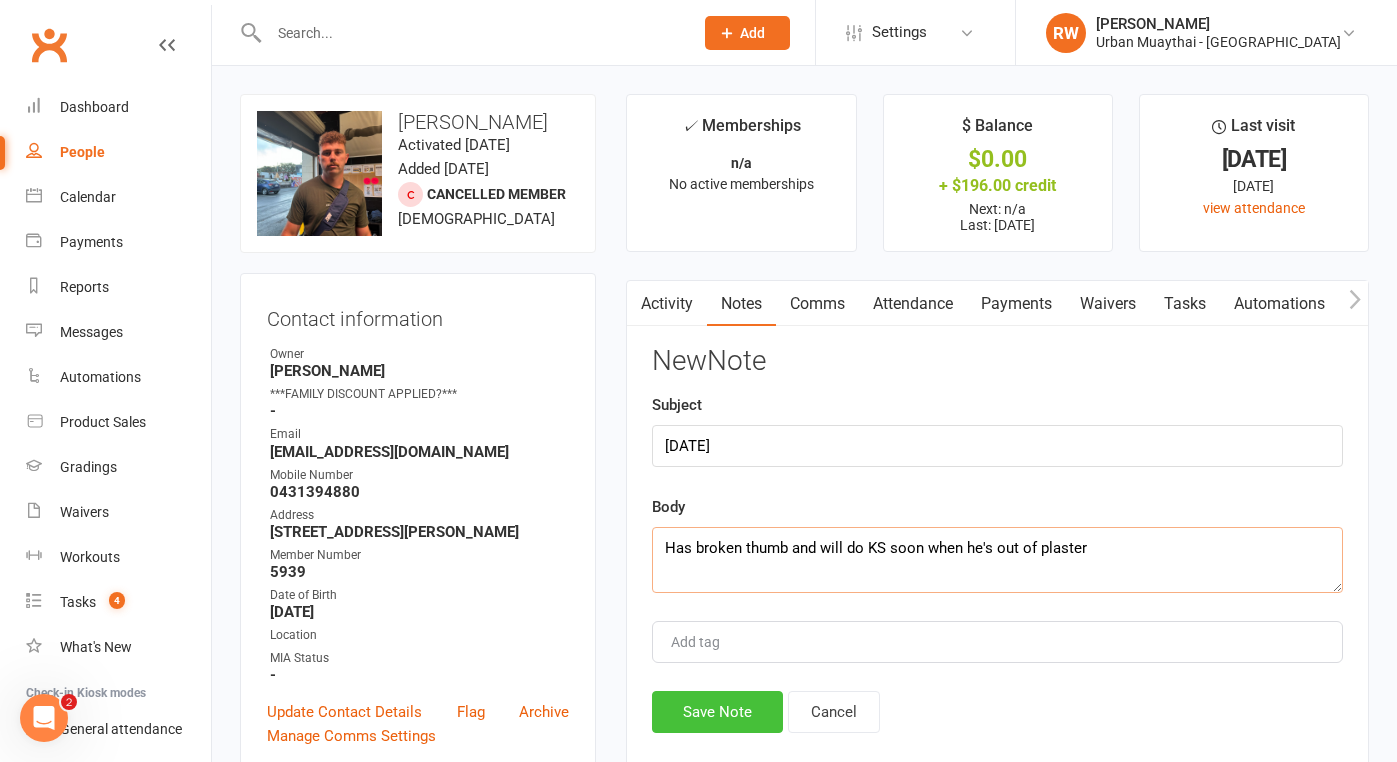 type on "Has broken thumb and will do KS soon when he's out of plaster" 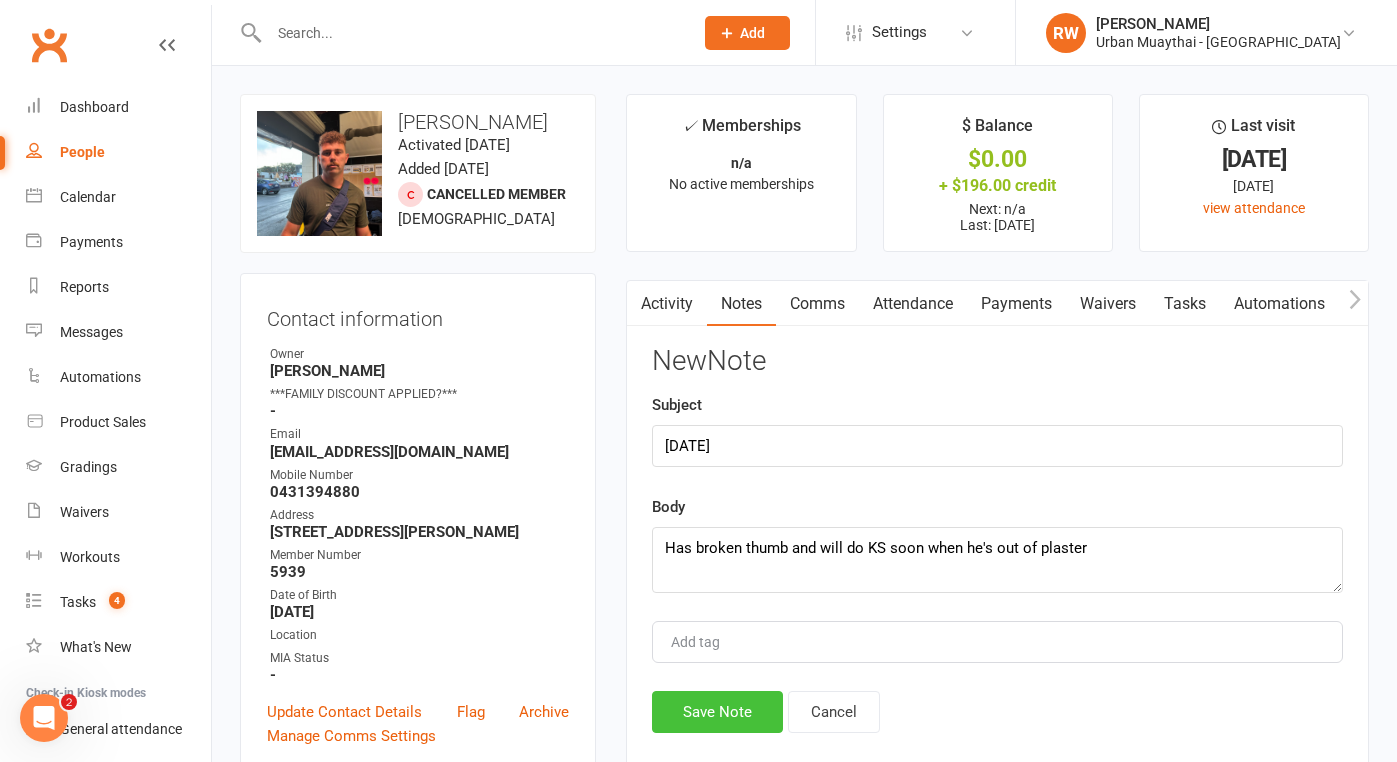 click on "Save Note" 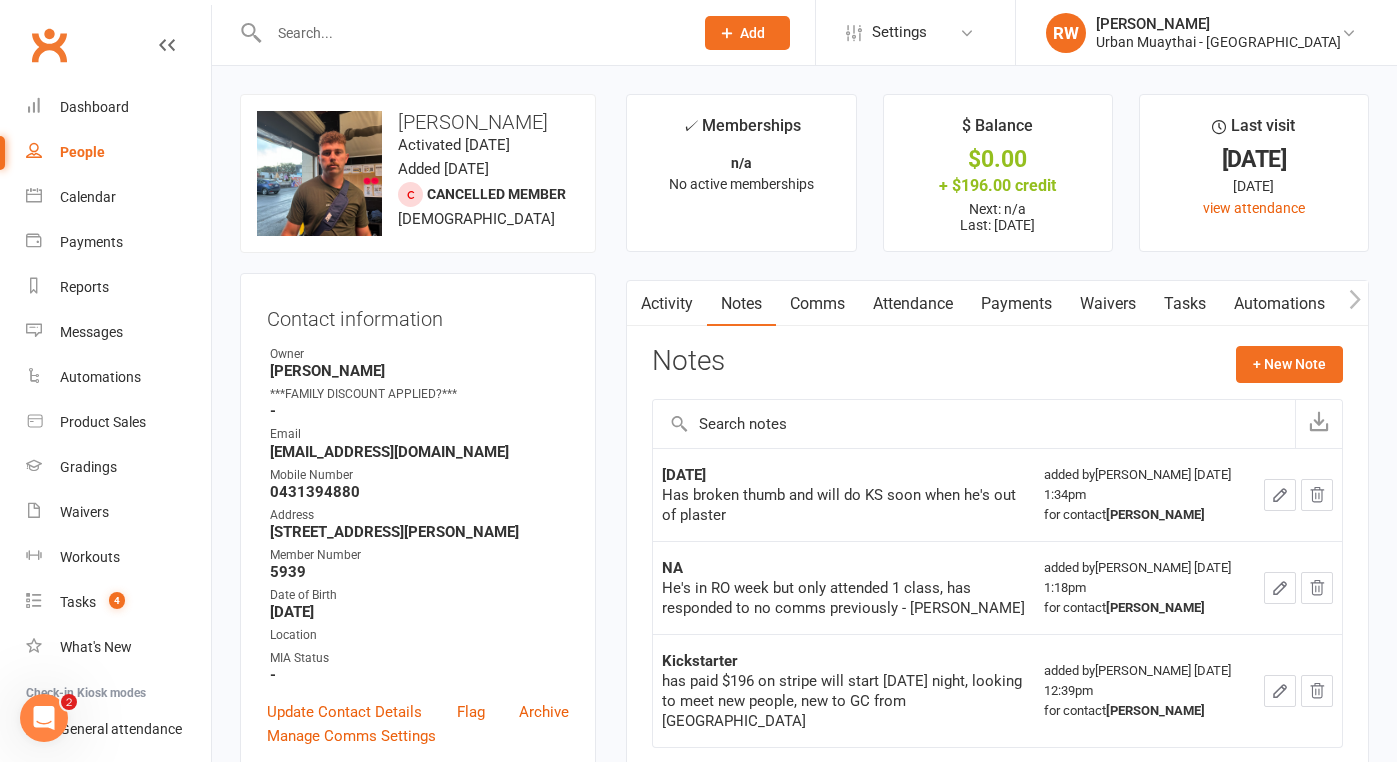 click 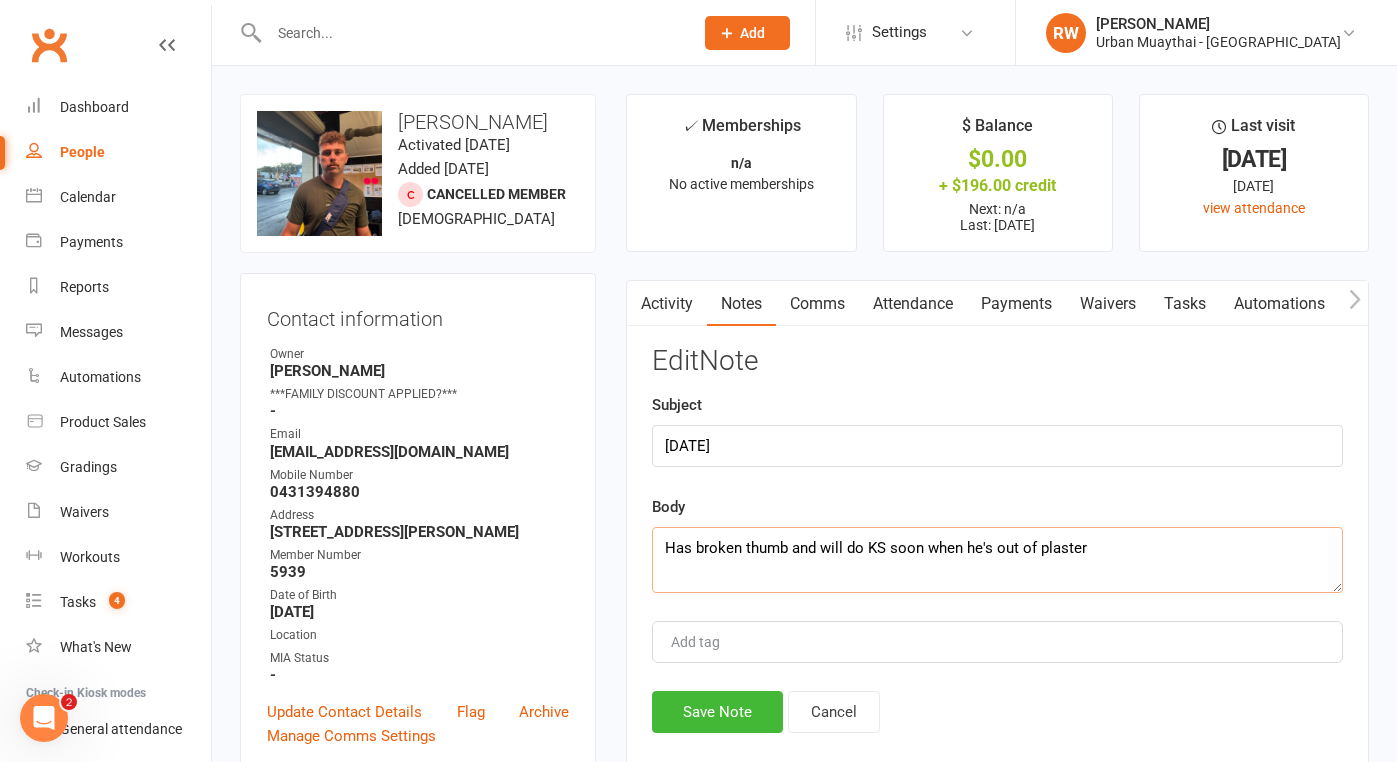 click on "Has broken thumb and will do KS soon when he's out of plaster" 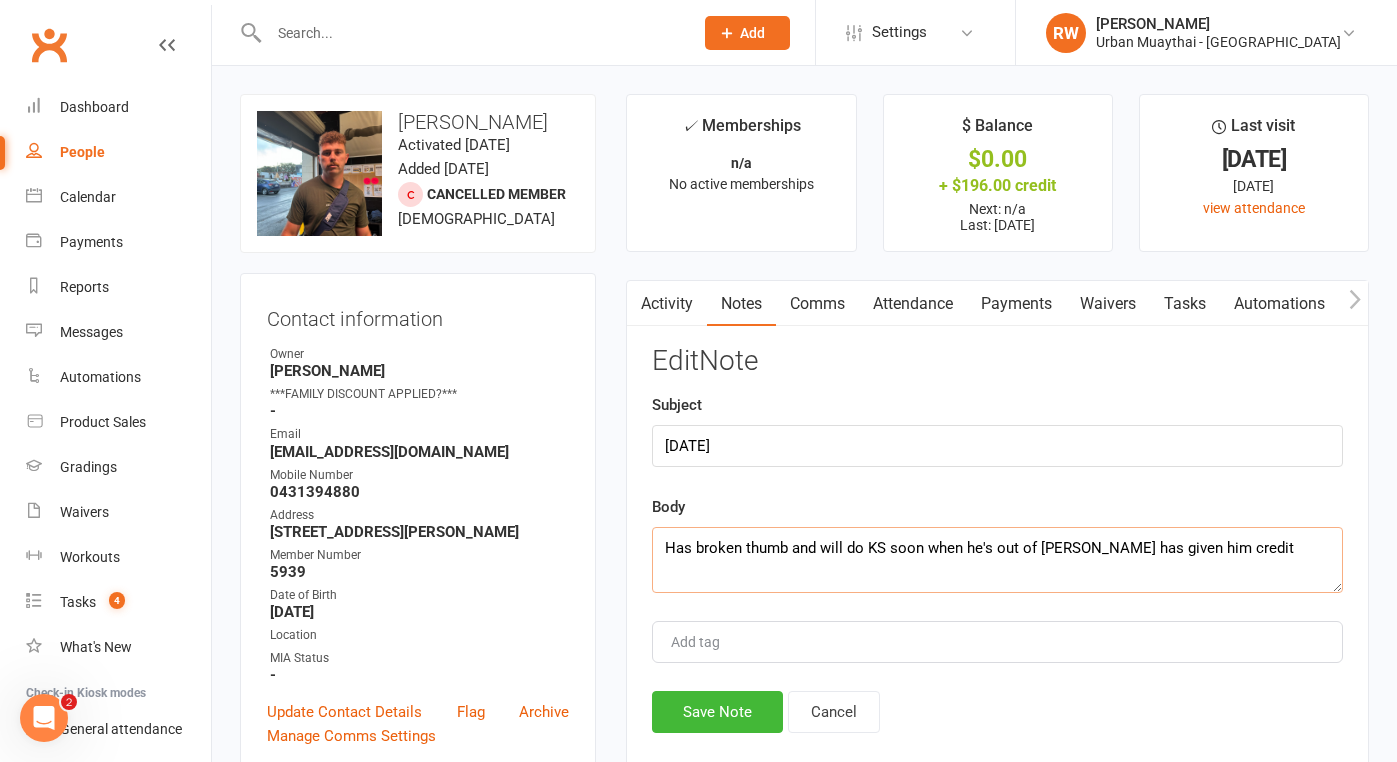 type on "Has broken thumb and will do KS soon when he's out of [PERSON_NAME] has given him credit" 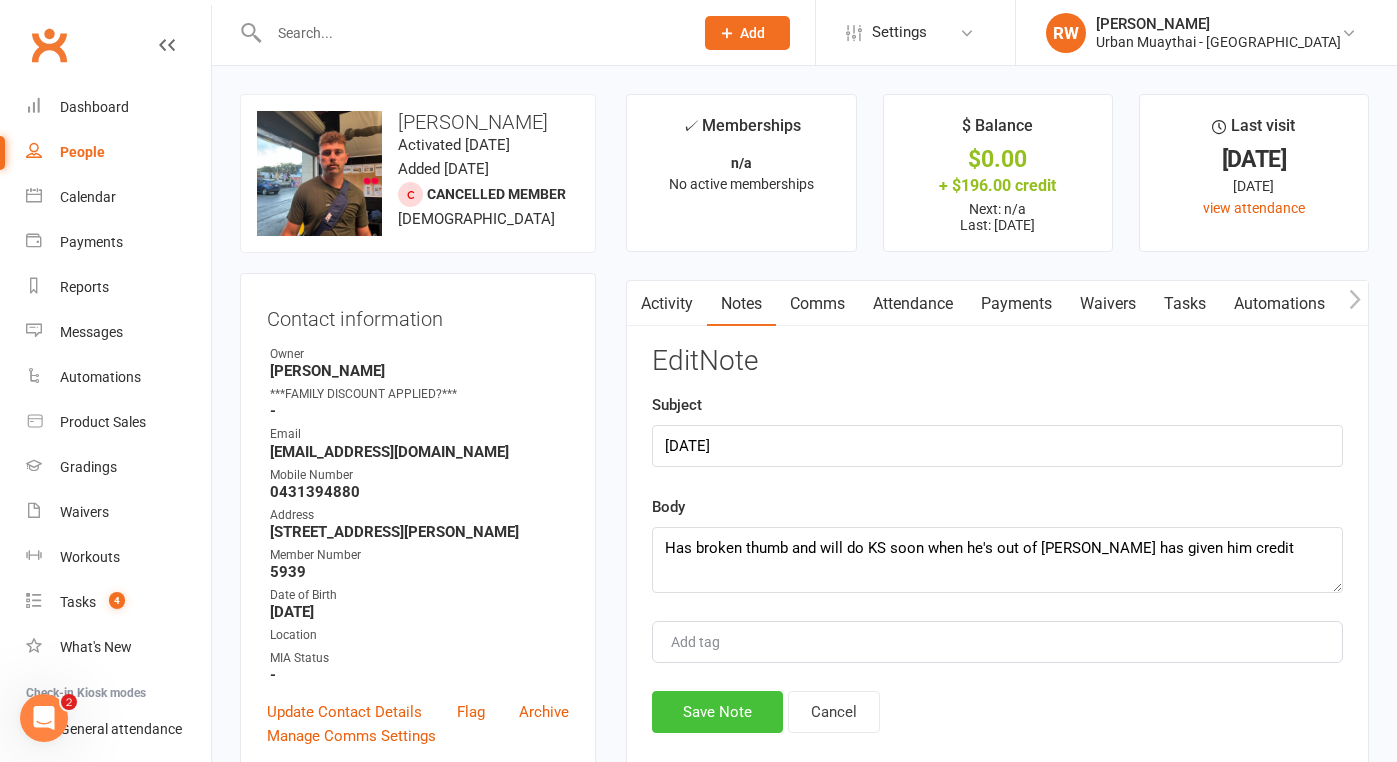 drag, startPoint x: 1097, startPoint y: 552, endPoint x: 749, endPoint y: 712, distance: 383.0196 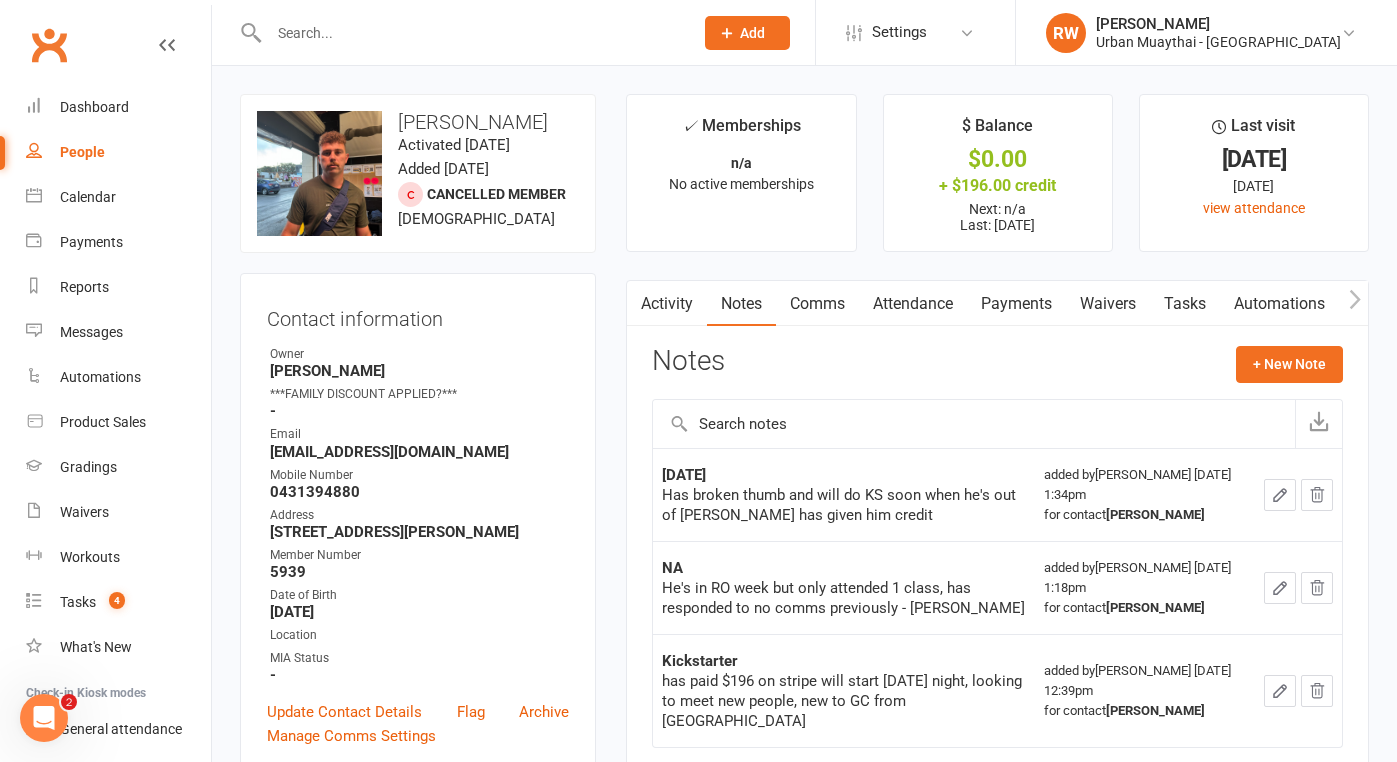 click at bounding box center (459, 32) 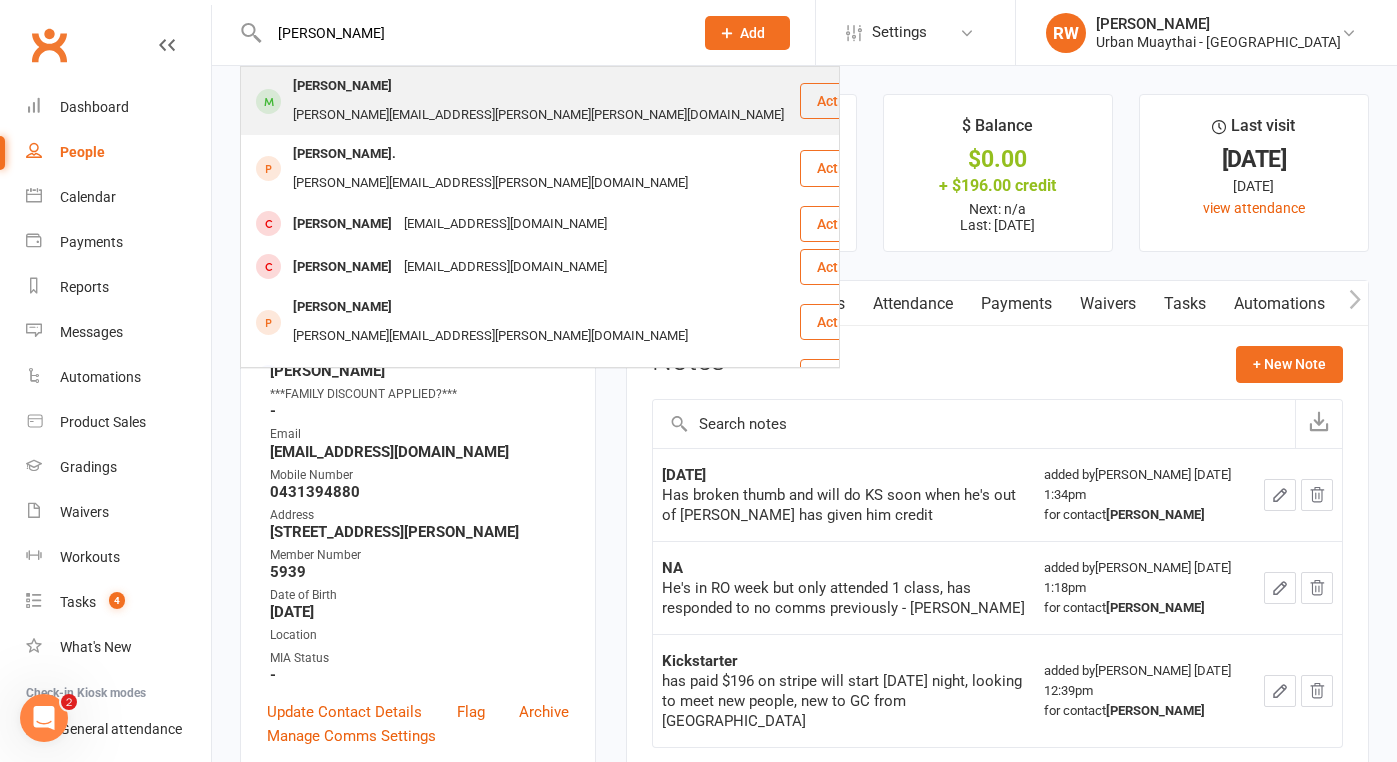 type on "[PERSON_NAME]" 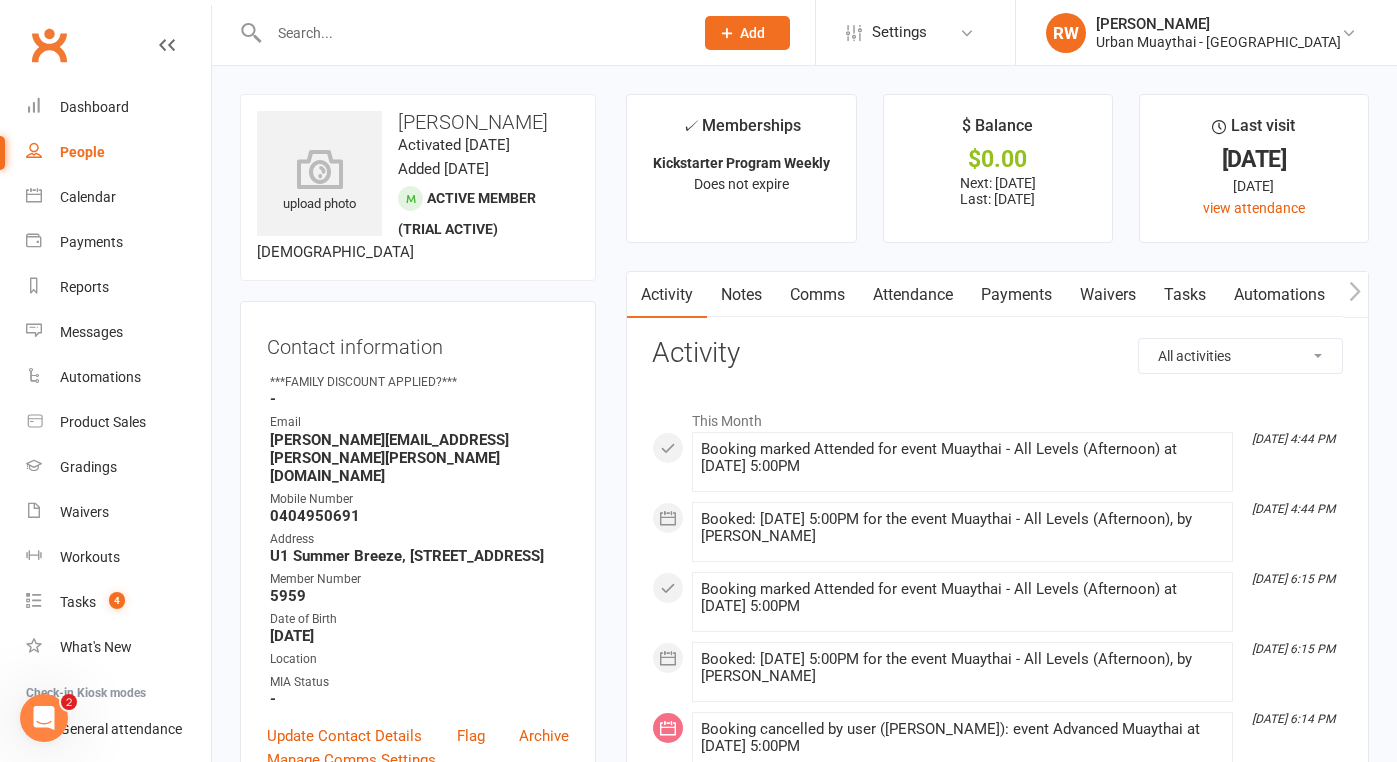scroll, scrollTop: 0, scrollLeft: 0, axis: both 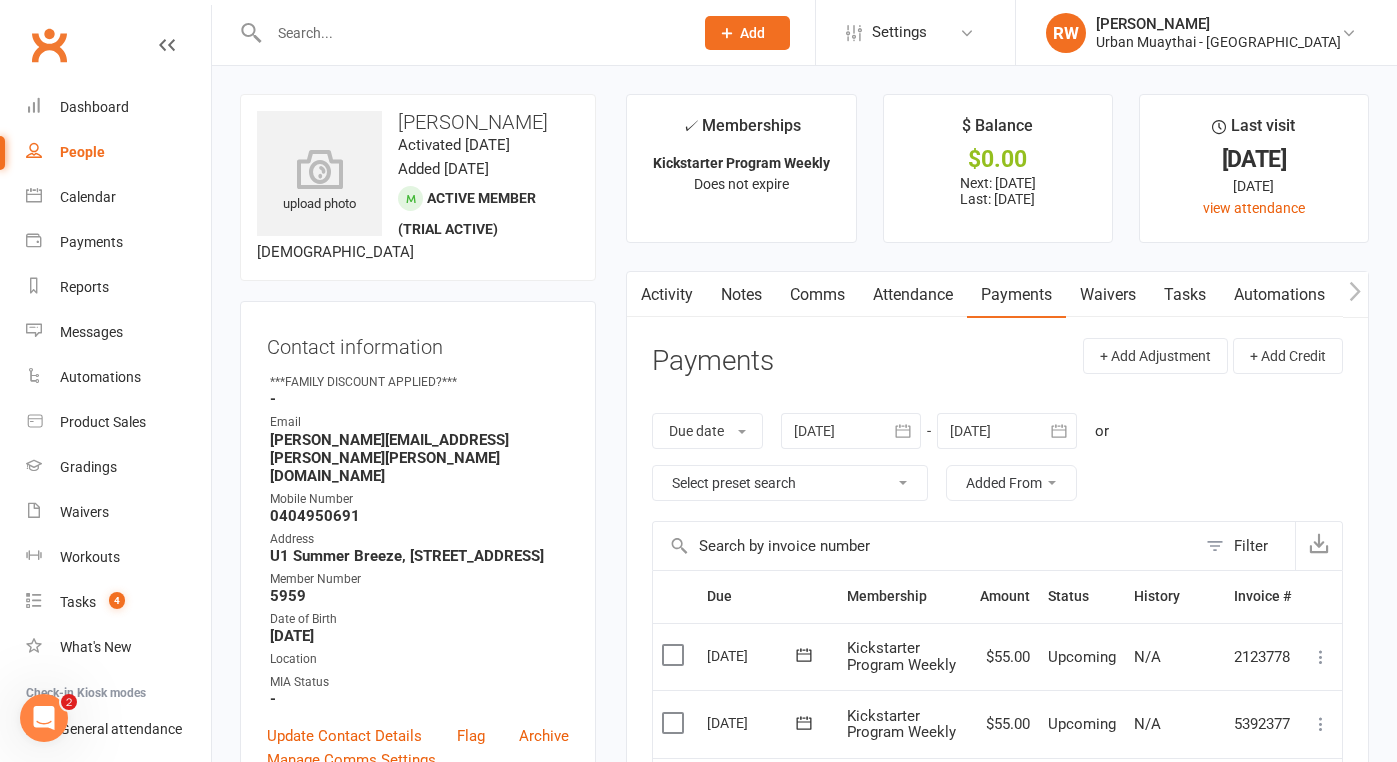 click at bounding box center (471, 33) 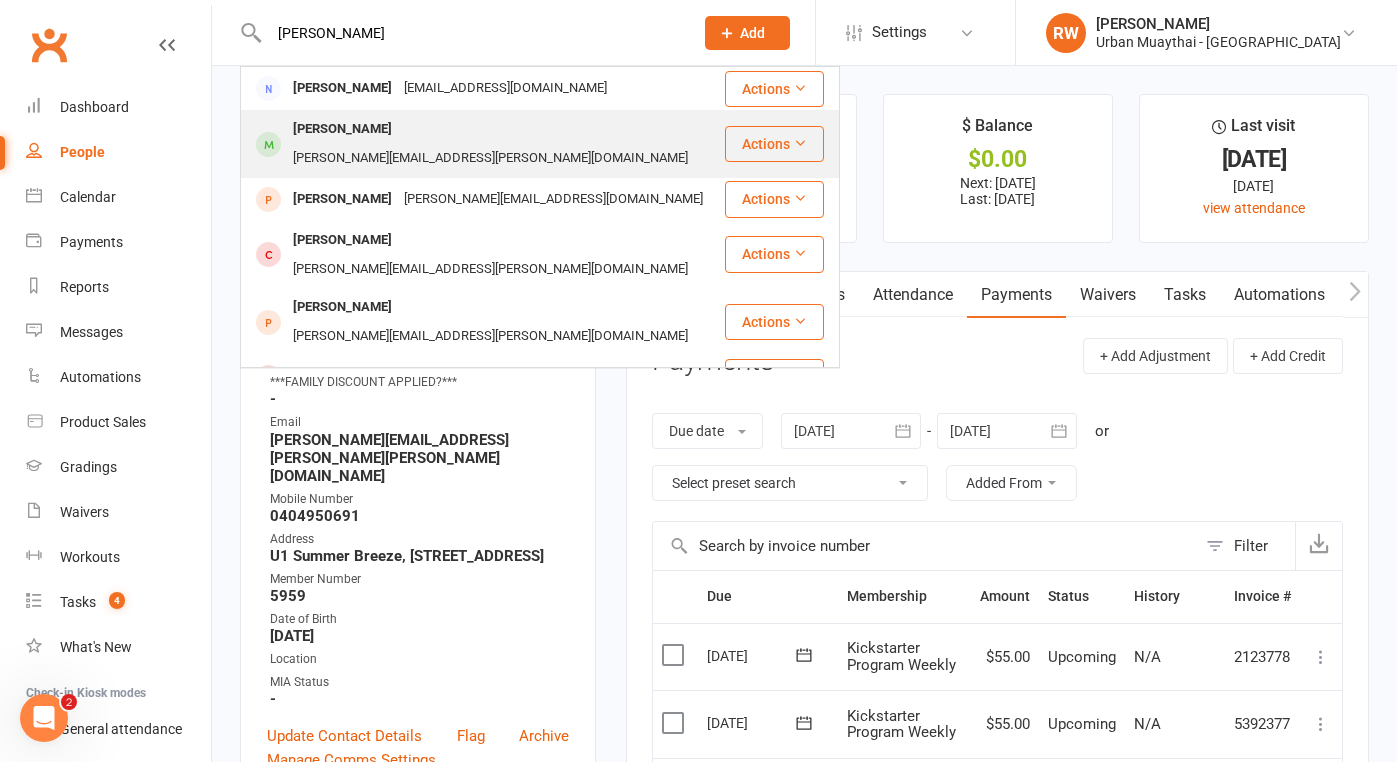 type on "[PERSON_NAME]" 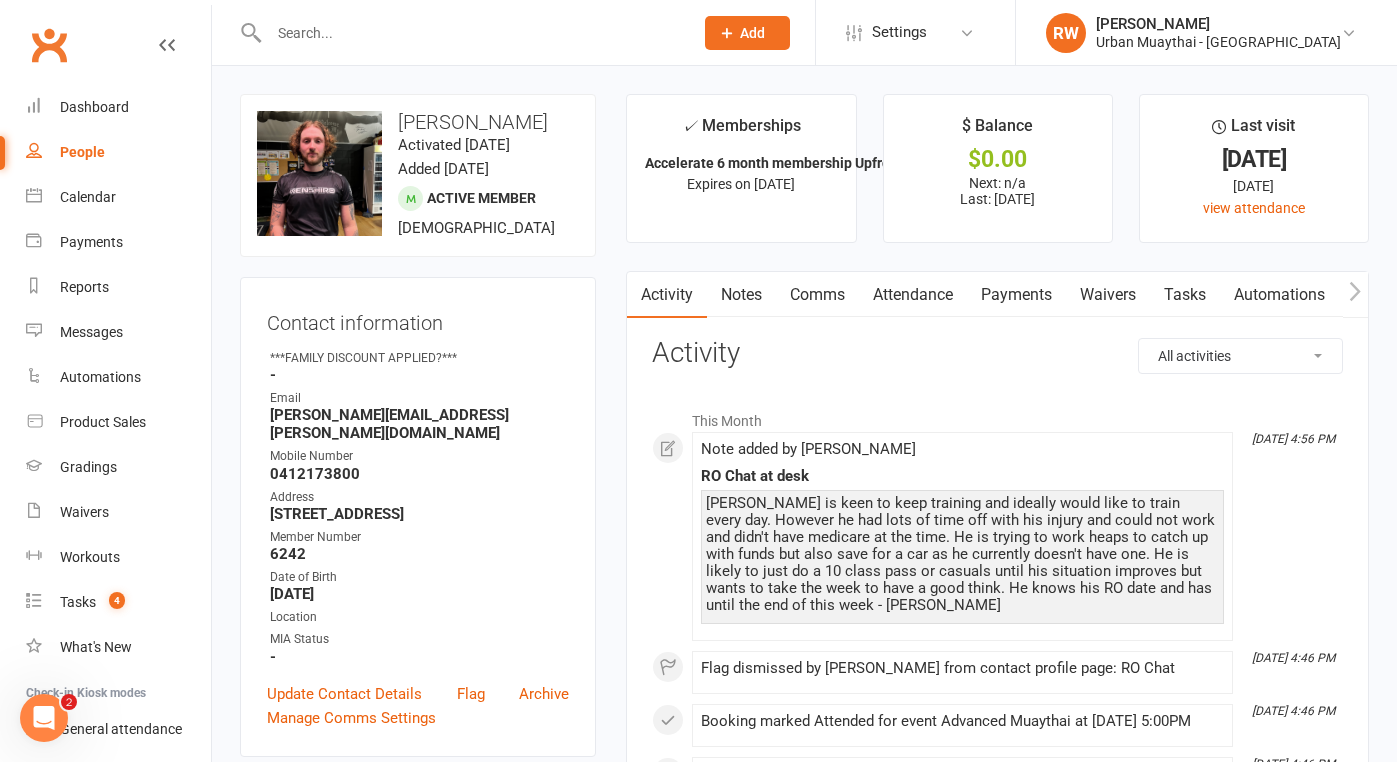 scroll, scrollTop: 0, scrollLeft: 0, axis: both 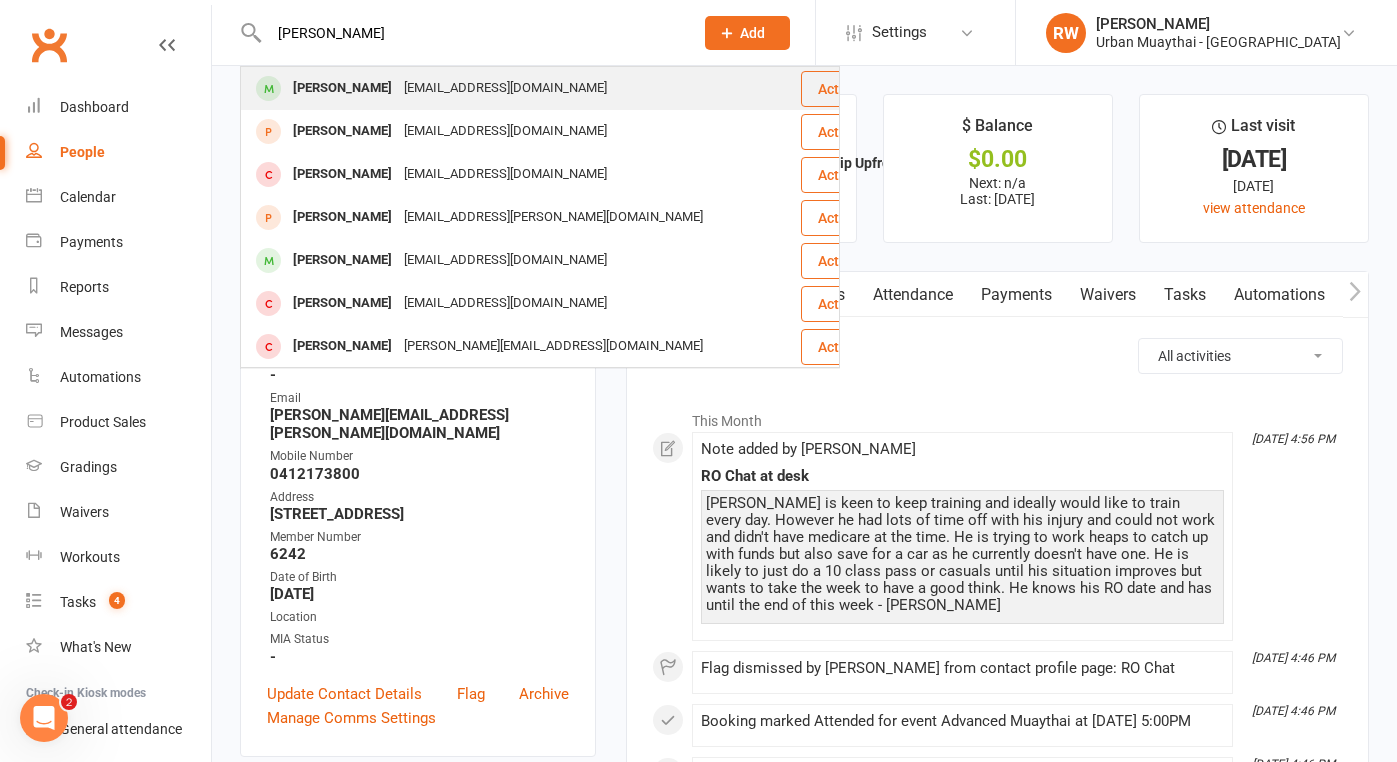 type on "[PERSON_NAME]" 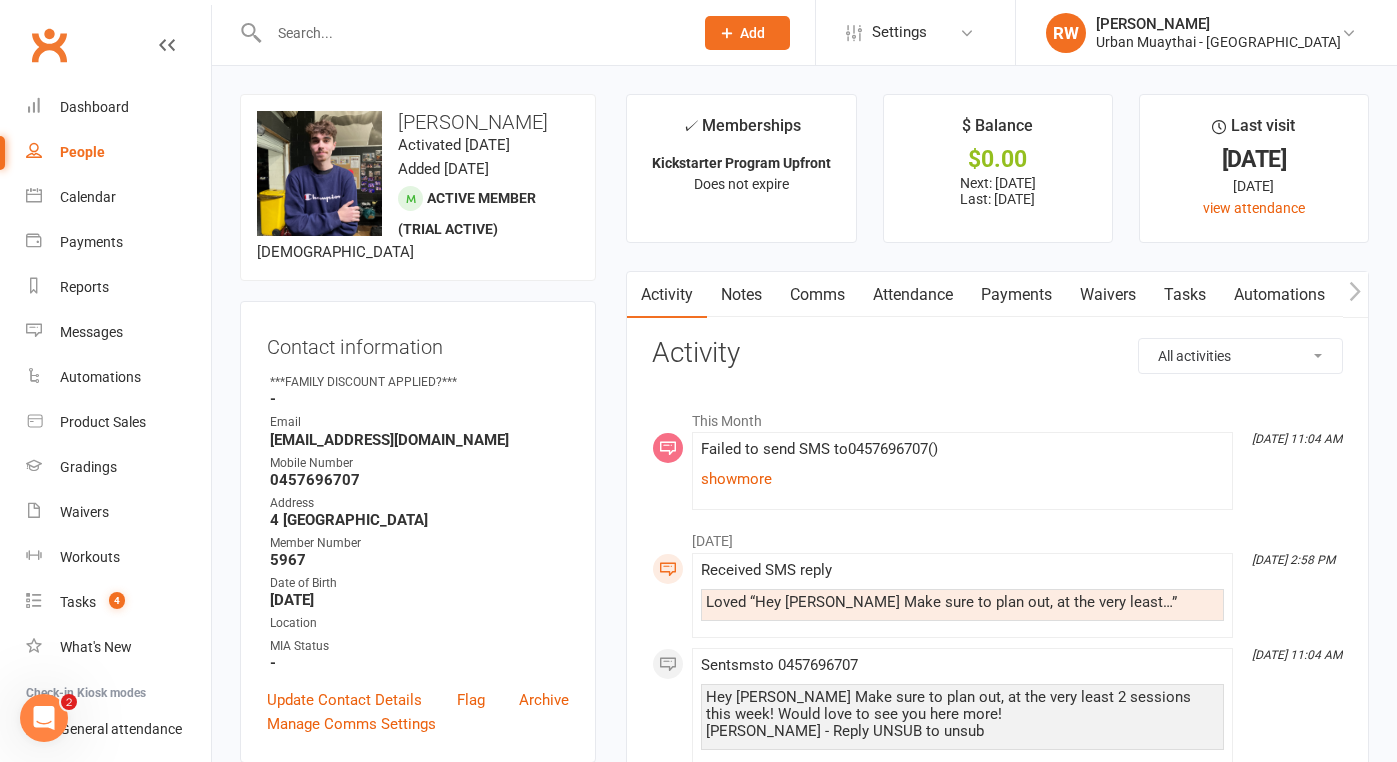 scroll, scrollTop: 0, scrollLeft: 0, axis: both 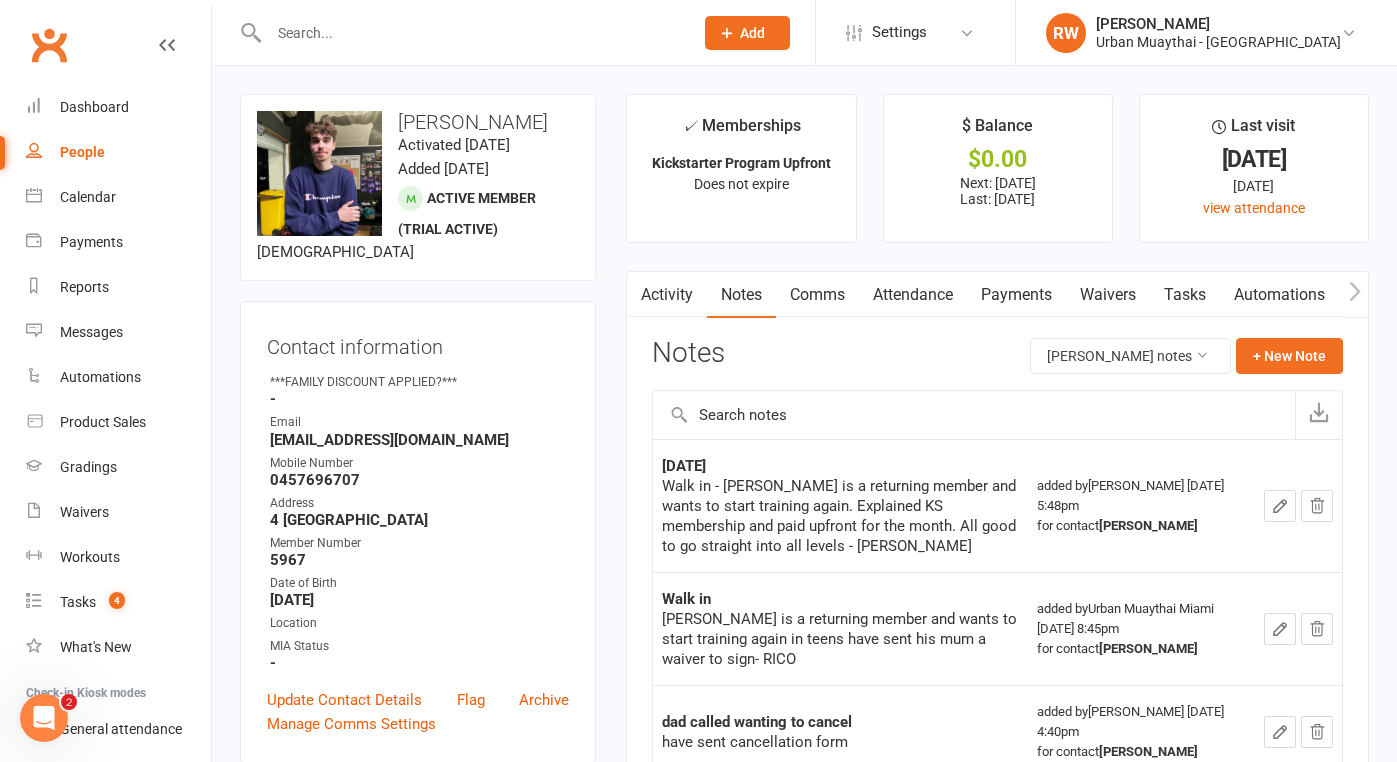 click on "Attendance" at bounding box center [913, 295] 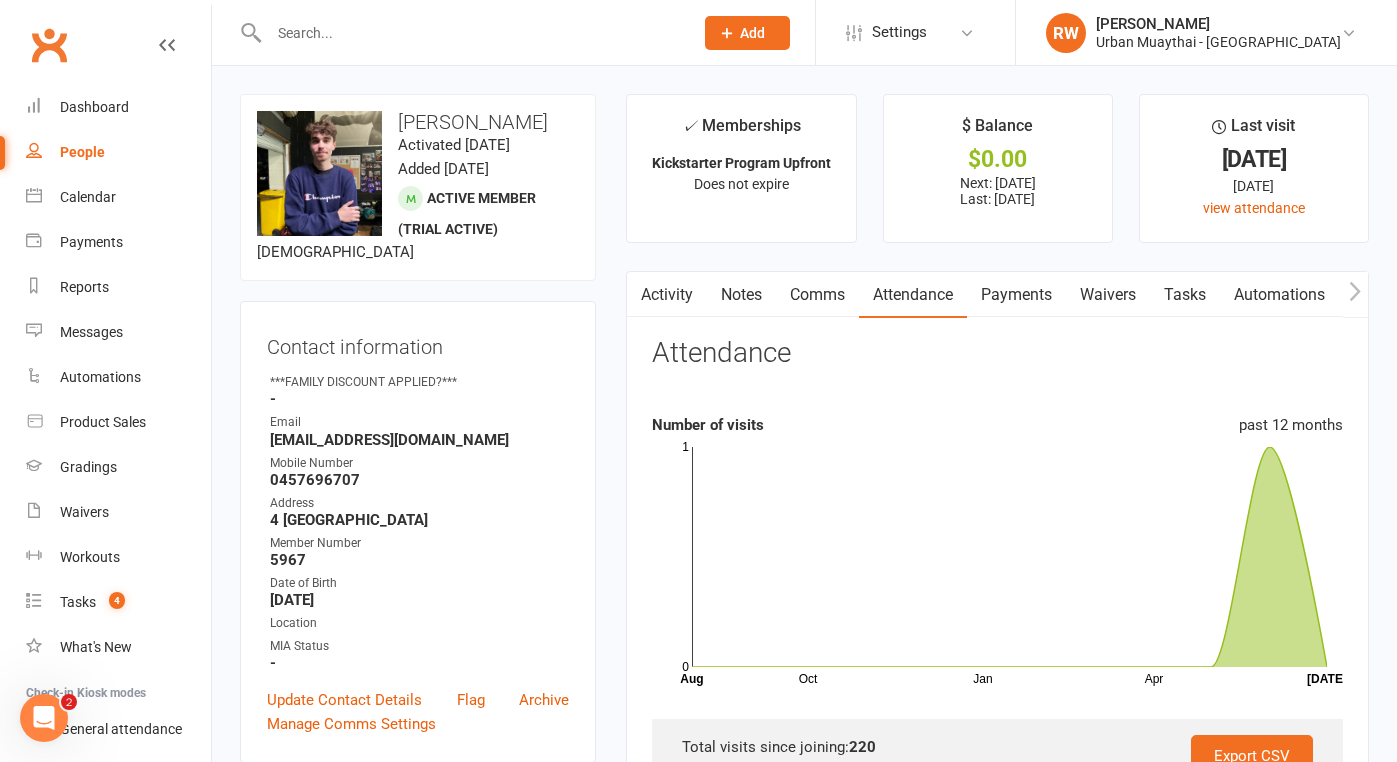 scroll, scrollTop: 0, scrollLeft: 0, axis: both 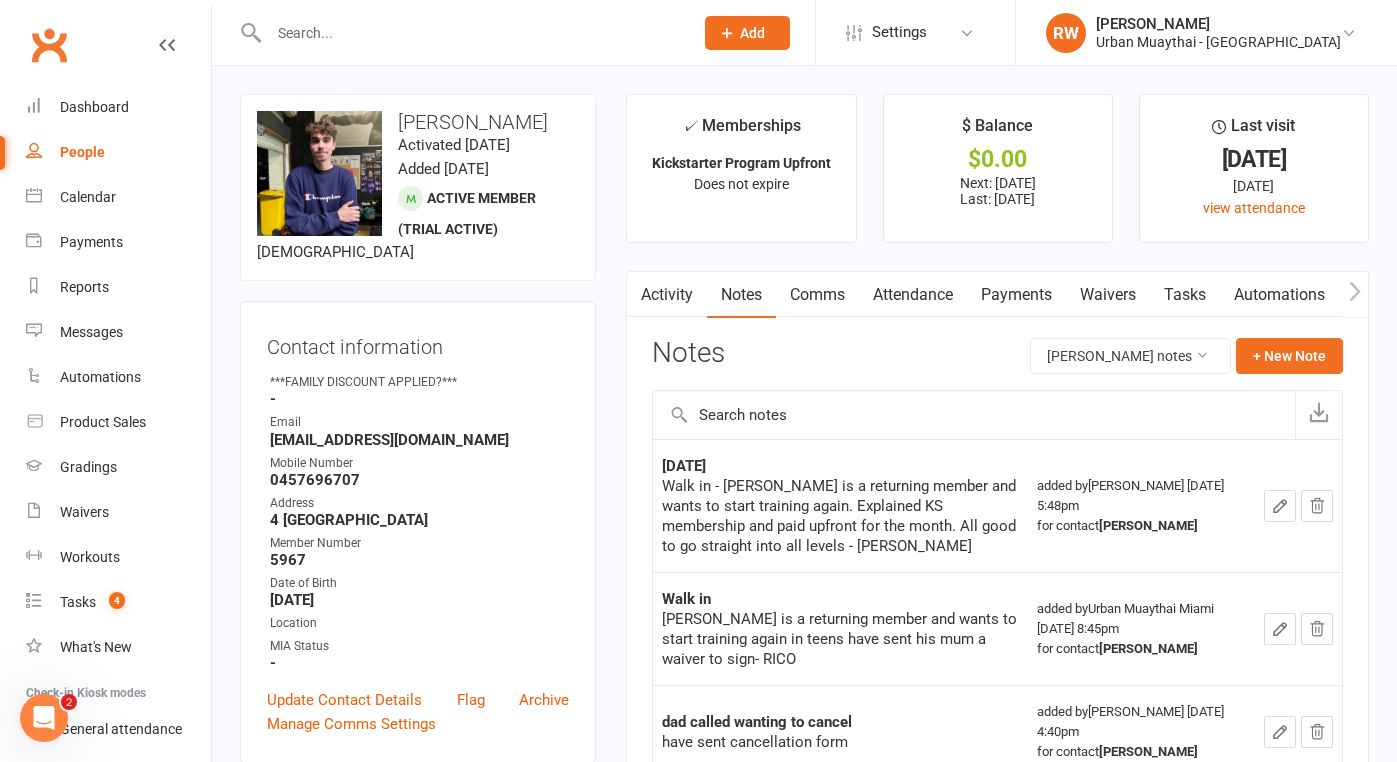 click on "Payments" at bounding box center (1016, 295) 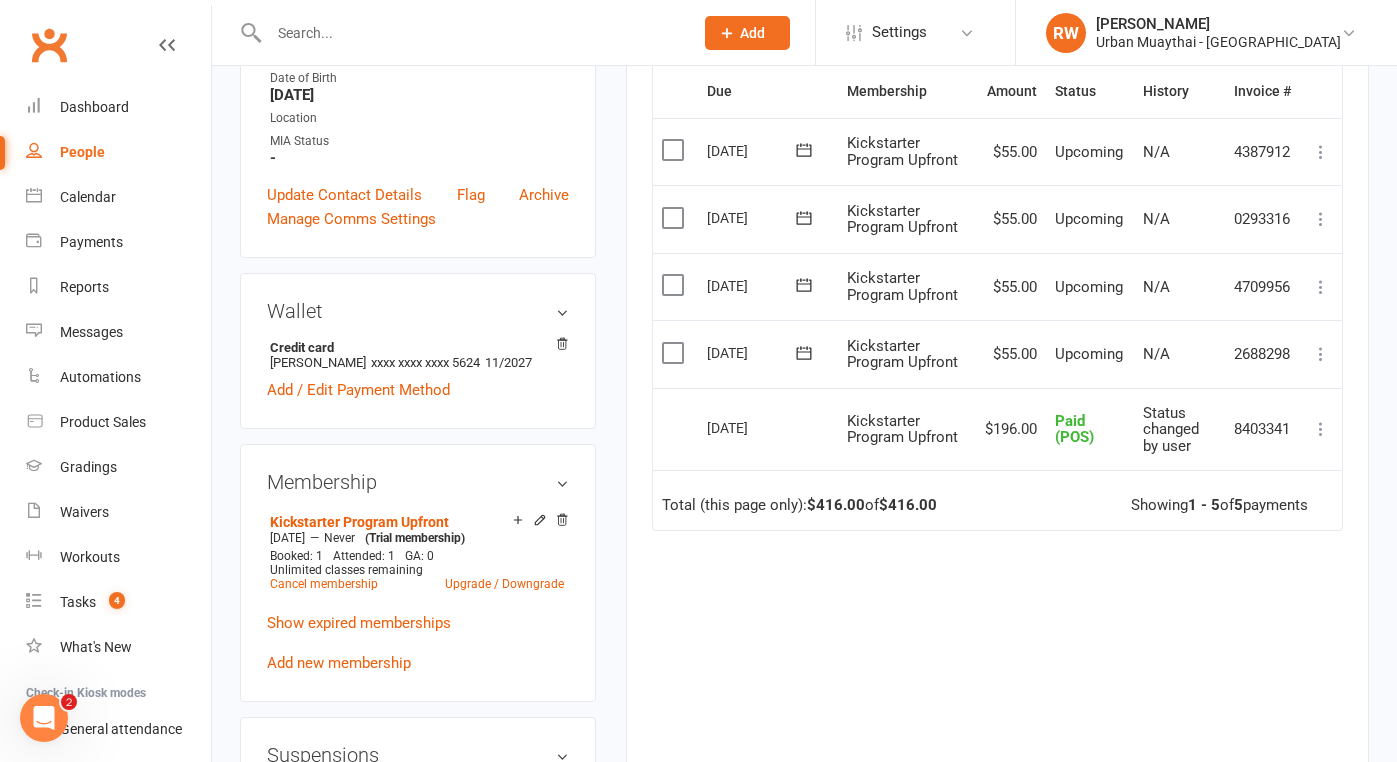 scroll, scrollTop: 501, scrollLeft: 0, axis: vertical 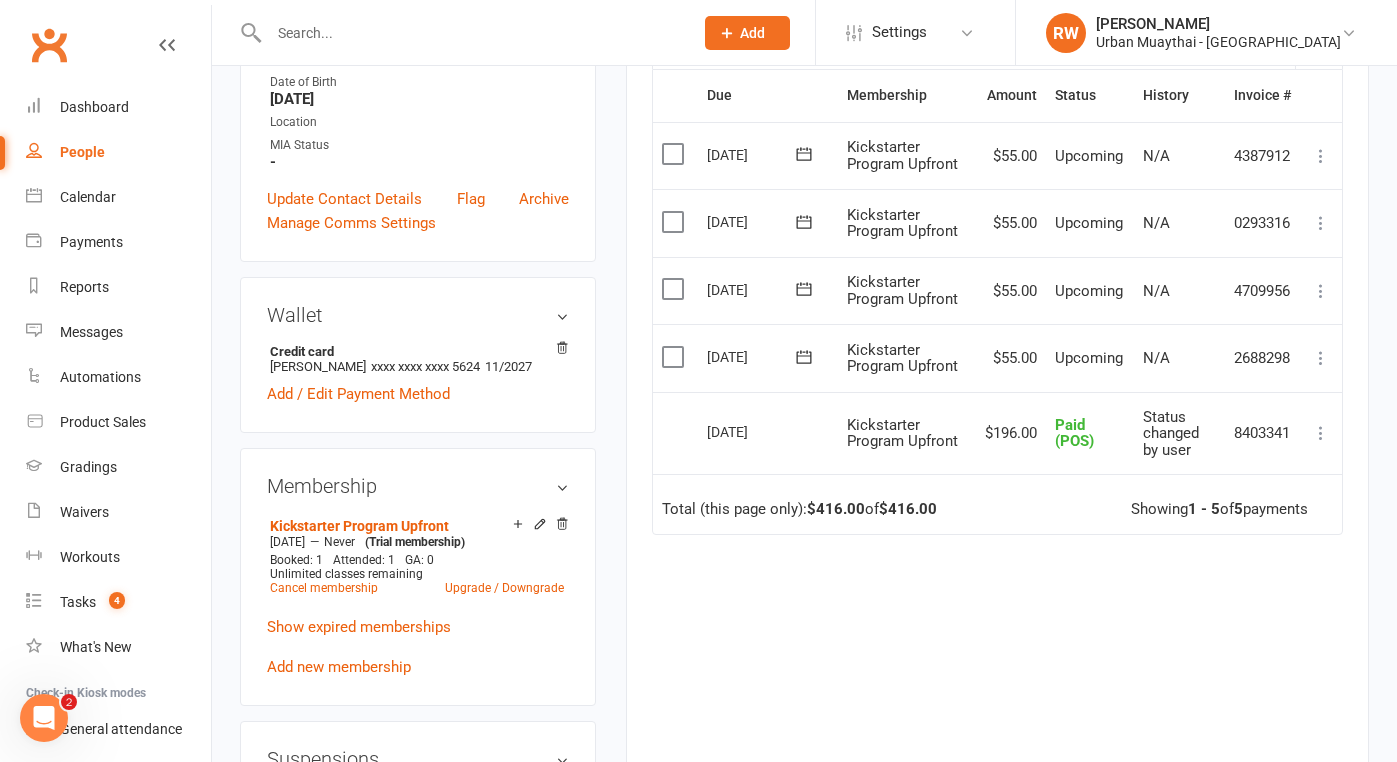 drag, startPoint x: 616, startPoint y: 592, endPoint x: 614, endPoint y: 613, distance: 21.095022 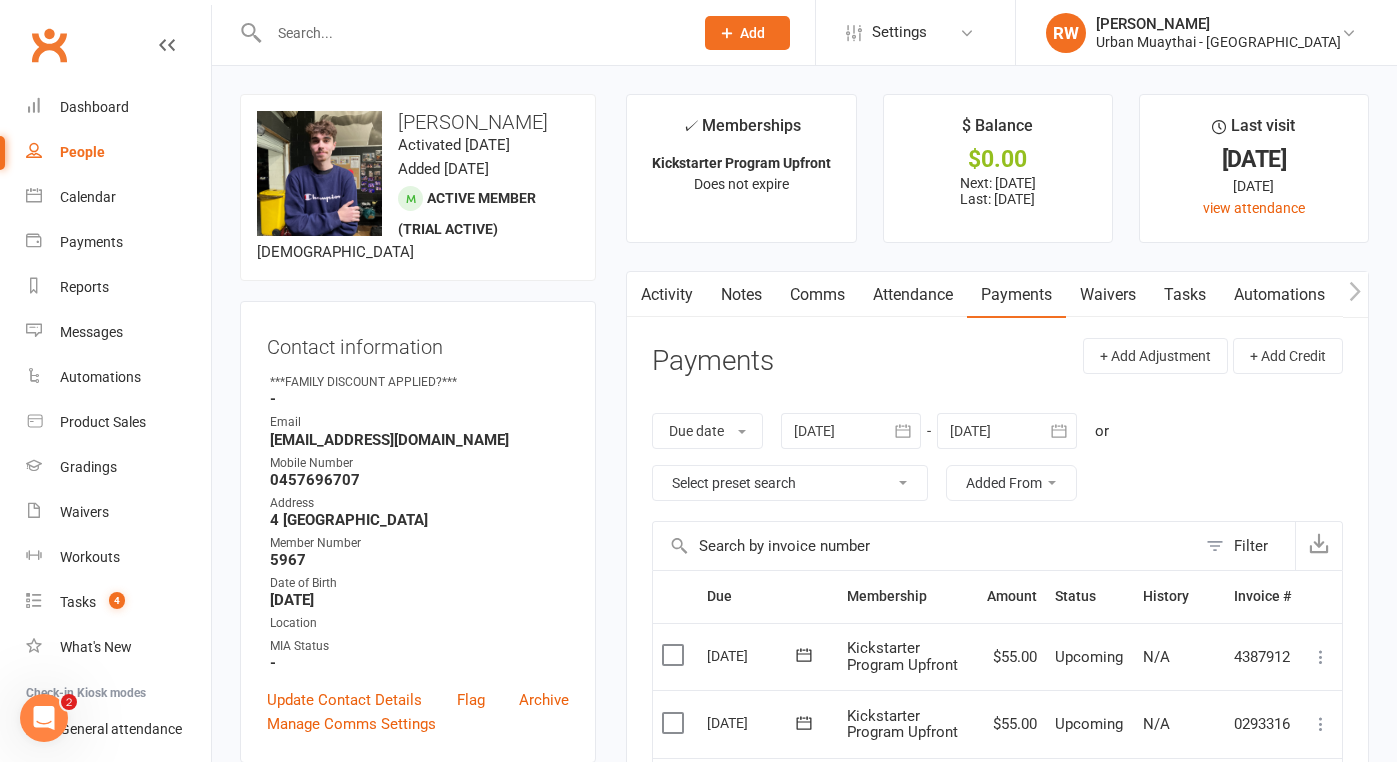 scroll, scrollTop: 0, scrollLeft: 0, axis: both 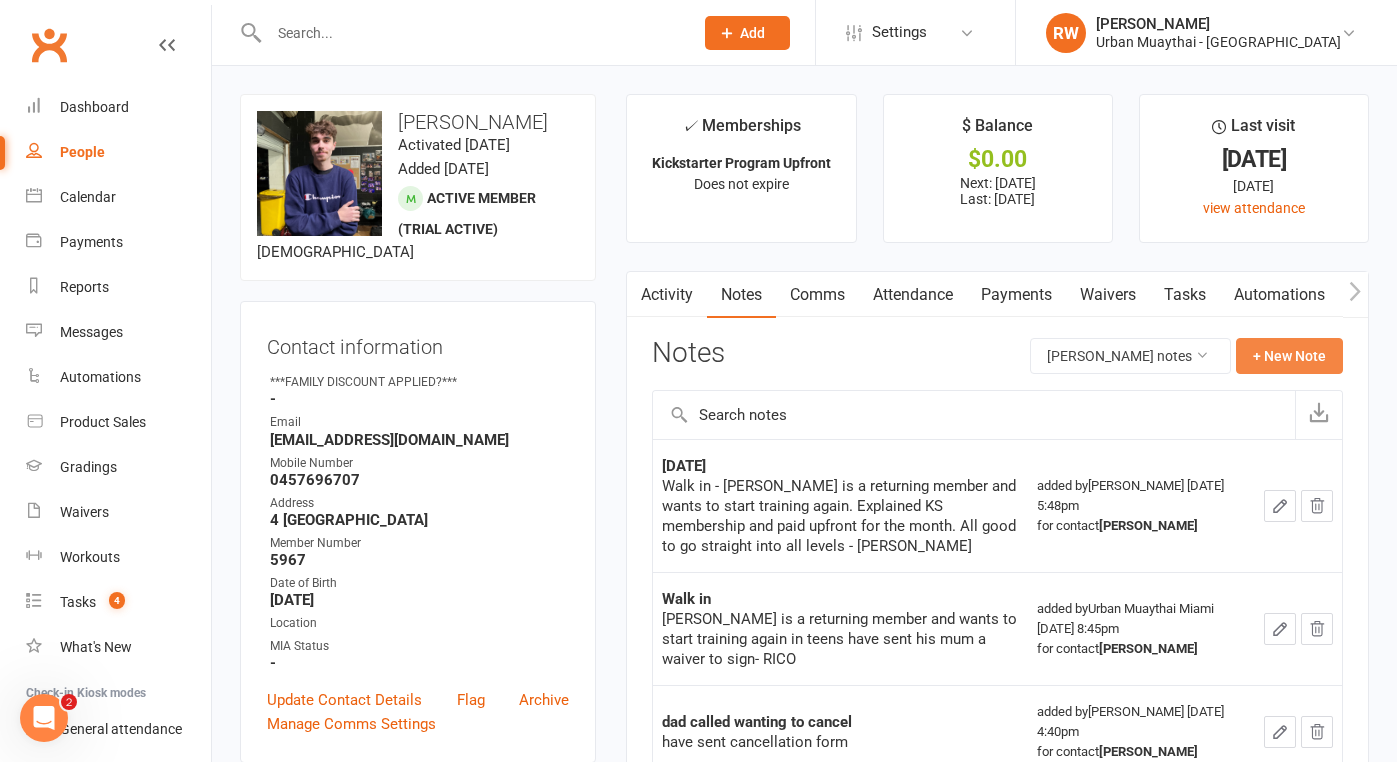 click on "+ New Note" 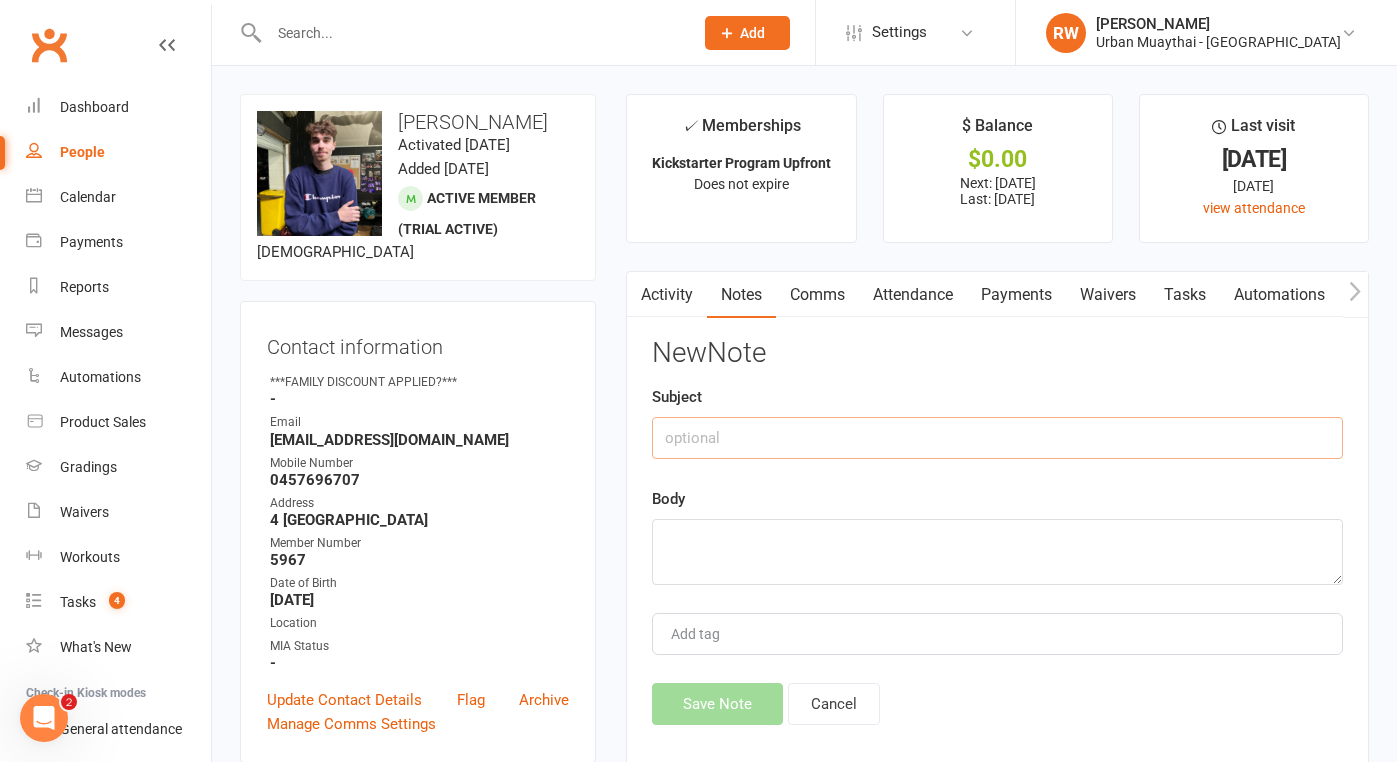 click 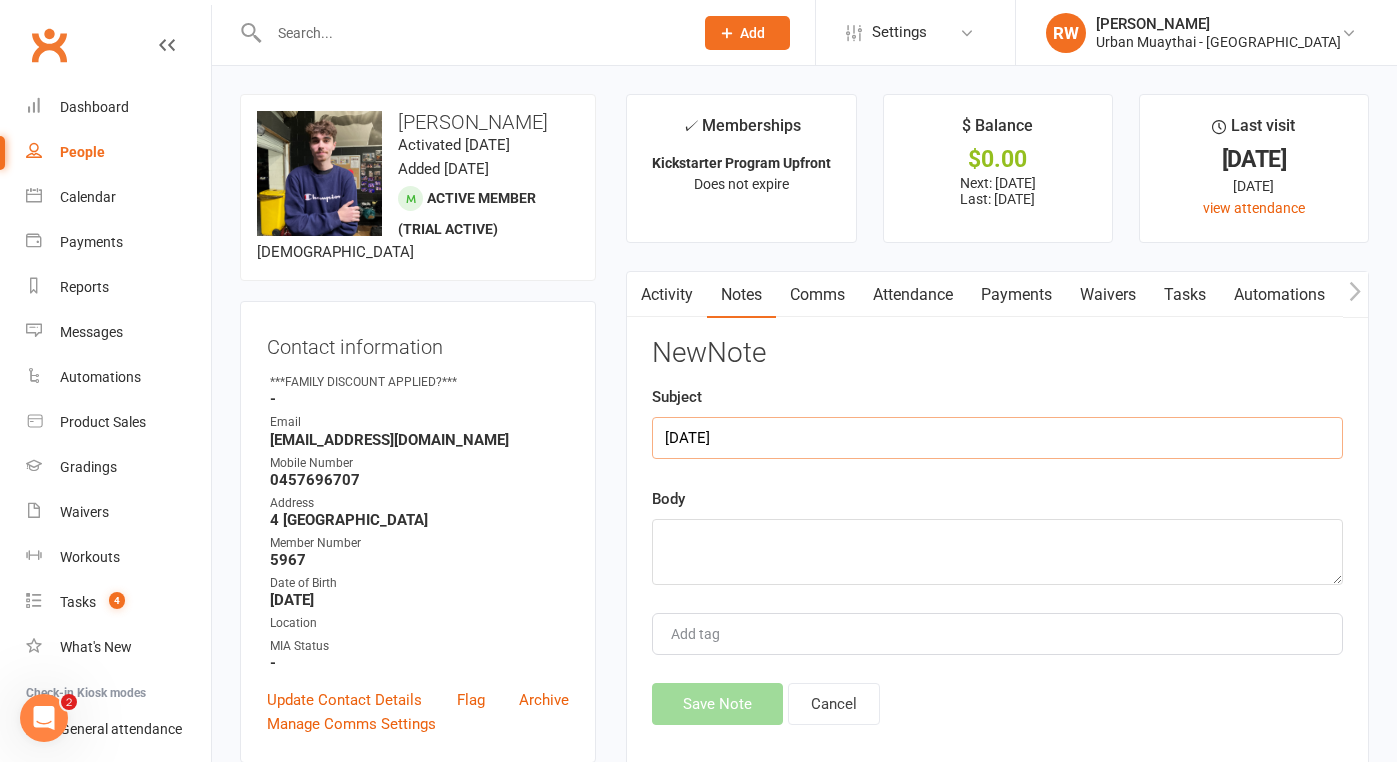 type on "[DATE]" 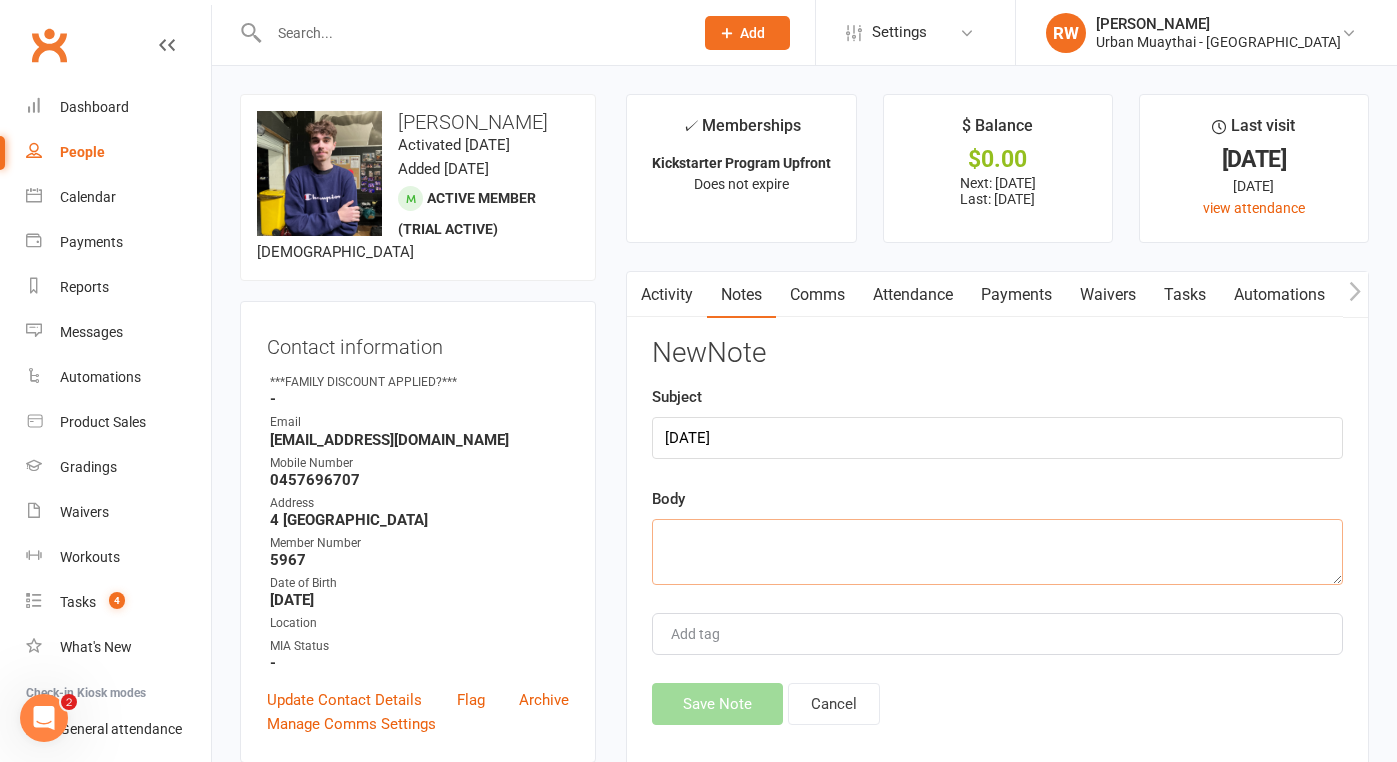 click 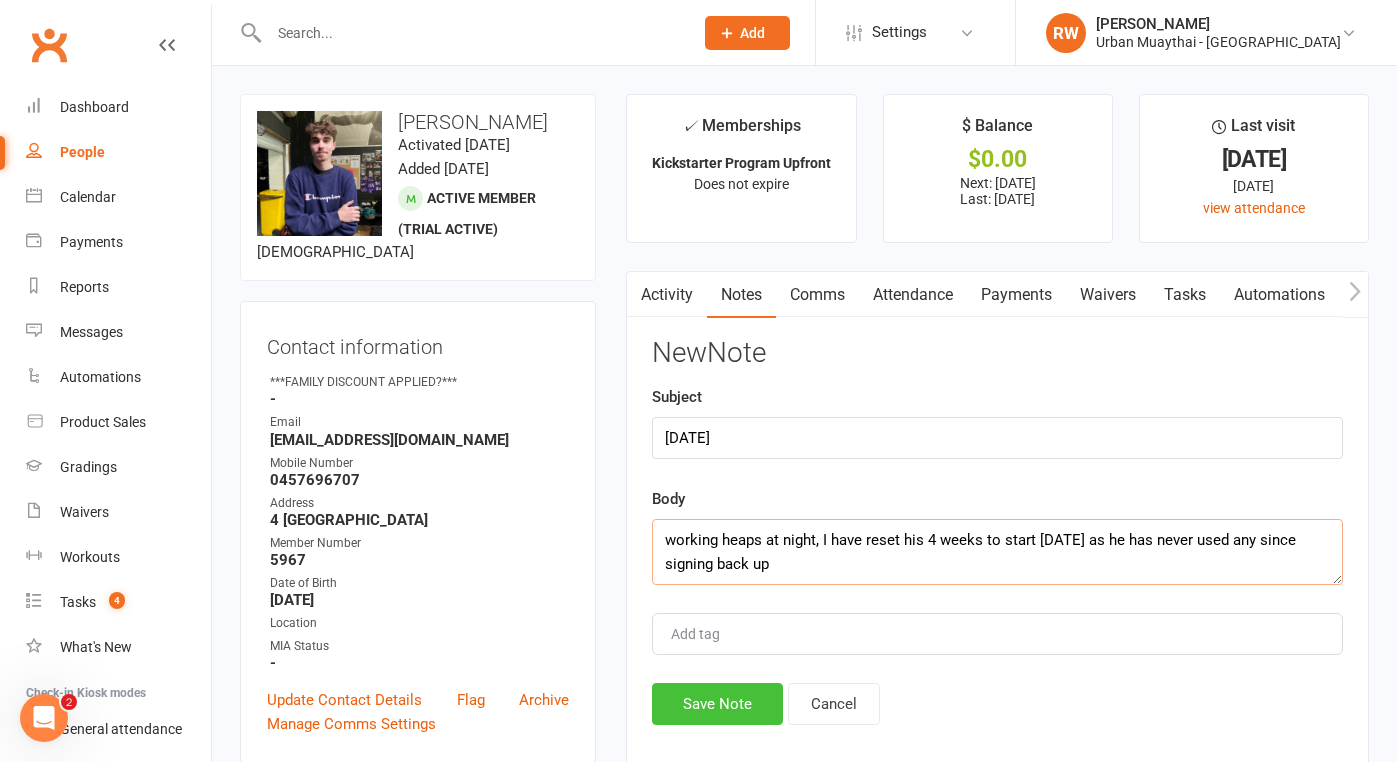 type on "working heaps at night, I have reset his 4 weeks to start [DATE] as he has never used any since signing back up" 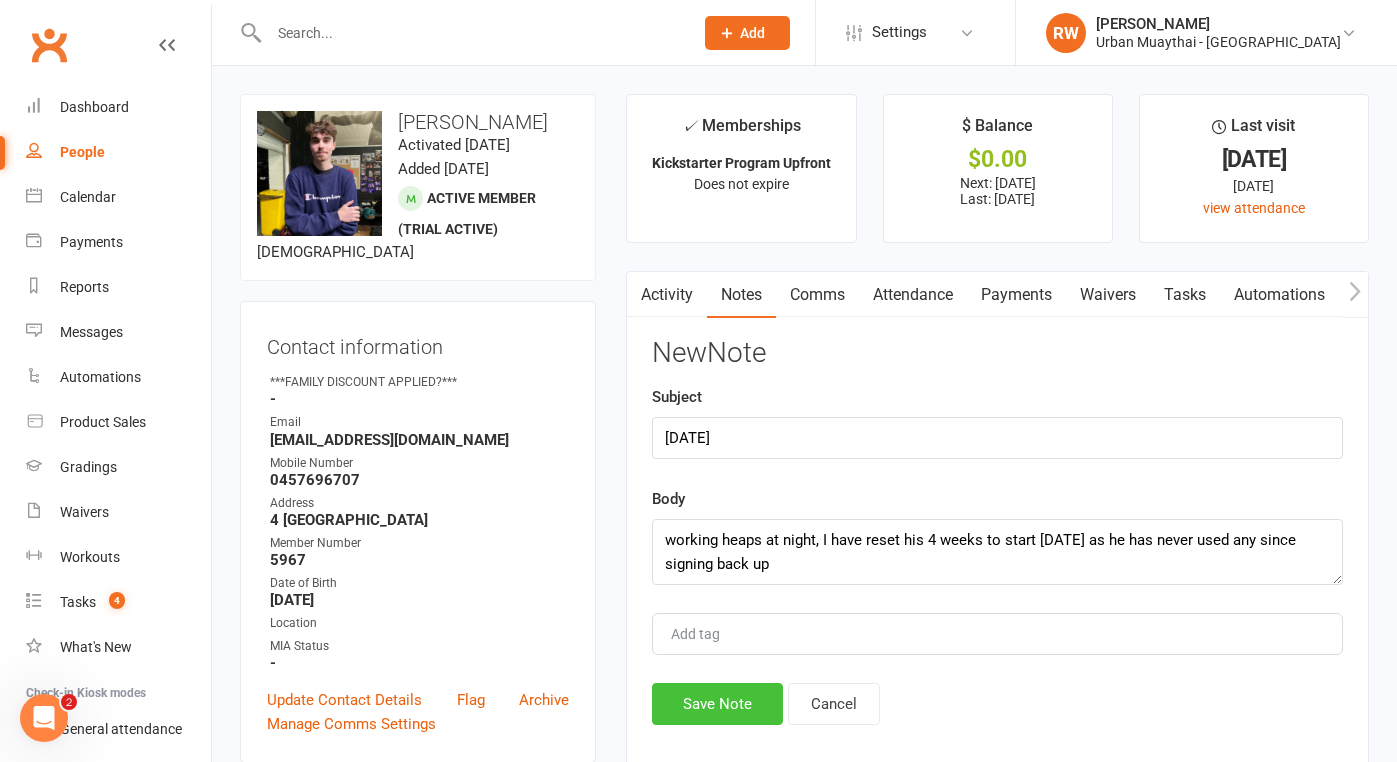 click on "Save Note" 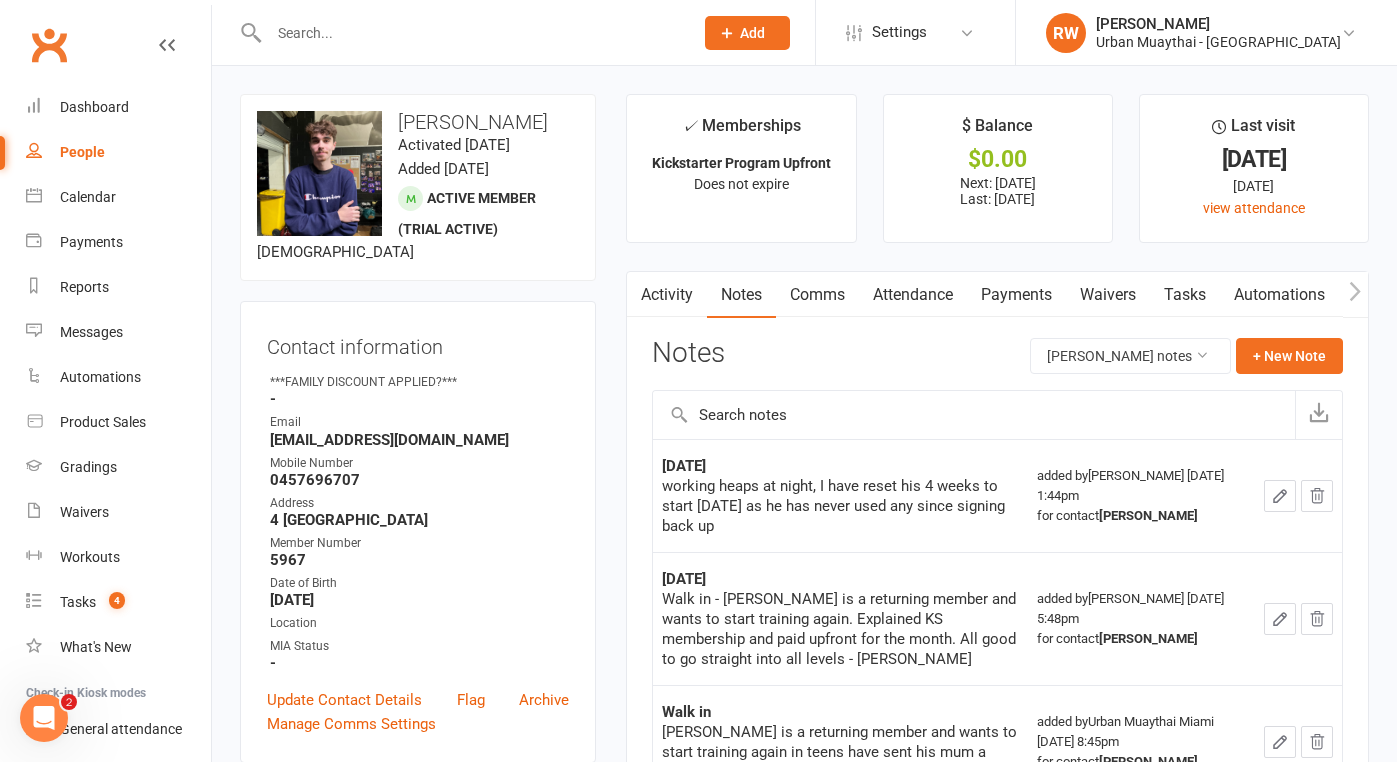 click at bounding box center (471, 33) 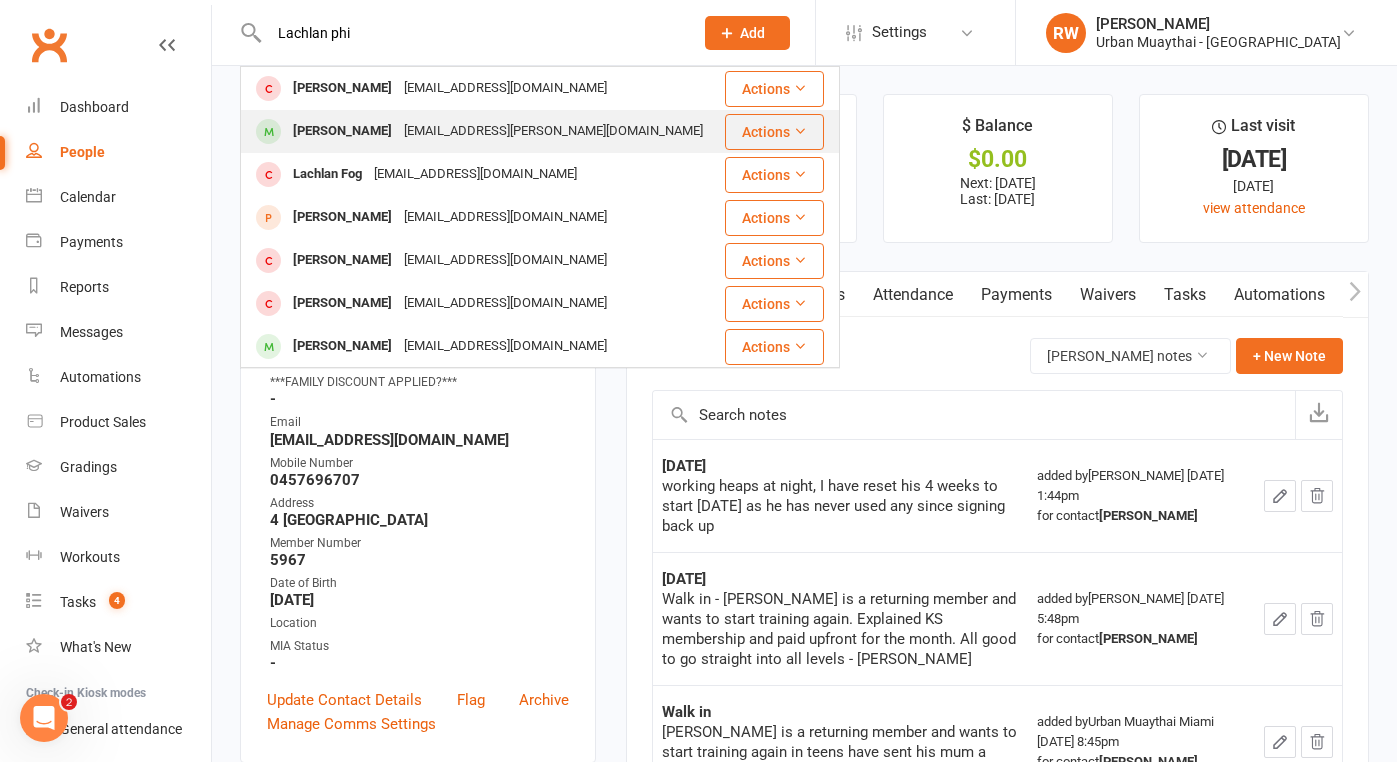 type on "Lachlan phi" 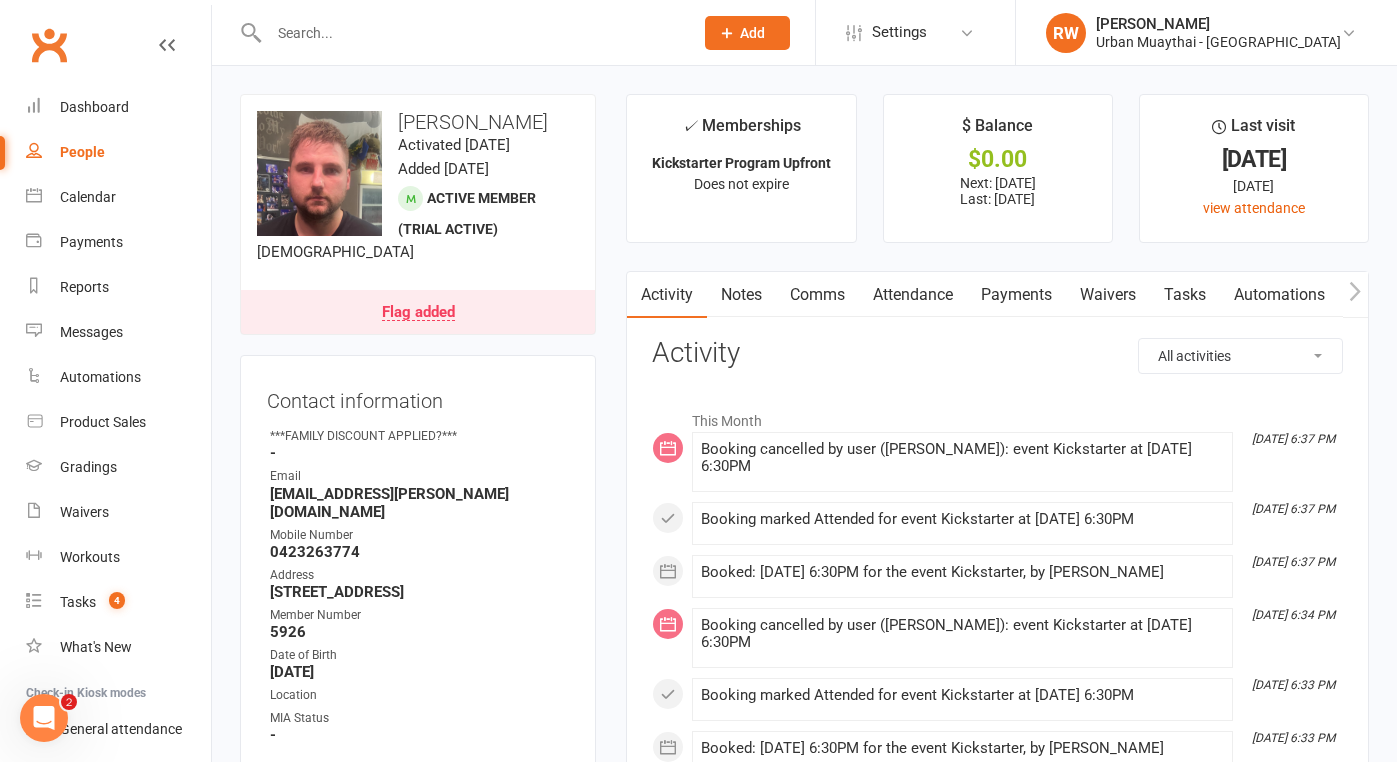 click on "Flag added" at bounding box center (418, 312) 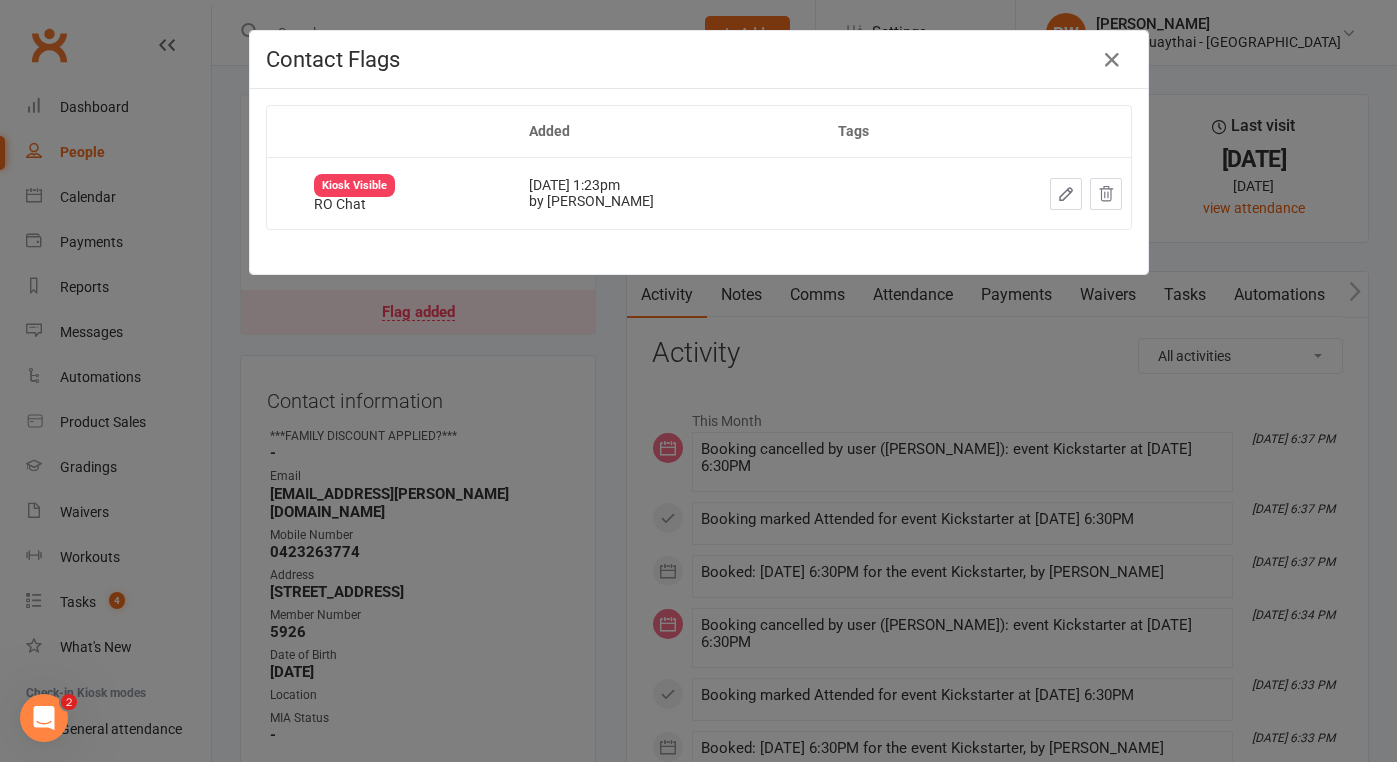 click on "Contact Flags Added Tags   Kiosk Visible
RO Chat
[DATE] 1:23pm by [PERSON_NAME]" at bounding box center [698, 381] 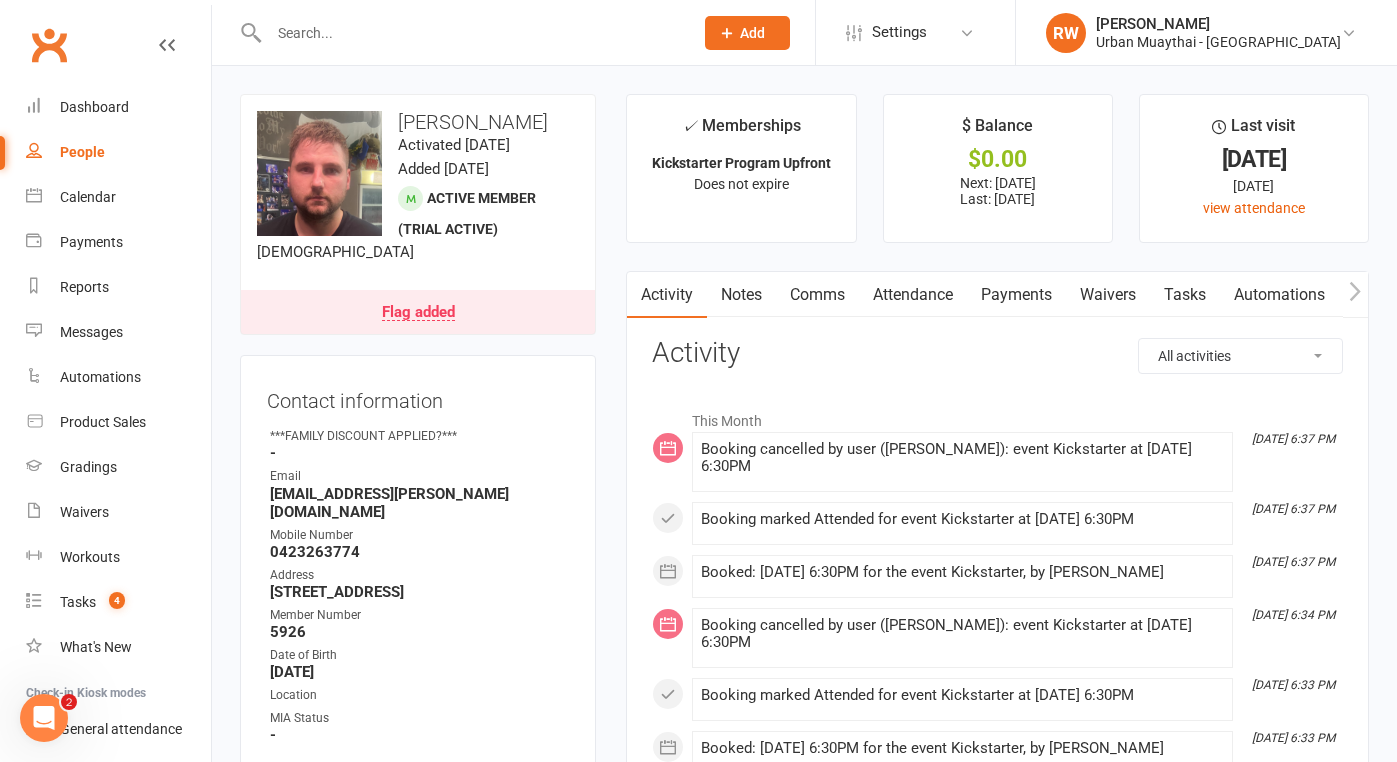 scroll, scrollTop: 0, scrollLeft: 0, axis: both 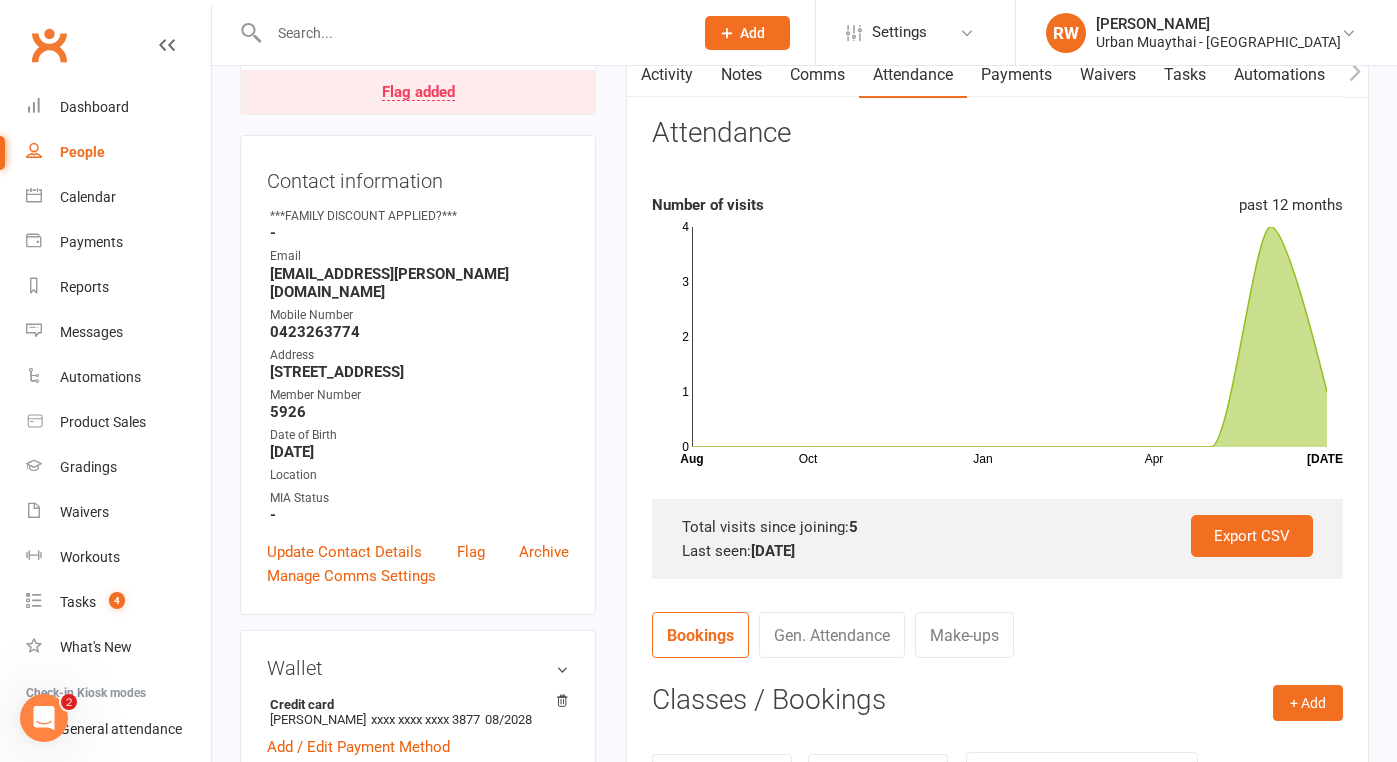 click on "✓ Memberships Kickstarter Program Upfront Does not expire $ Balance $0.00 Next: [DATE] Last: [DATE] Last visit [DATE] [DATE] view attendance
Activity Notes Comms Attendance Payments Waivers Tasks Automations Workouts Gradings / Promotions Mobile App Assessments Credit balance
Attendance Number of visits past 12 months Oct Jan Apr Month Aug [DATE]  0  1  2  3  4 Export CSV Total visits since joining:  5 Last seen:  [DATE] Bookings Gen. Attendance Make-ups + Add Book Event Add Appointment Book a Friend Classes / Bookings
[DATE]
Sun Mon Tue Wed Thu Fri Sat
27
29
30
01
02
03
04
05
28
06
07
08
09
10
11
12
29" at bounding box center (997, 506) 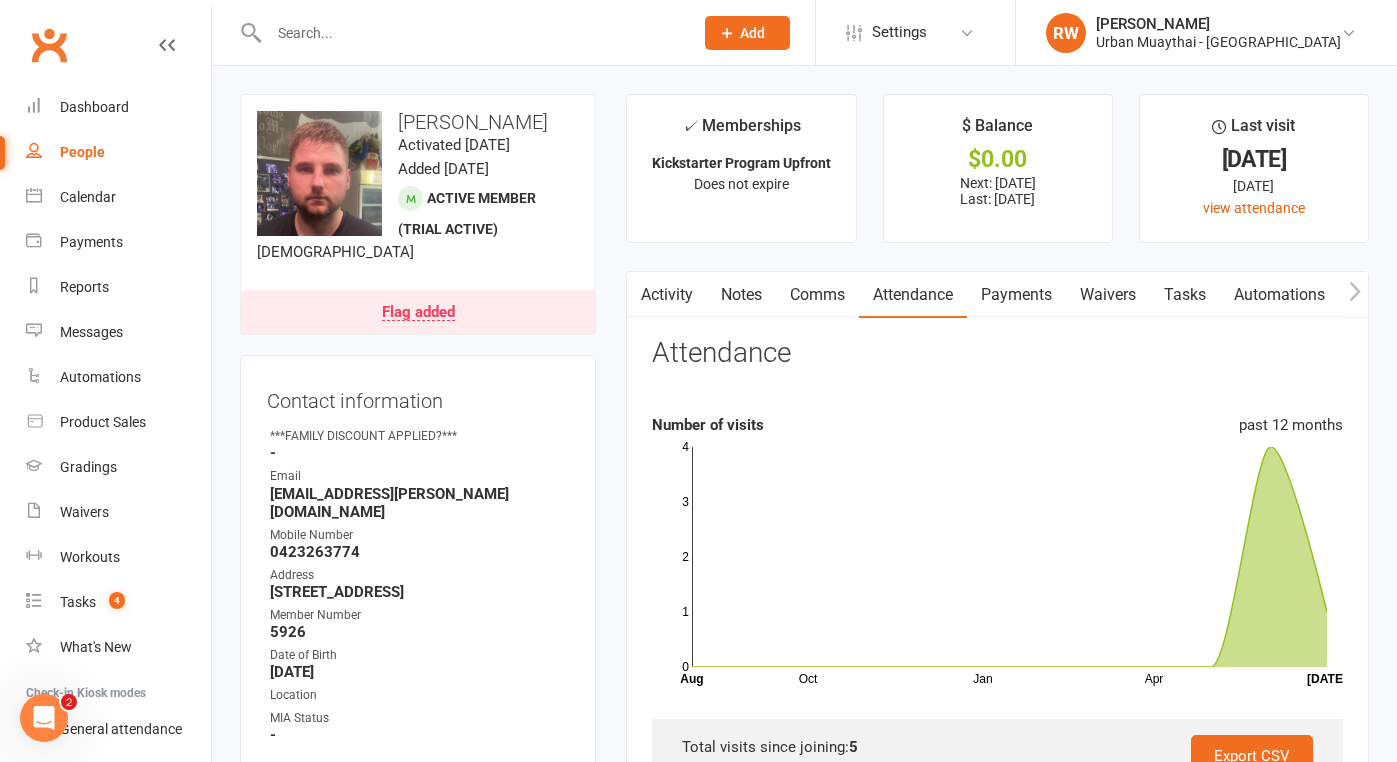 scroll, scrollTop: 0, scrollLeft: 0, axis: both 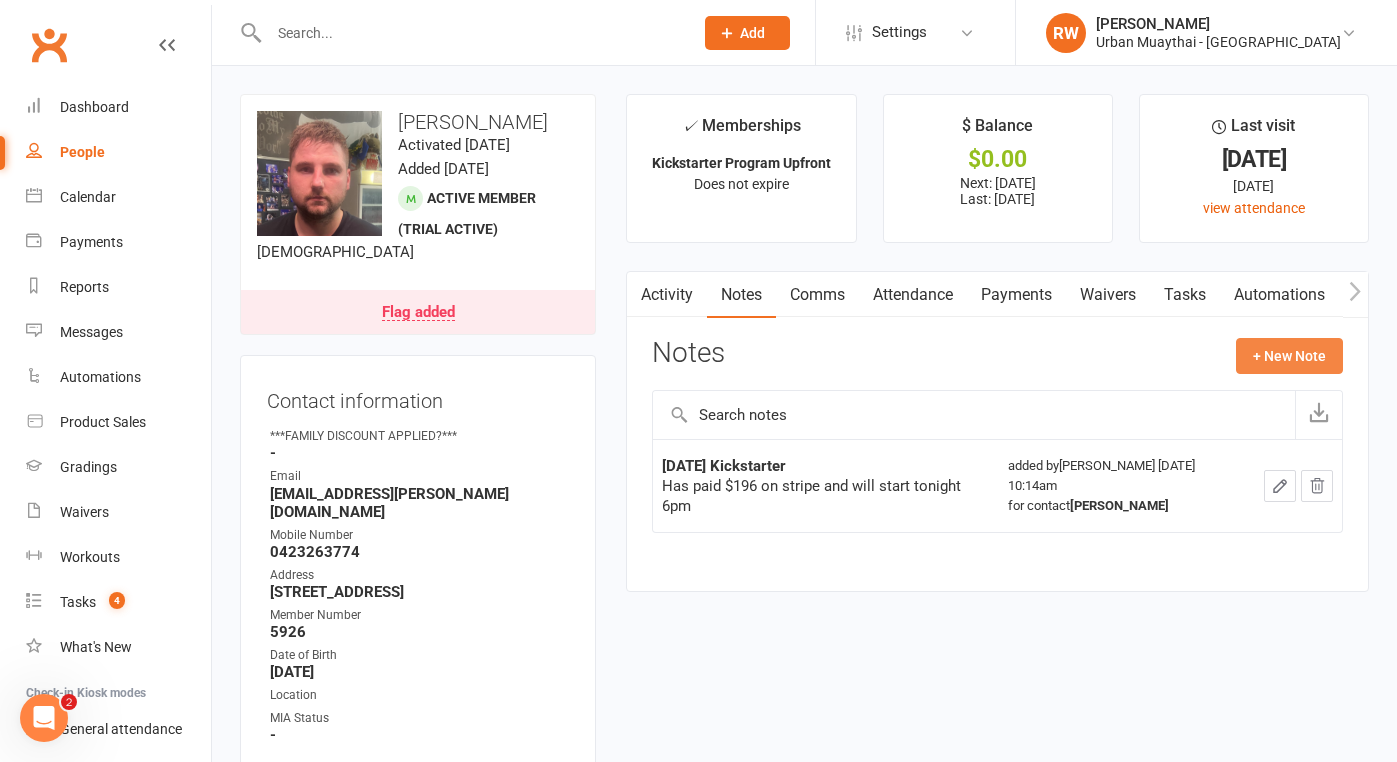click on "+ New Note" at bounding box center (1289, 356) 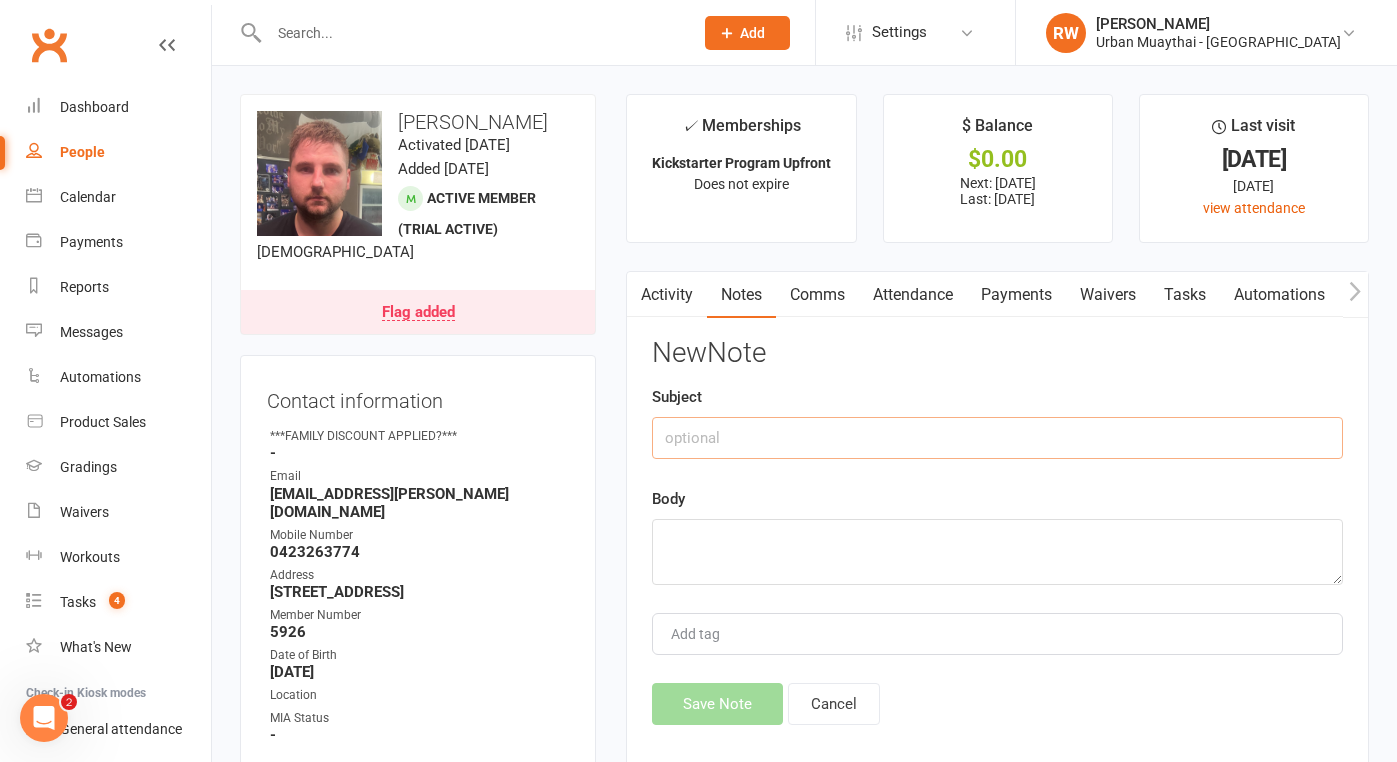 click at bounding box center (997, 438) 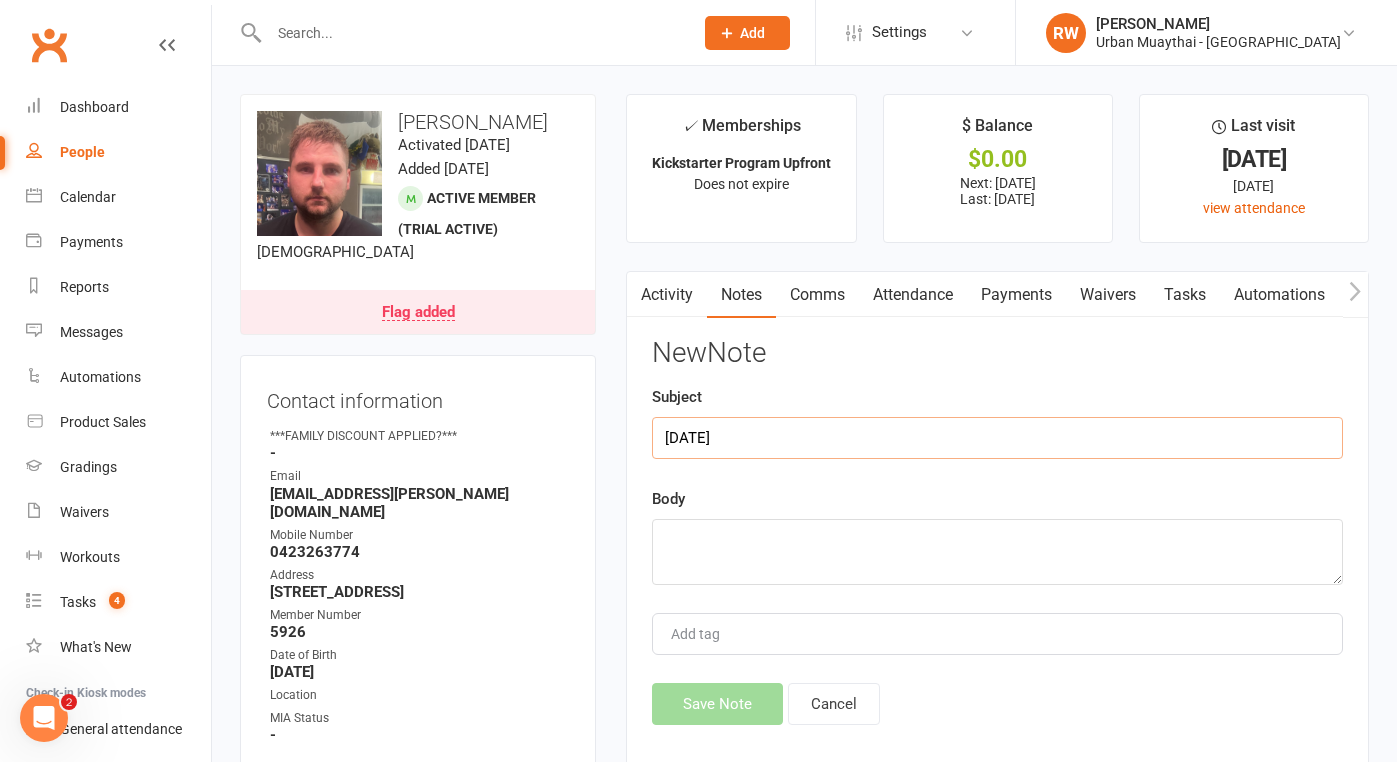 type on "[DATE]" 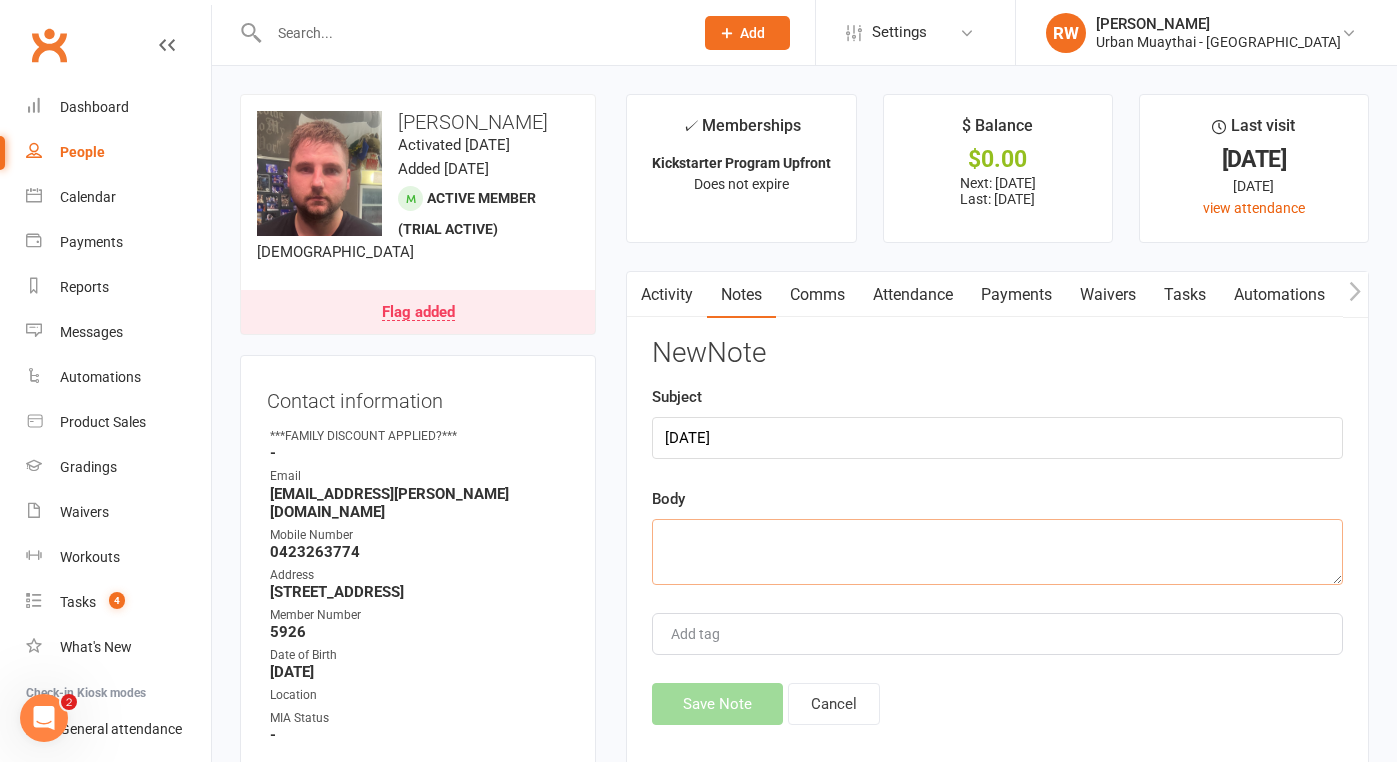 click at bounding box center [997, 552] 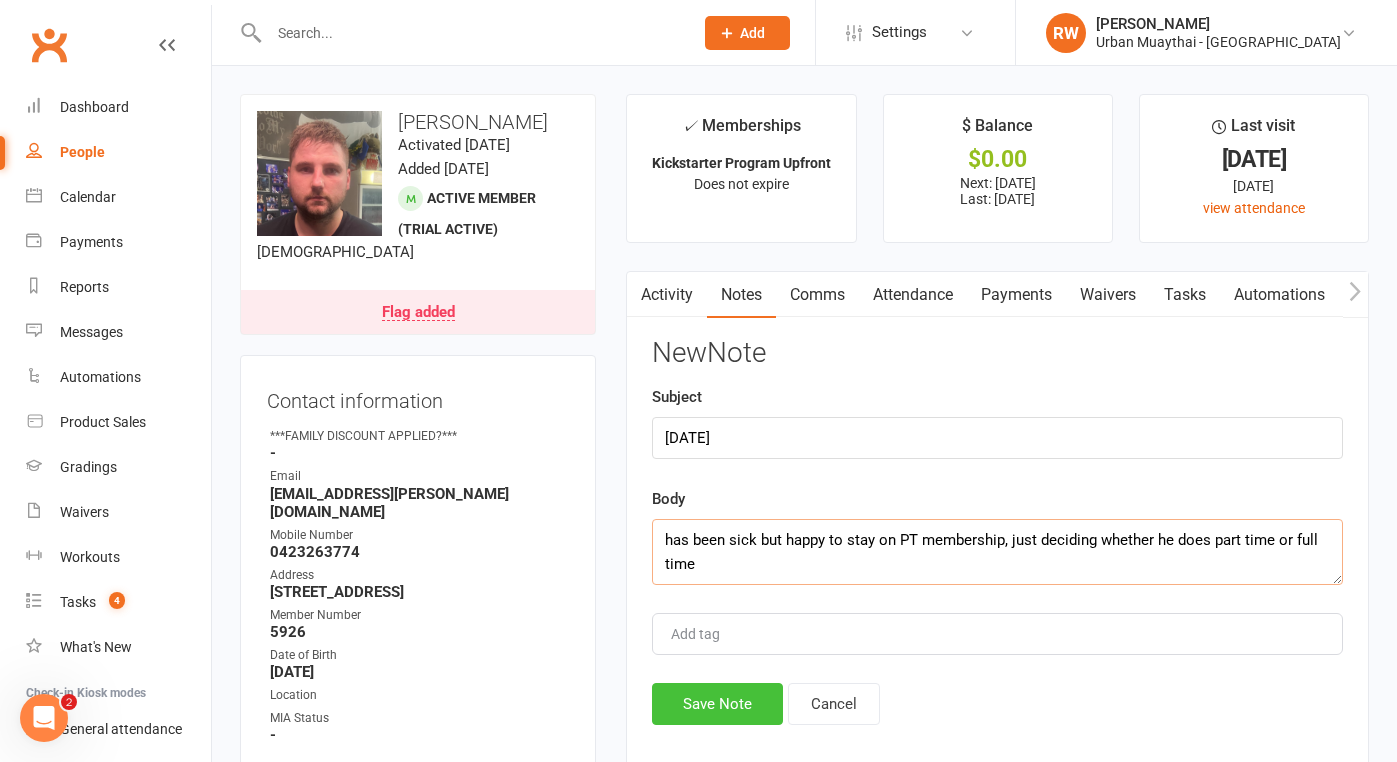 type on "has been sick but happy to stay on PT membership, just deciding whether he does part time or full time" 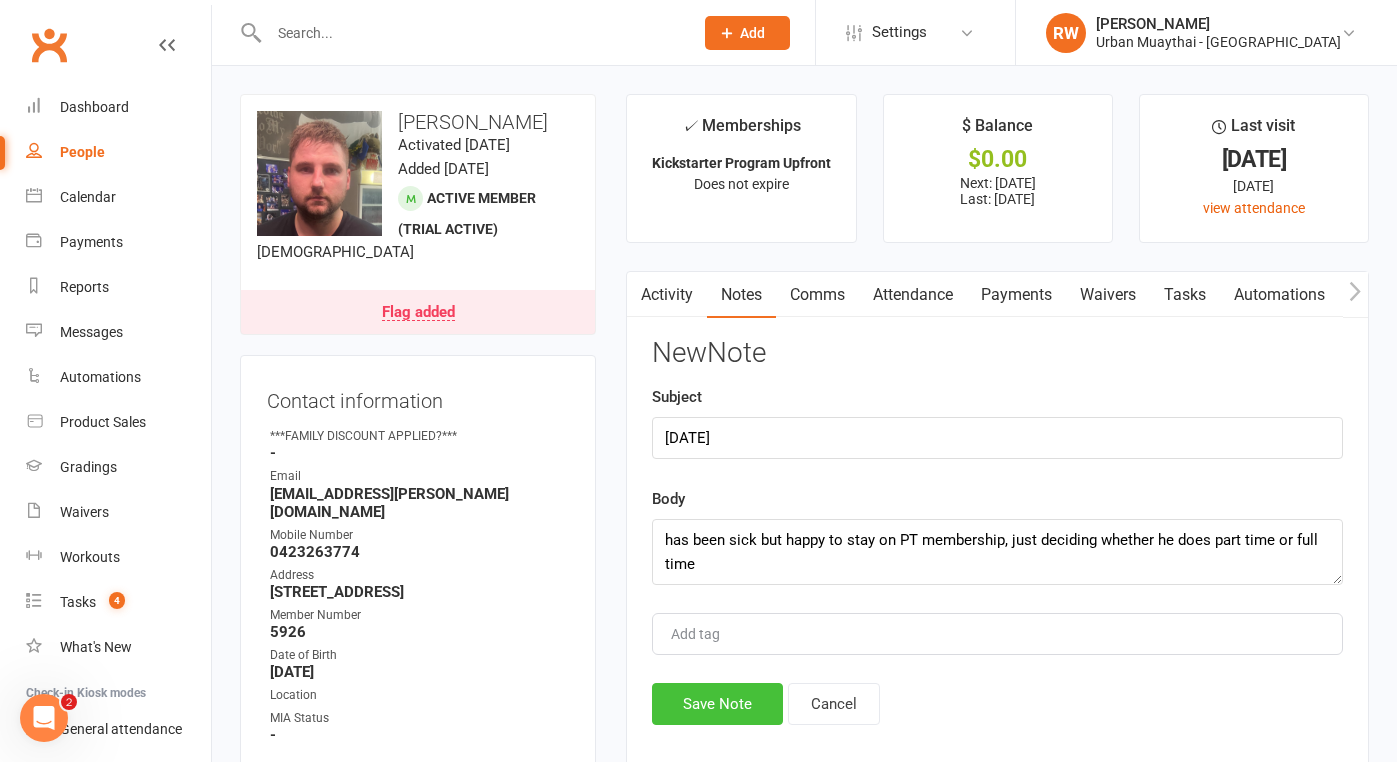 click on "Save Note" at bounding box center (717, 704) 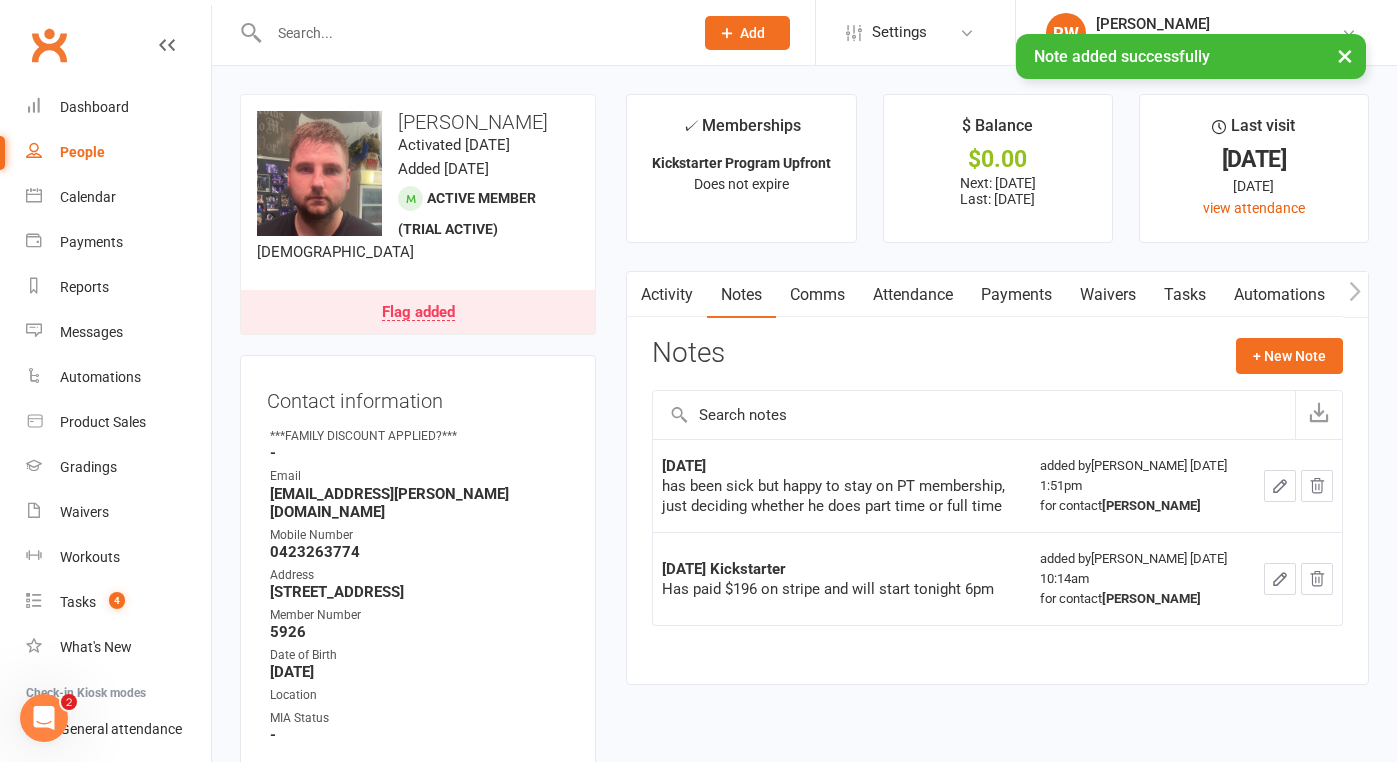 click at bounding box center (471, 33) 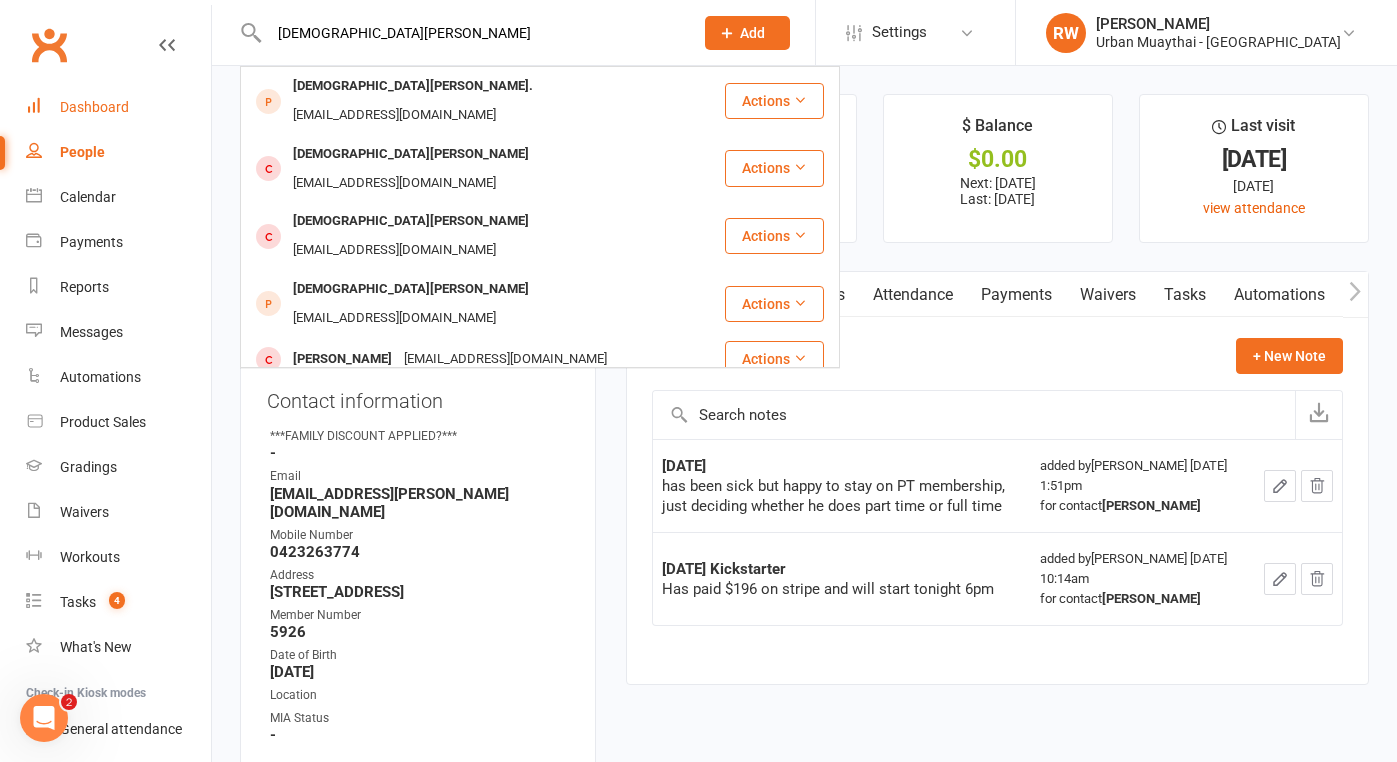 type on "[DEMOGRAPHIC_DATA][PERSON_NAME]" 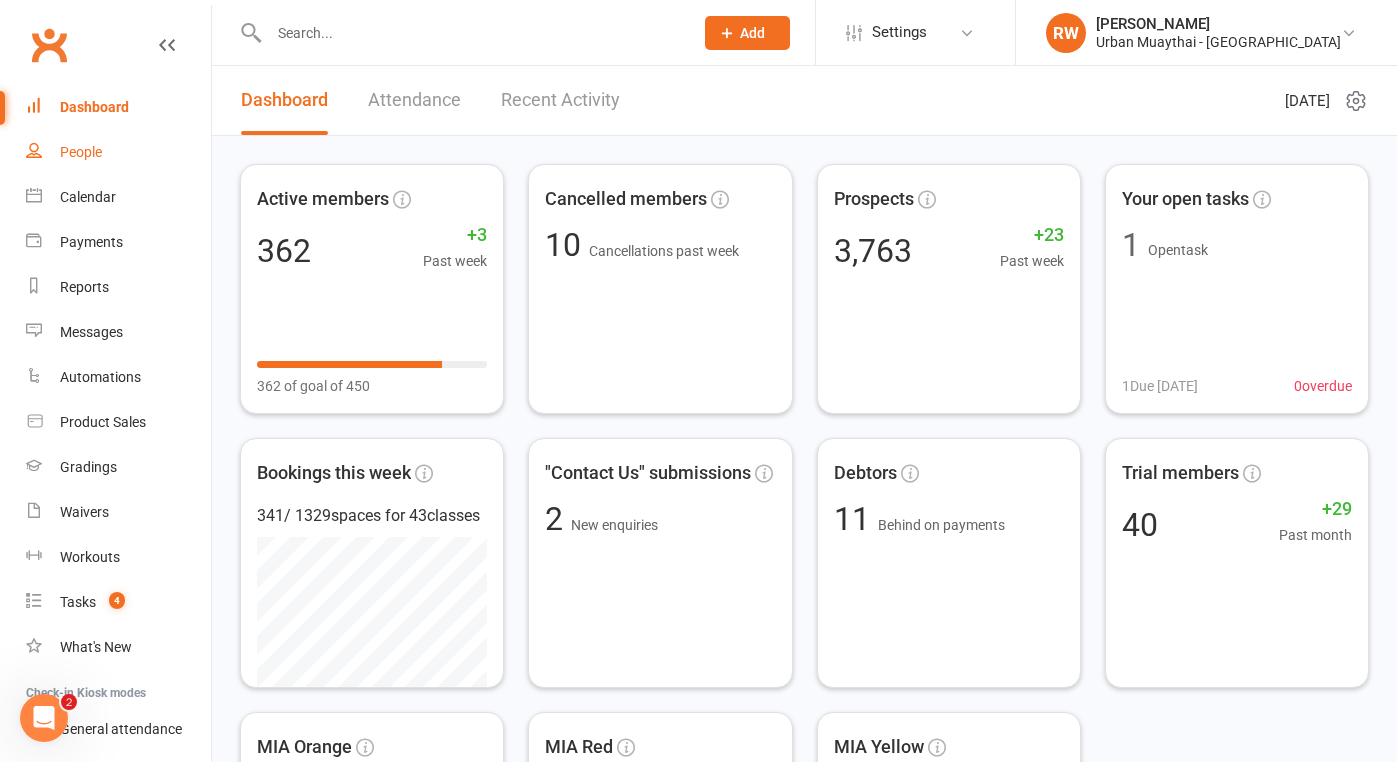 click on "People" at bounding box center (81, 152) 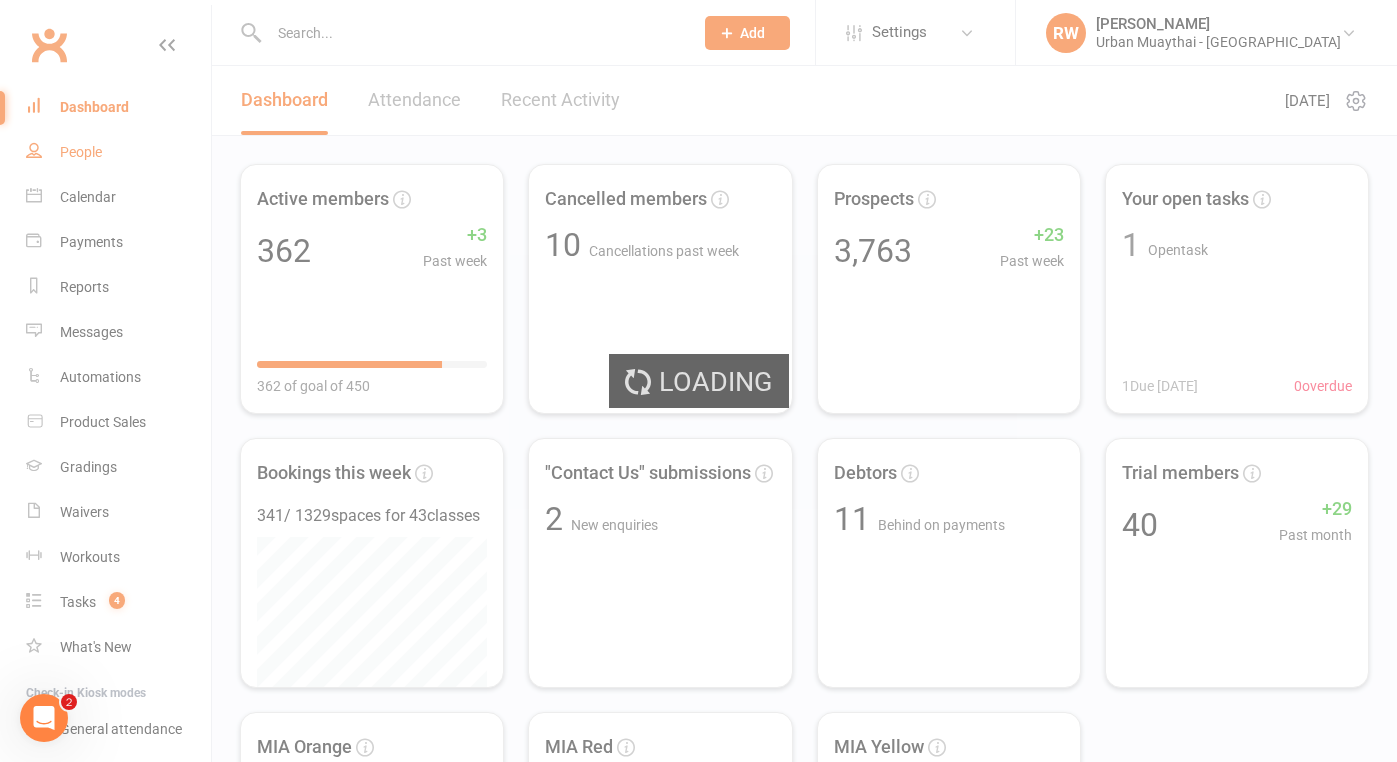 select on "50" 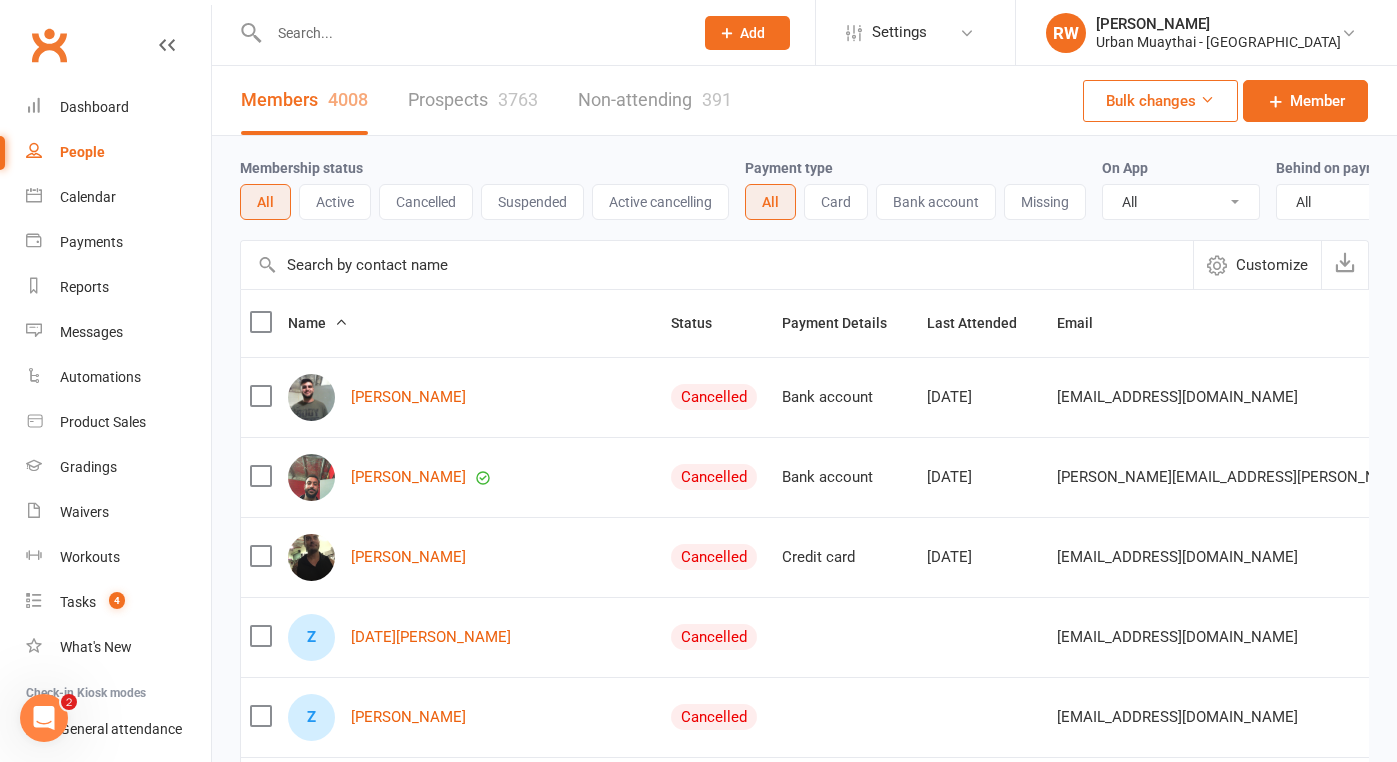 click on "Prospects 3763" at bounding box center (473, 100) 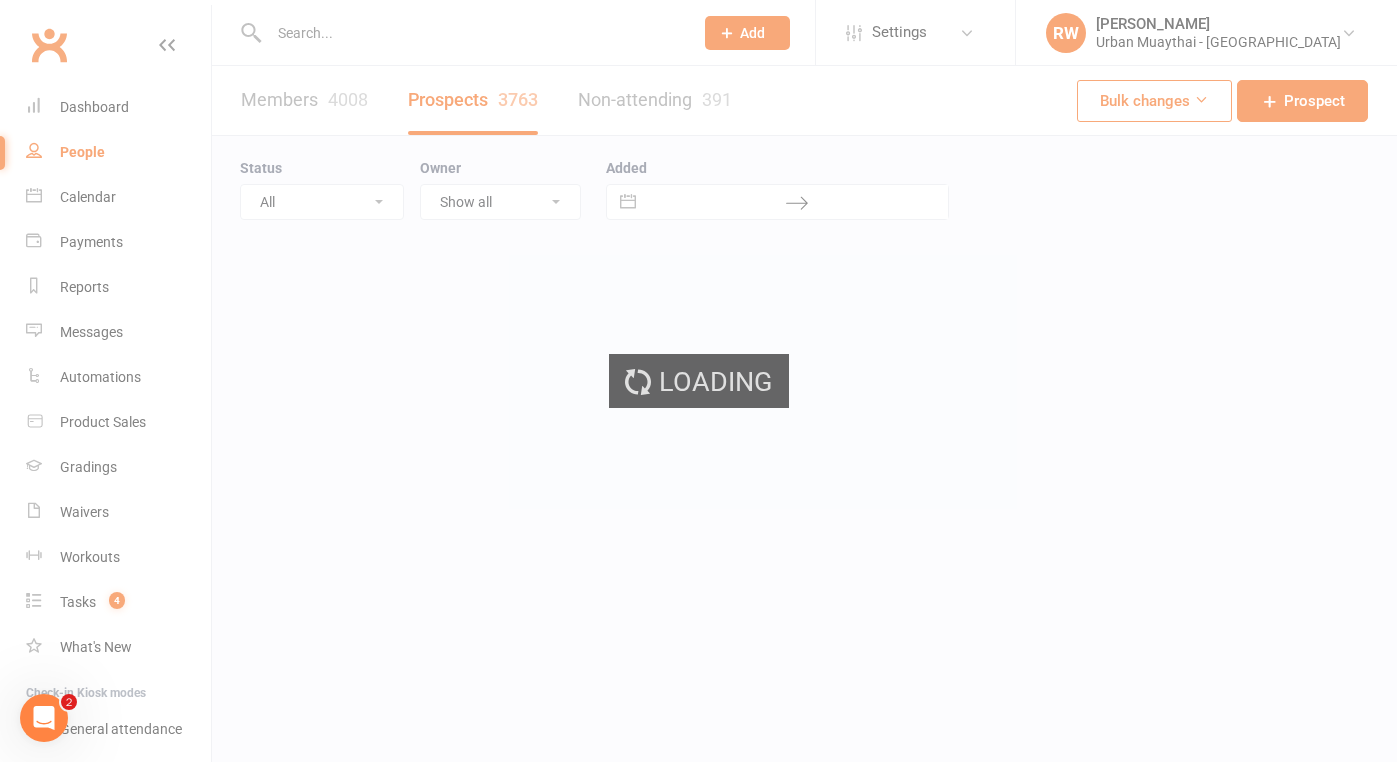 select on "100" 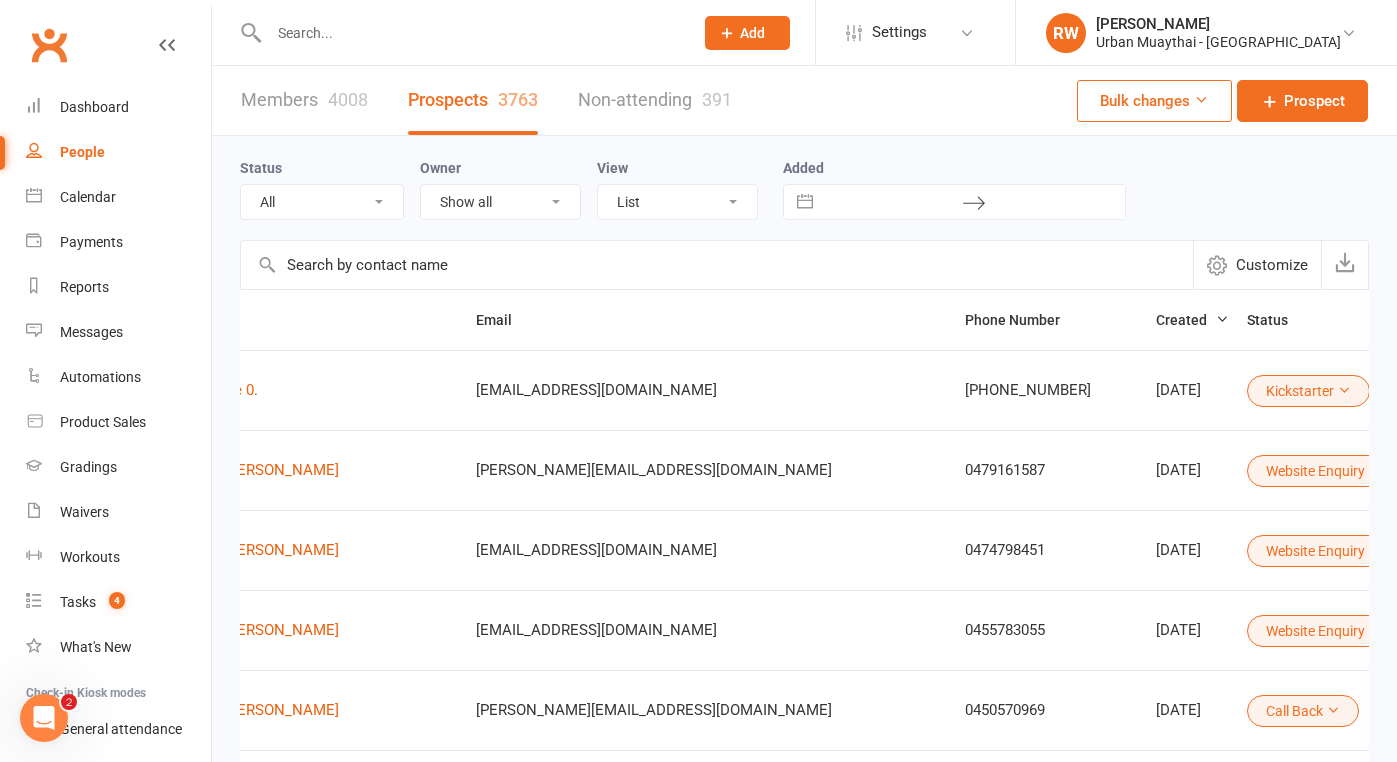 scroll, scrollTop: 0, scrollLeft: 125, axis: horizontal 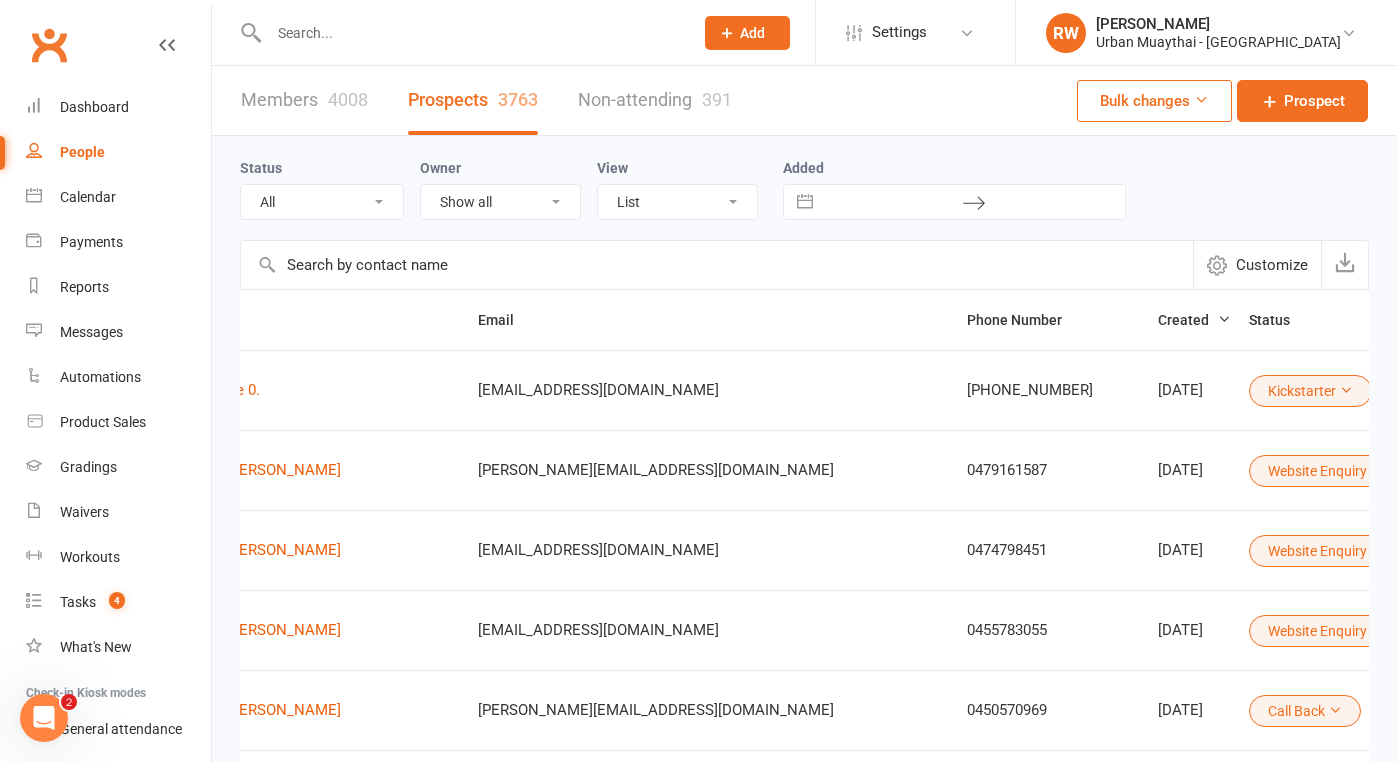 click at bounding box center (1716, 391) 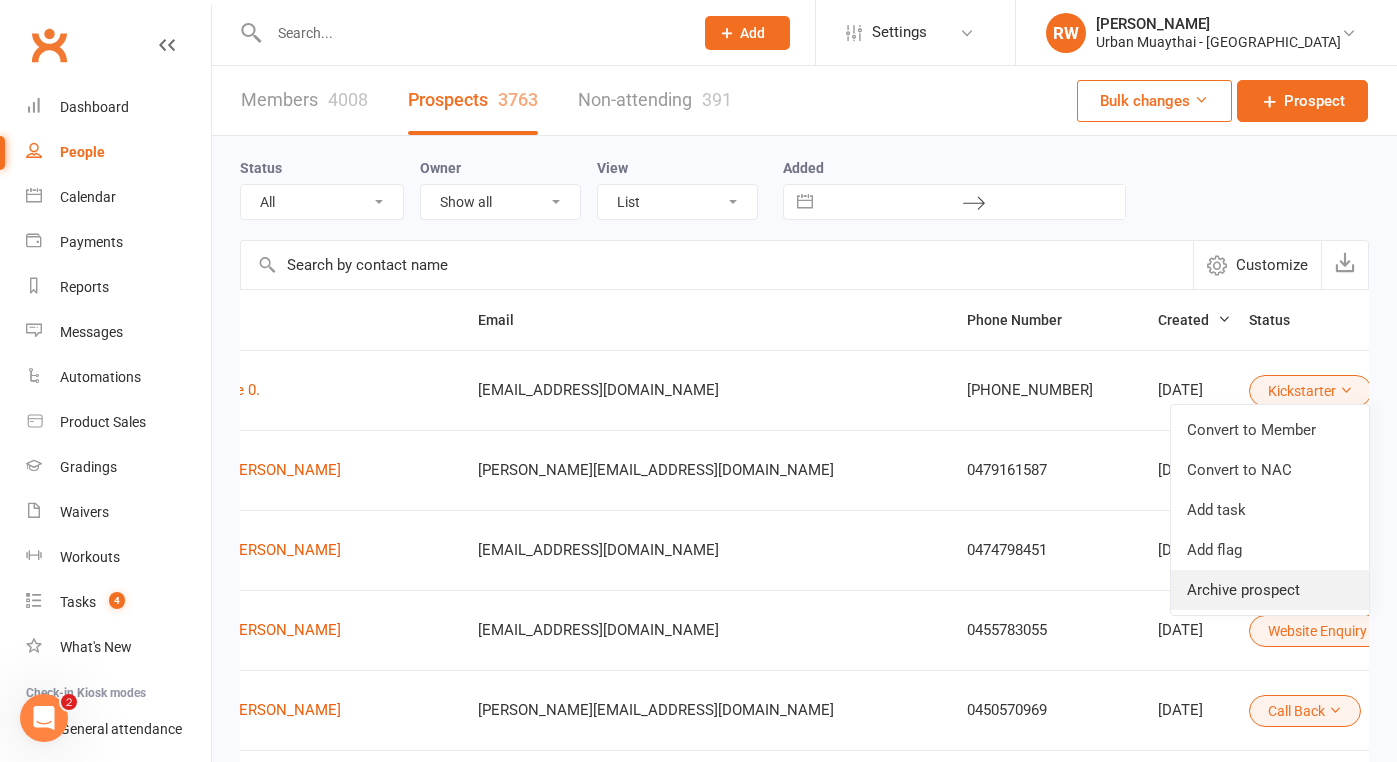 click on "Archive prospect" at bounding box center [1270, 590] 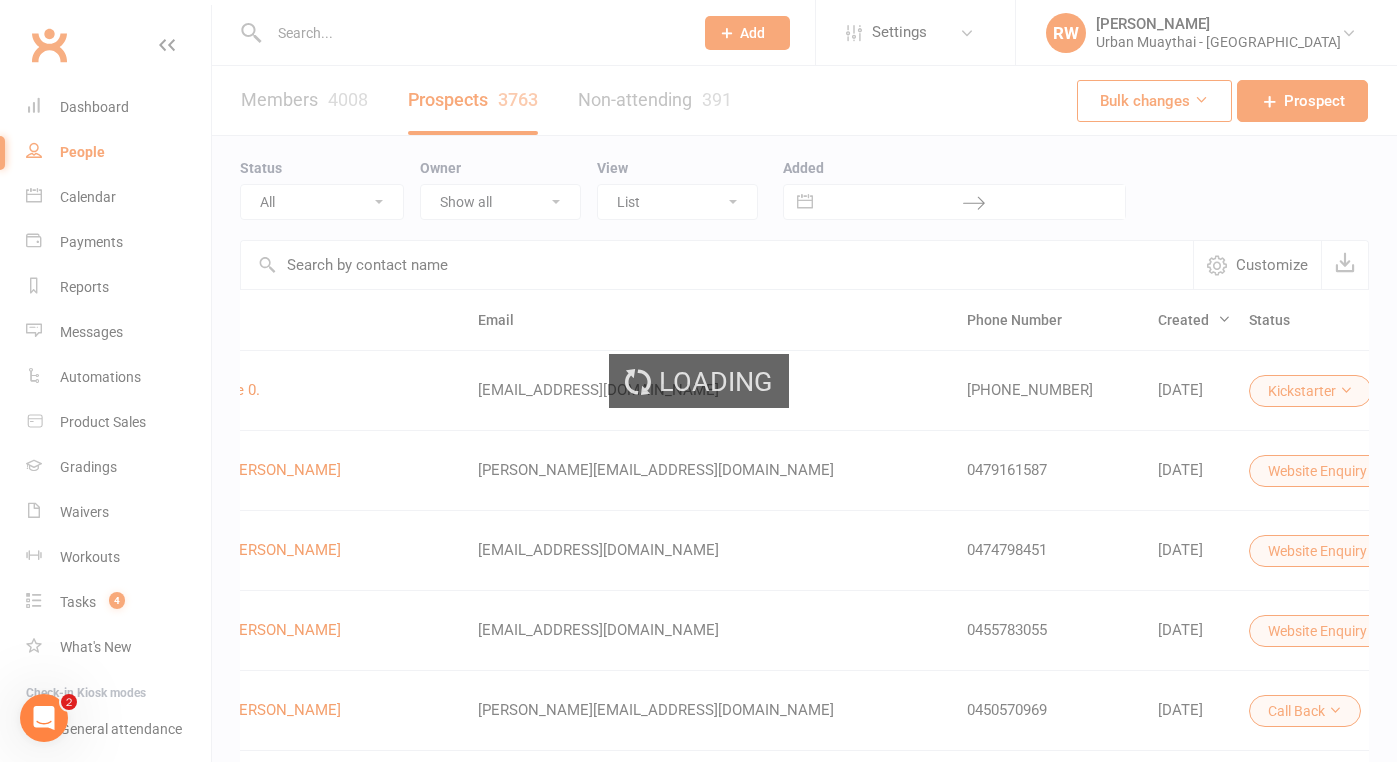 scroll, scrollTop: 0, scrollLeft: 126, axis: horizontal 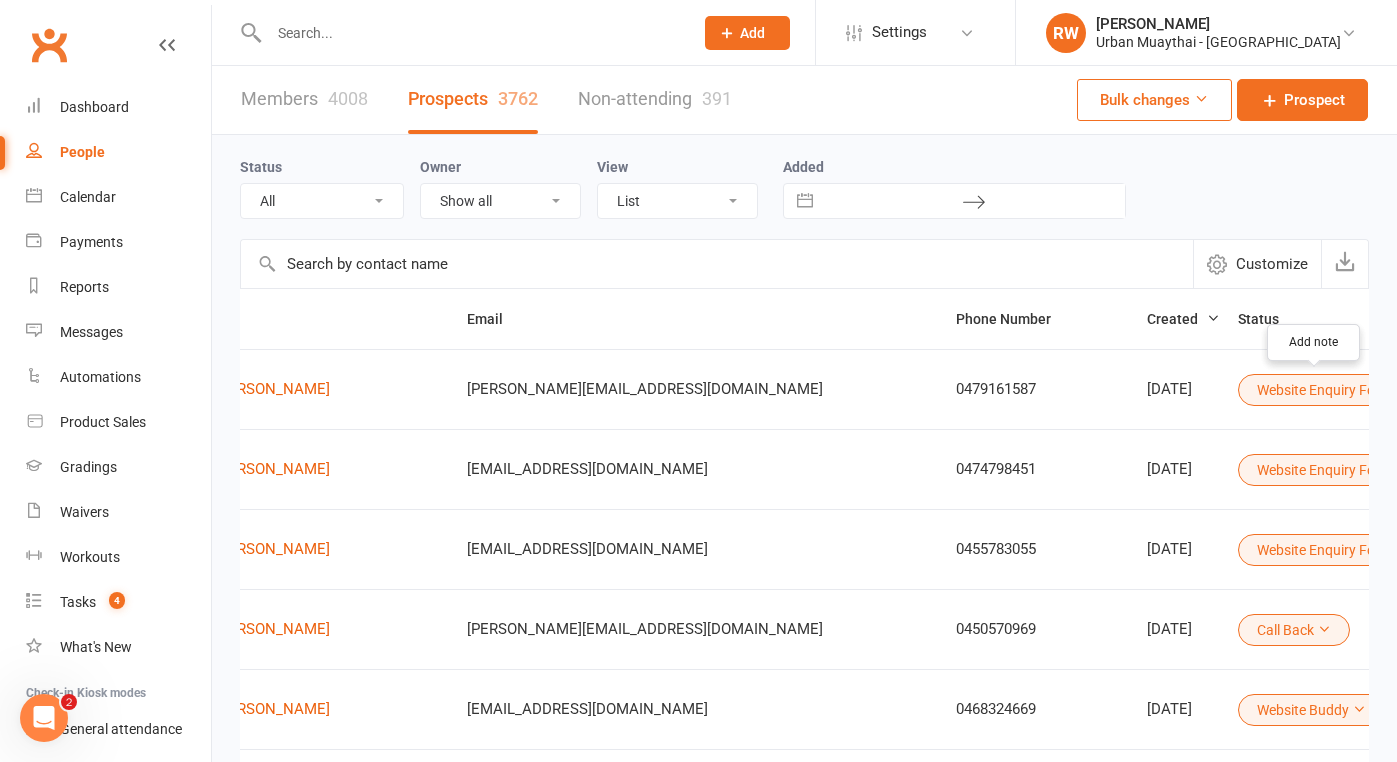 click 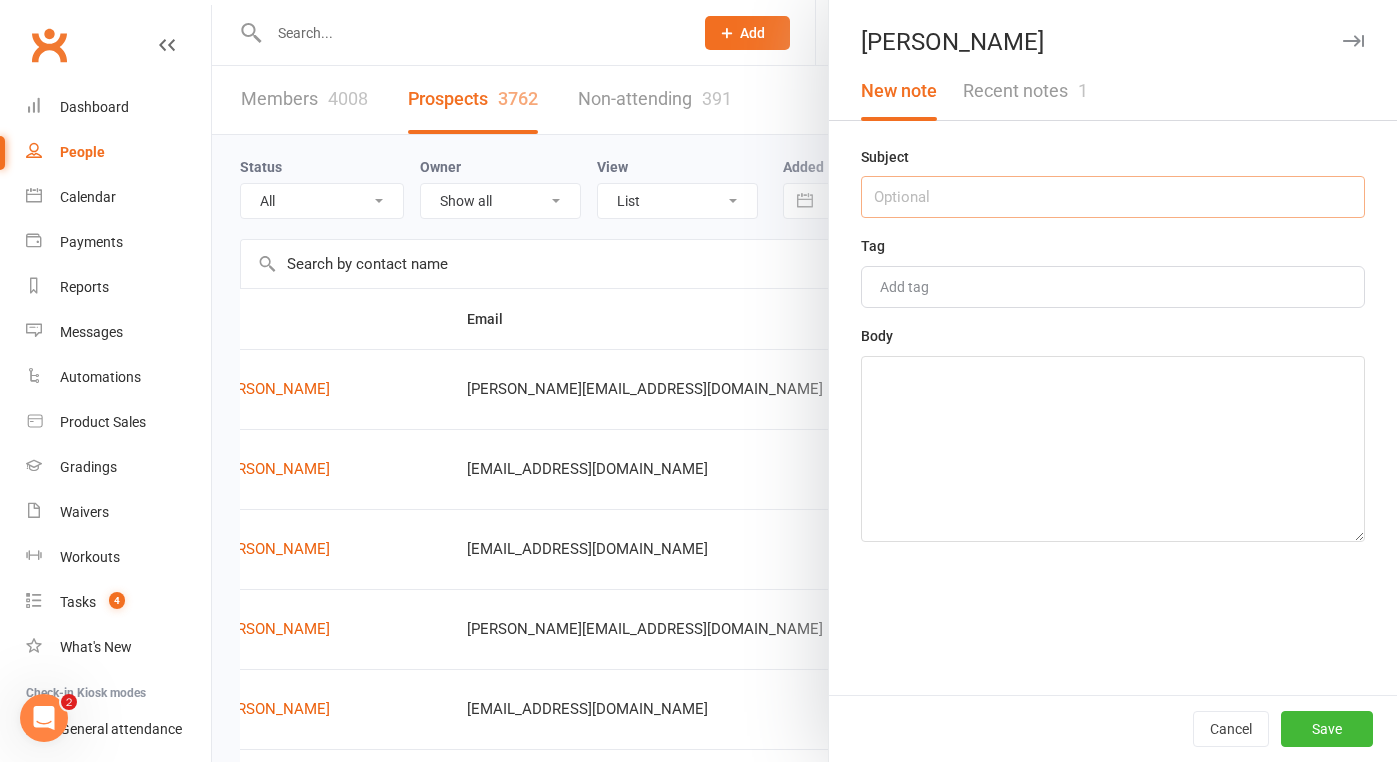 click at bounding box center (1113, 197) 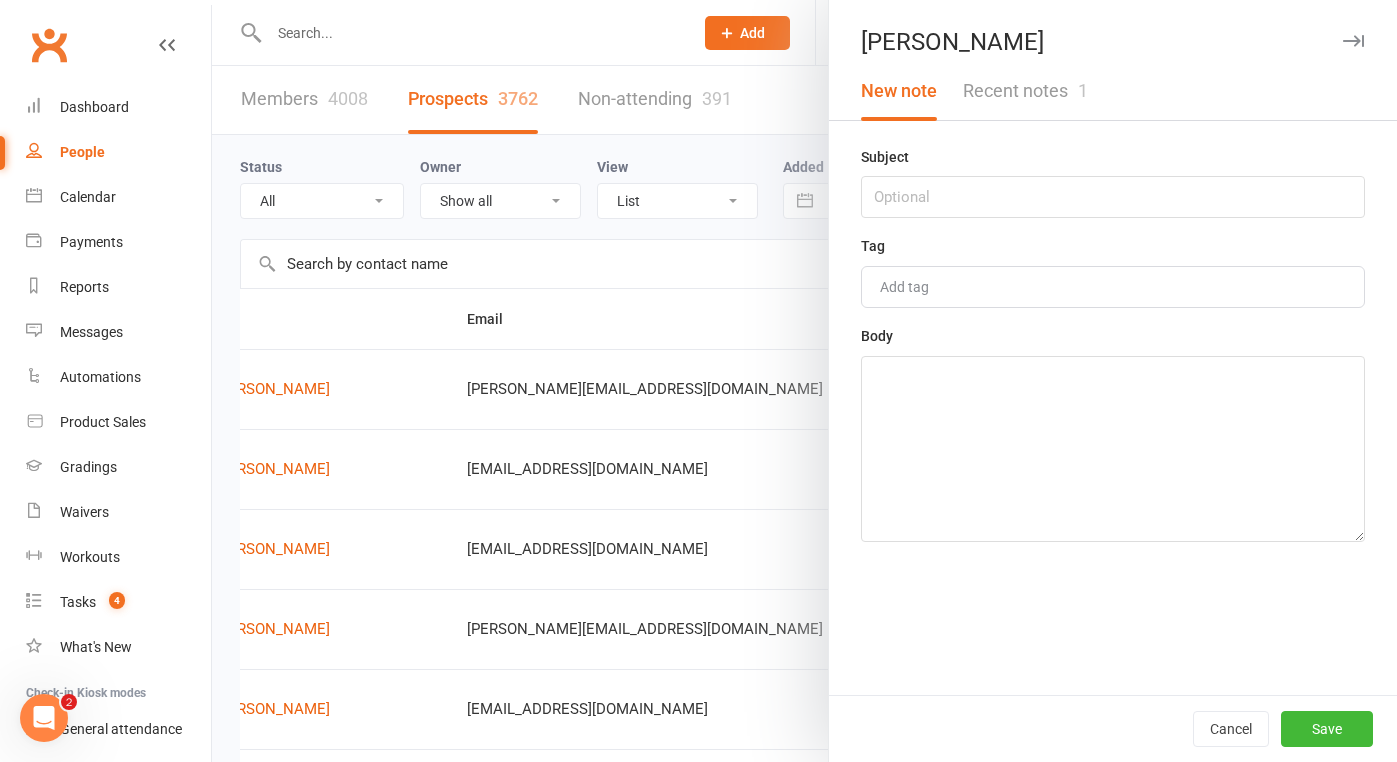 click on "Recent notes 1" at bounding box center (1025, 91) 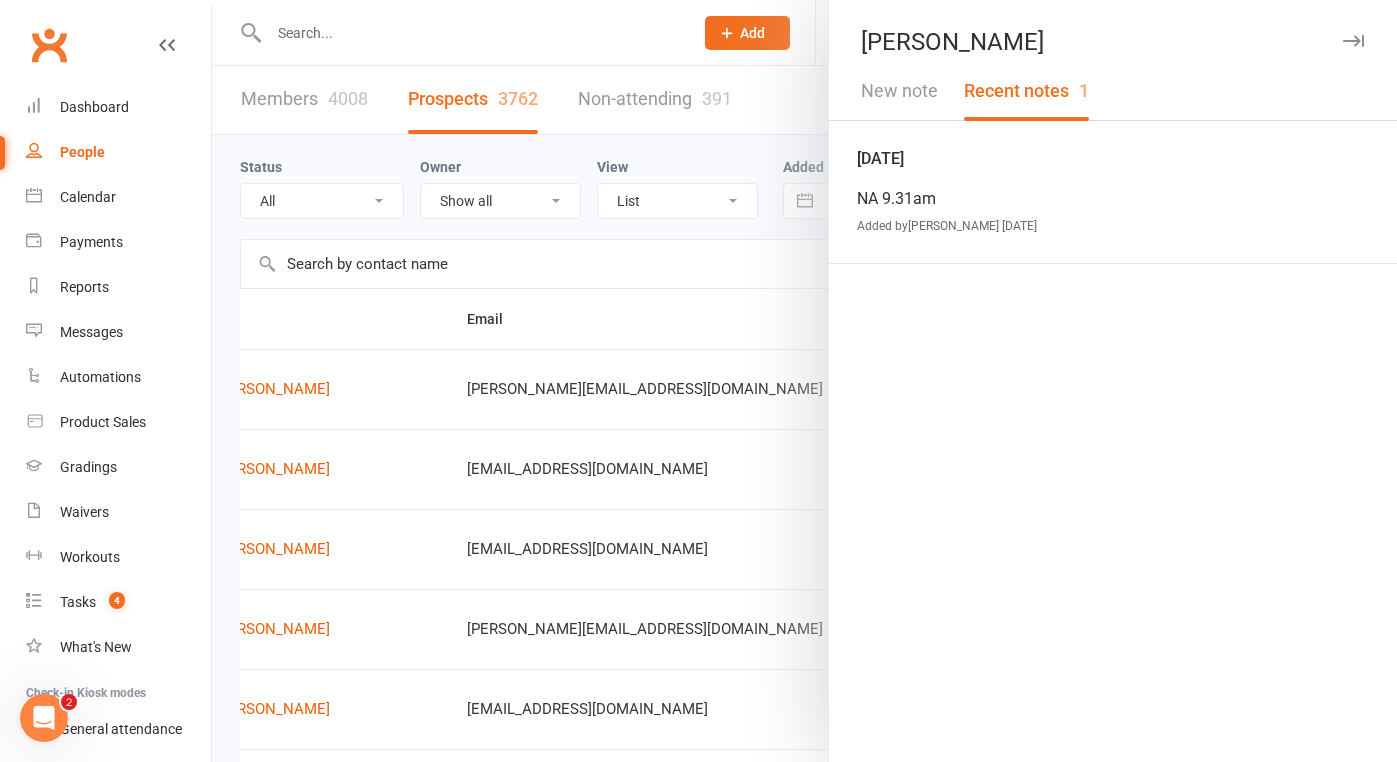 click on "[DATE] NA 9.31am Added by  [PERSON_NAME]   [DATE]" at bounding box center (1113, 192) 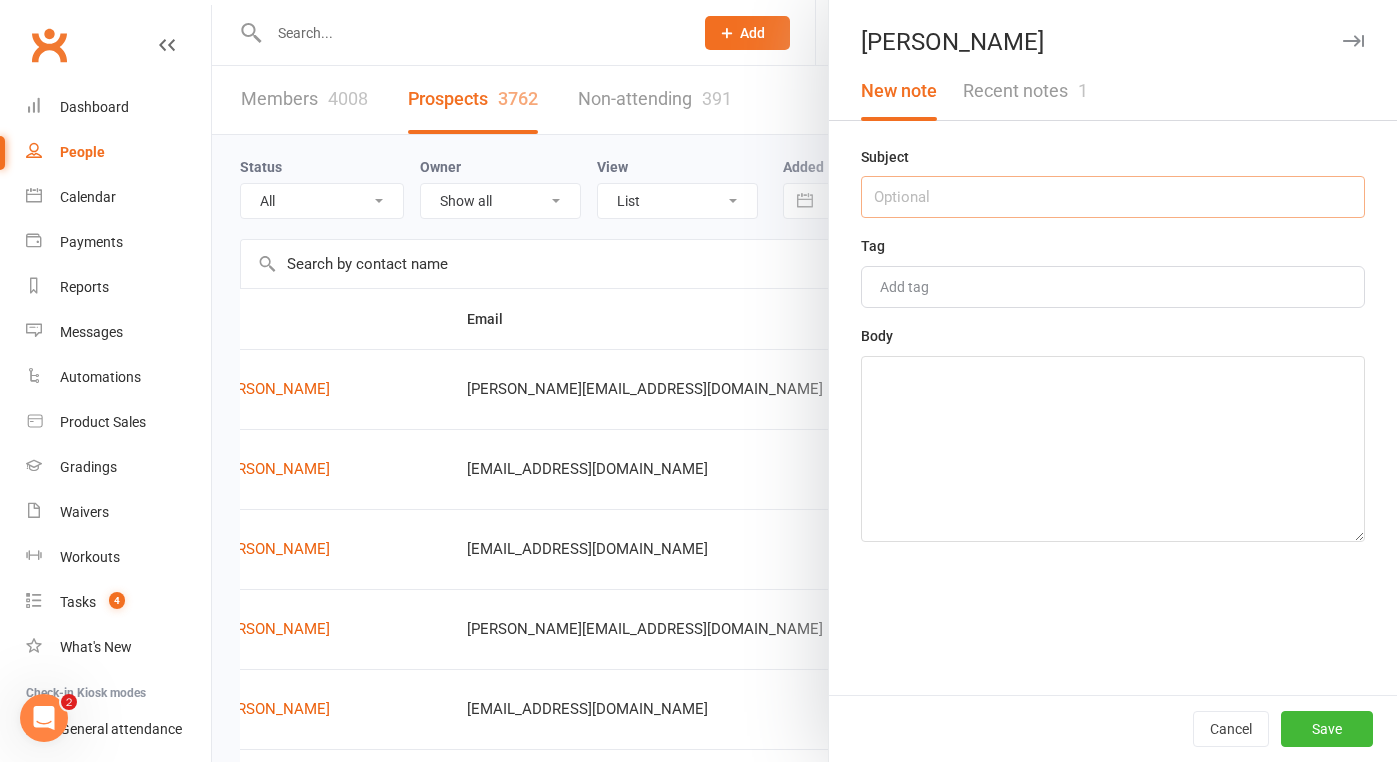 click at bounding box center [1113, 197] 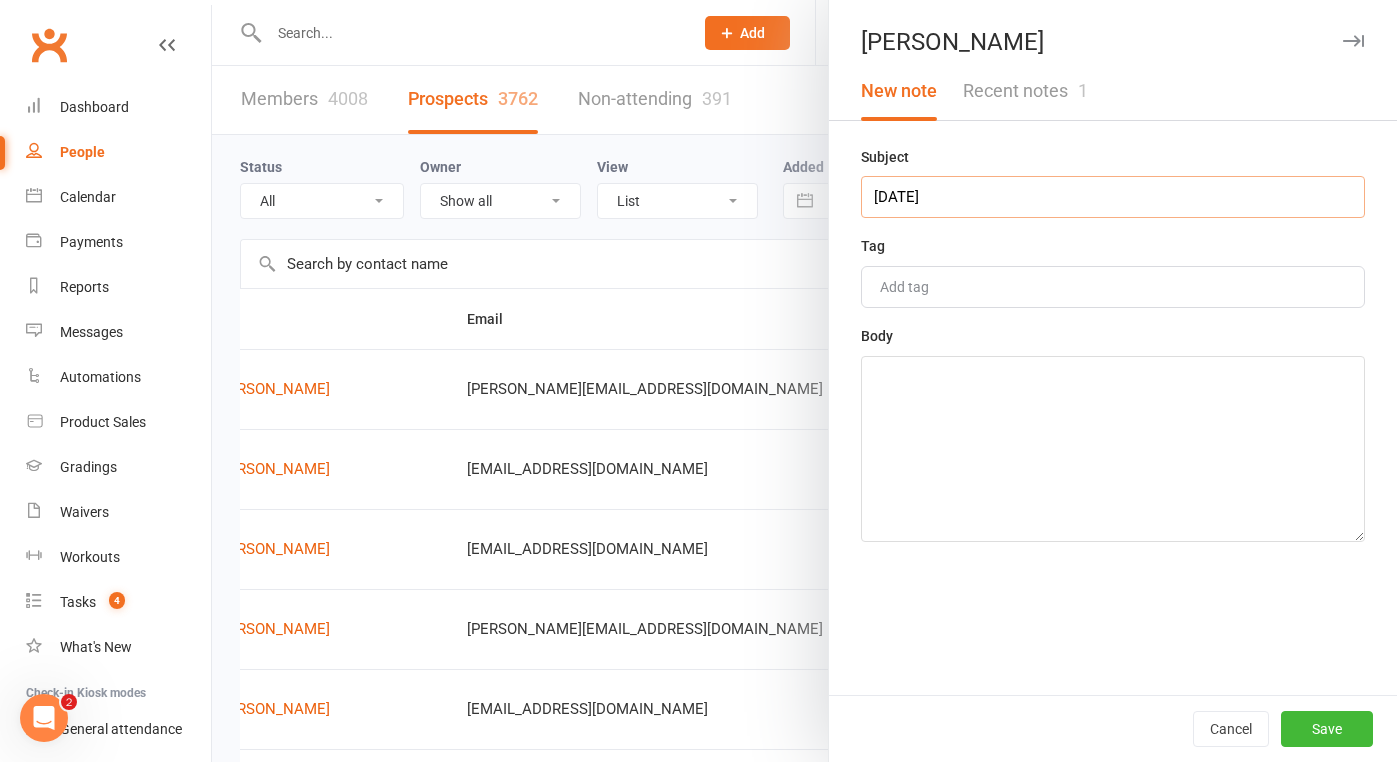 type on "[DATE]" 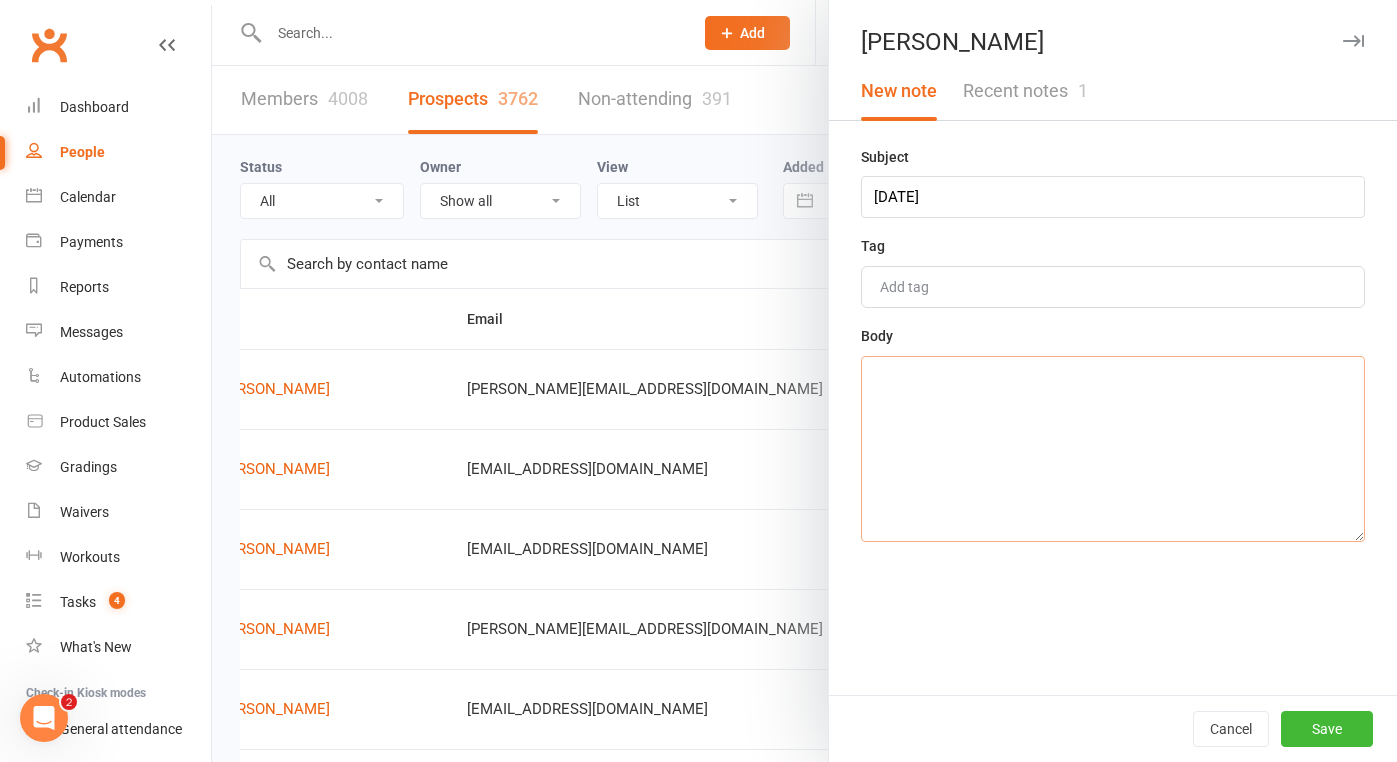 drag, startPoint x: 953, startPoint y: 232, endPoint x: 926, endPoint y: 392, distance: 162.26213 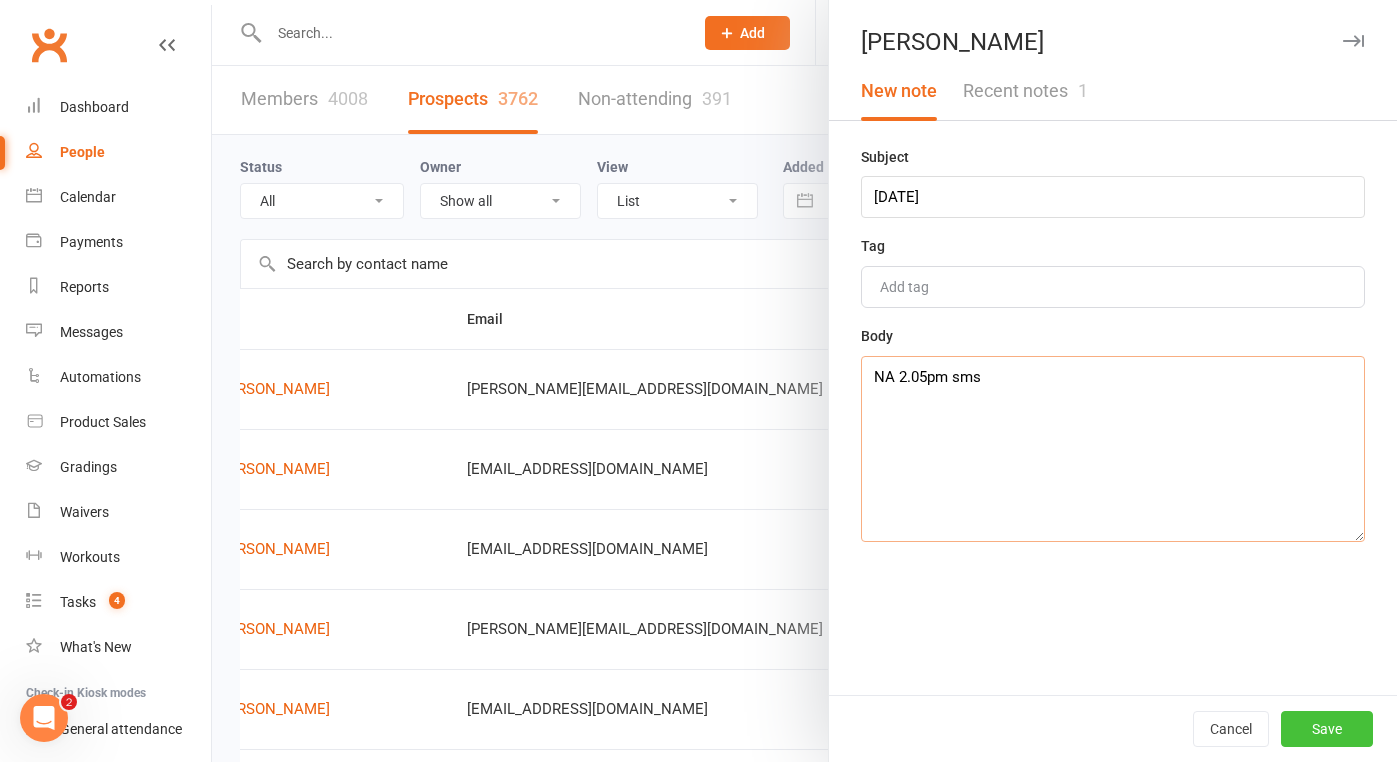 type on "NA 2.05pm sms" 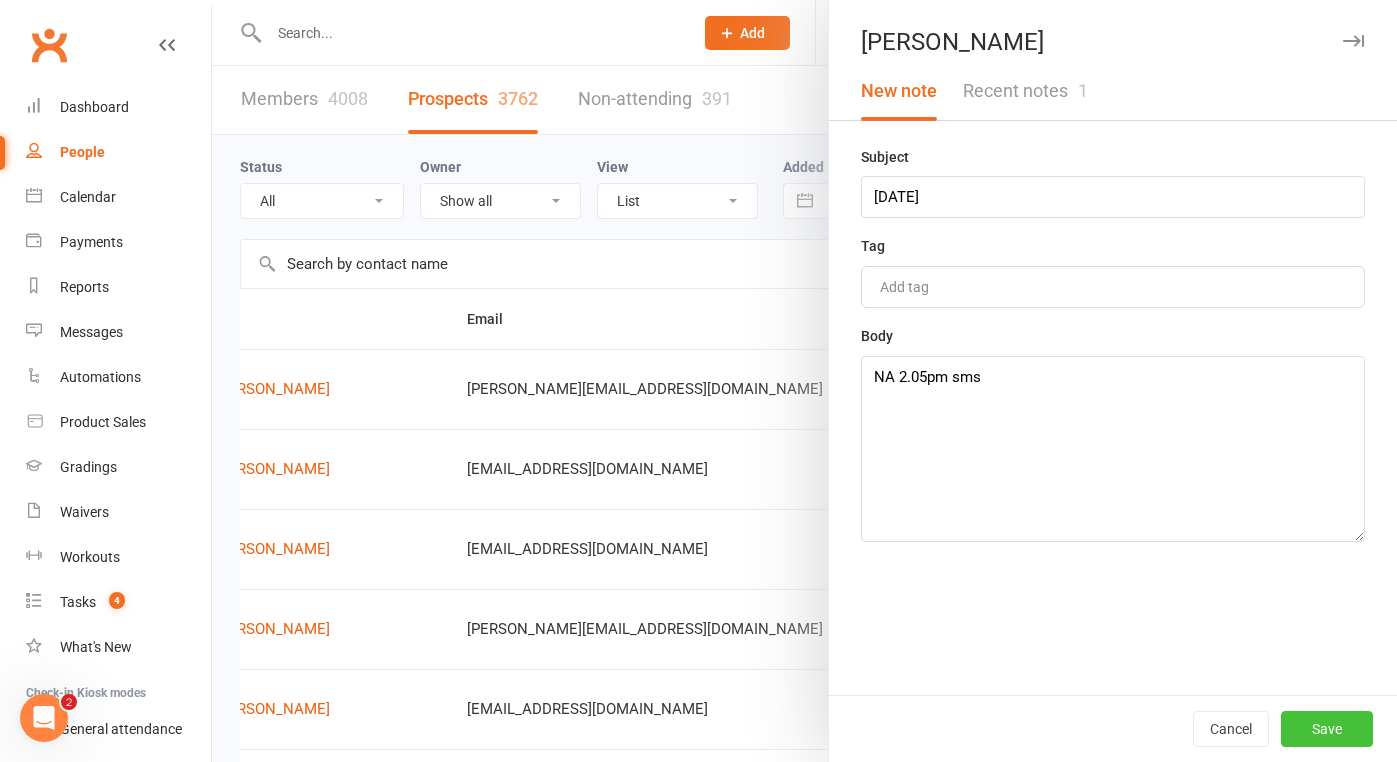 click on "Save" at bounding box center [1327, 729] 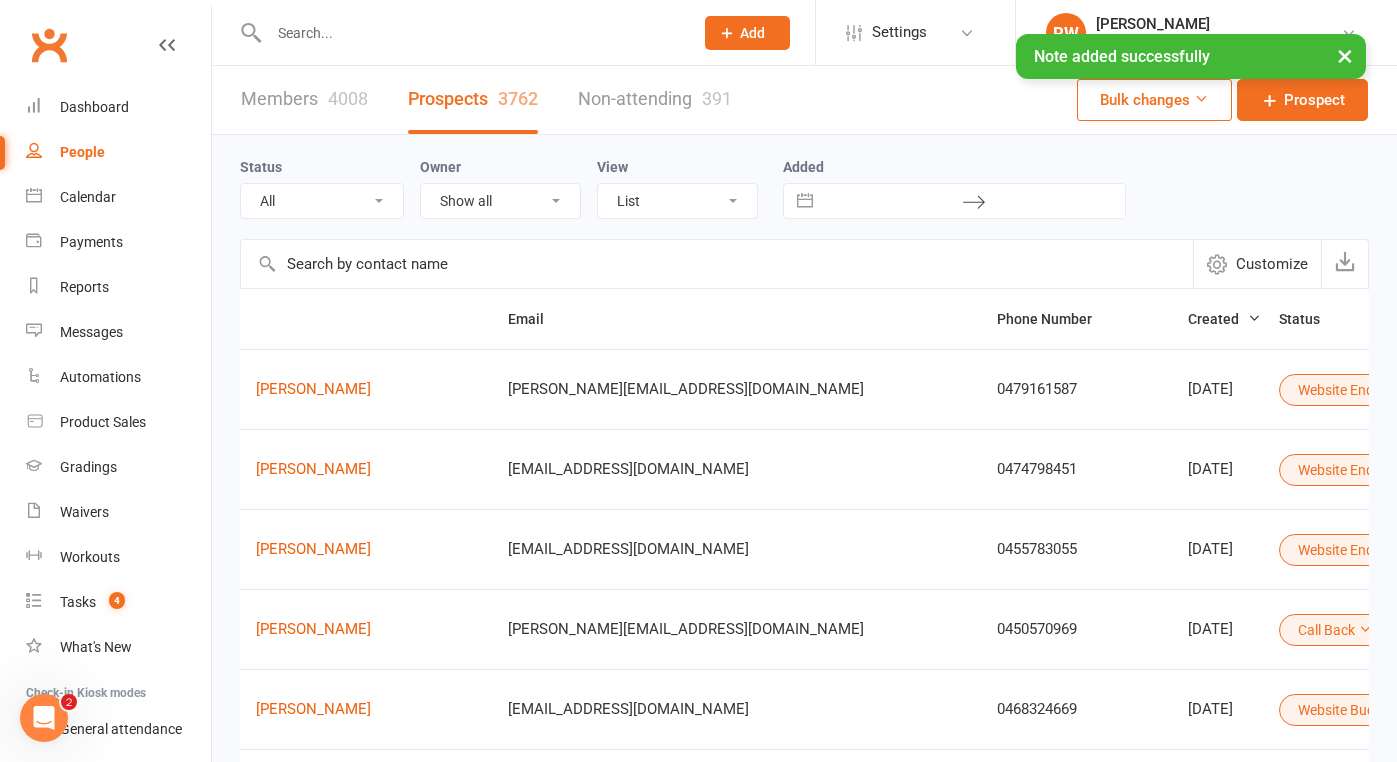scroll, scrollTop: 0, scrollLeft: 95, axis: horizontal 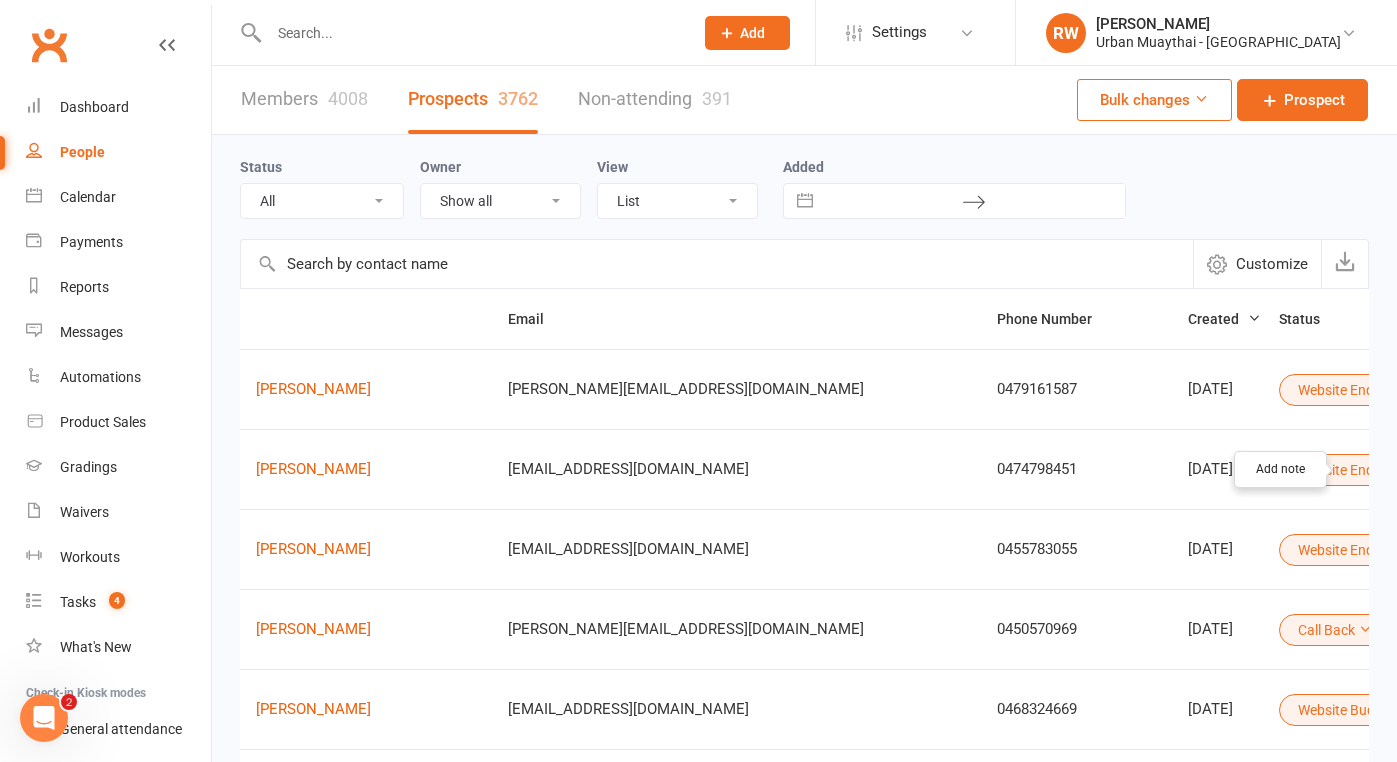 click 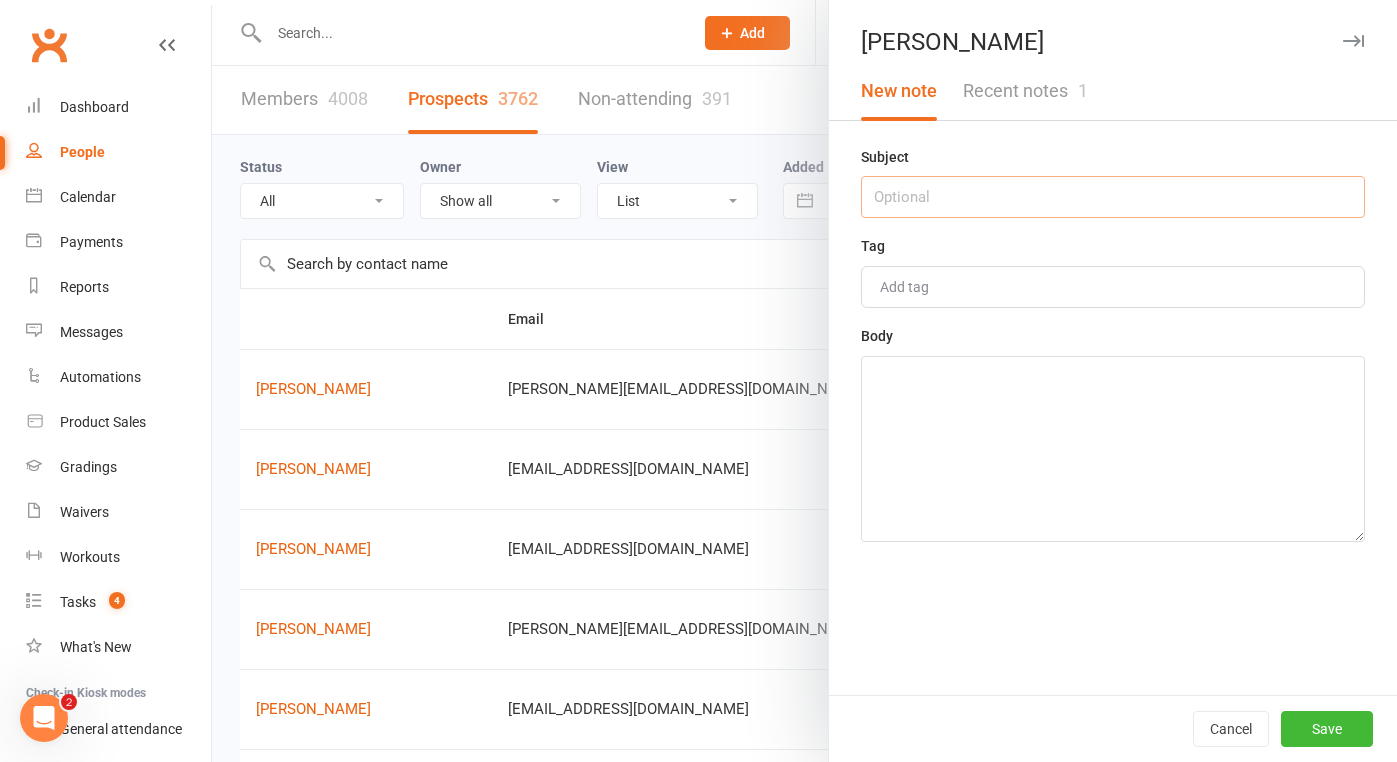 click at bounding box center (1113, 197) 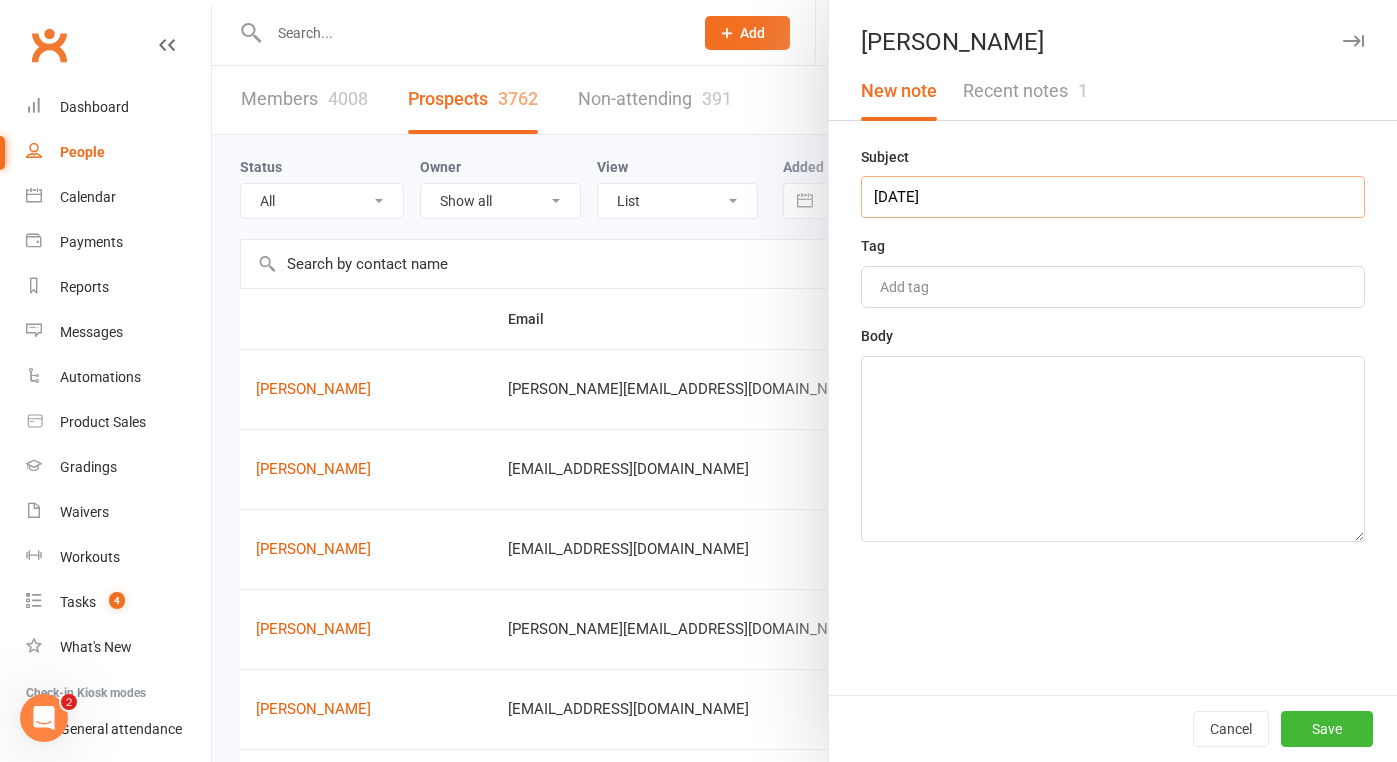 type on "[DATE]" 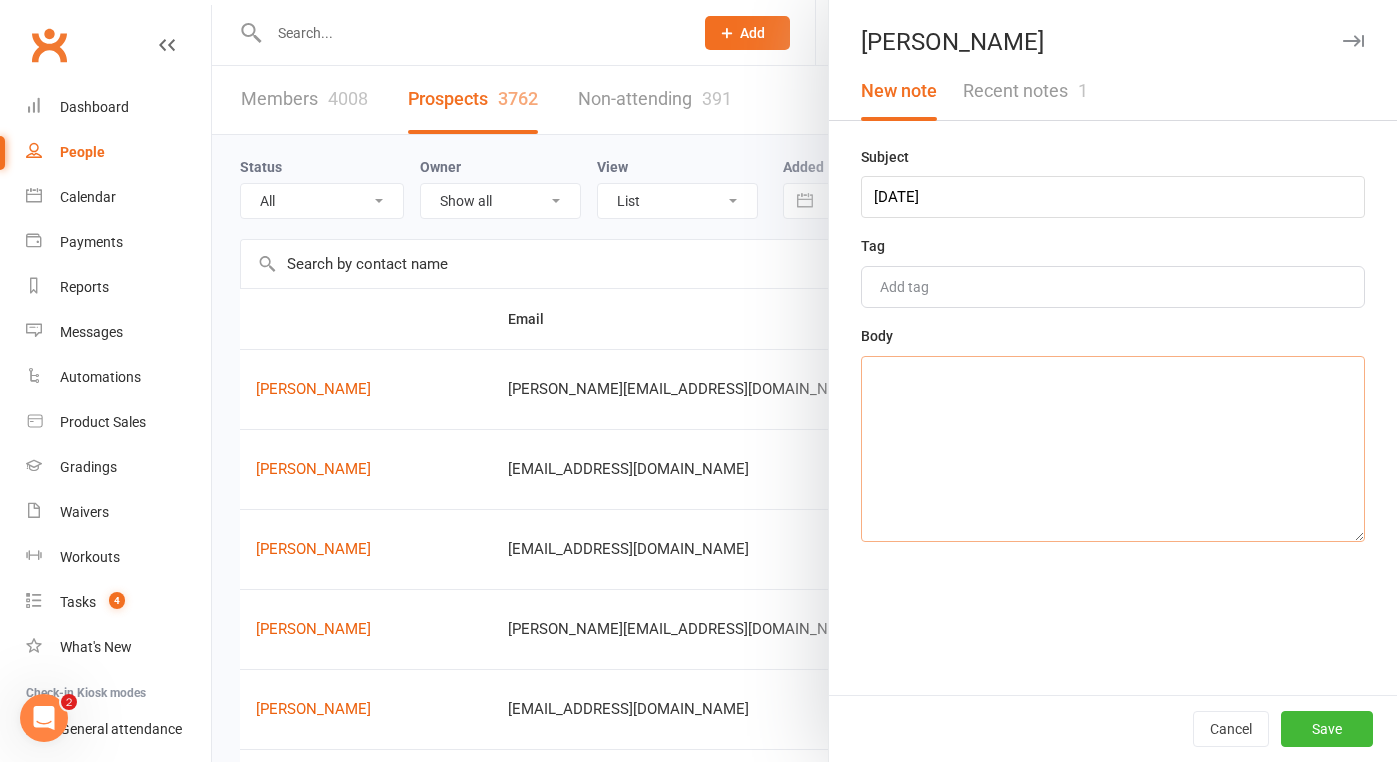 click at bounding box center [1113, 449] 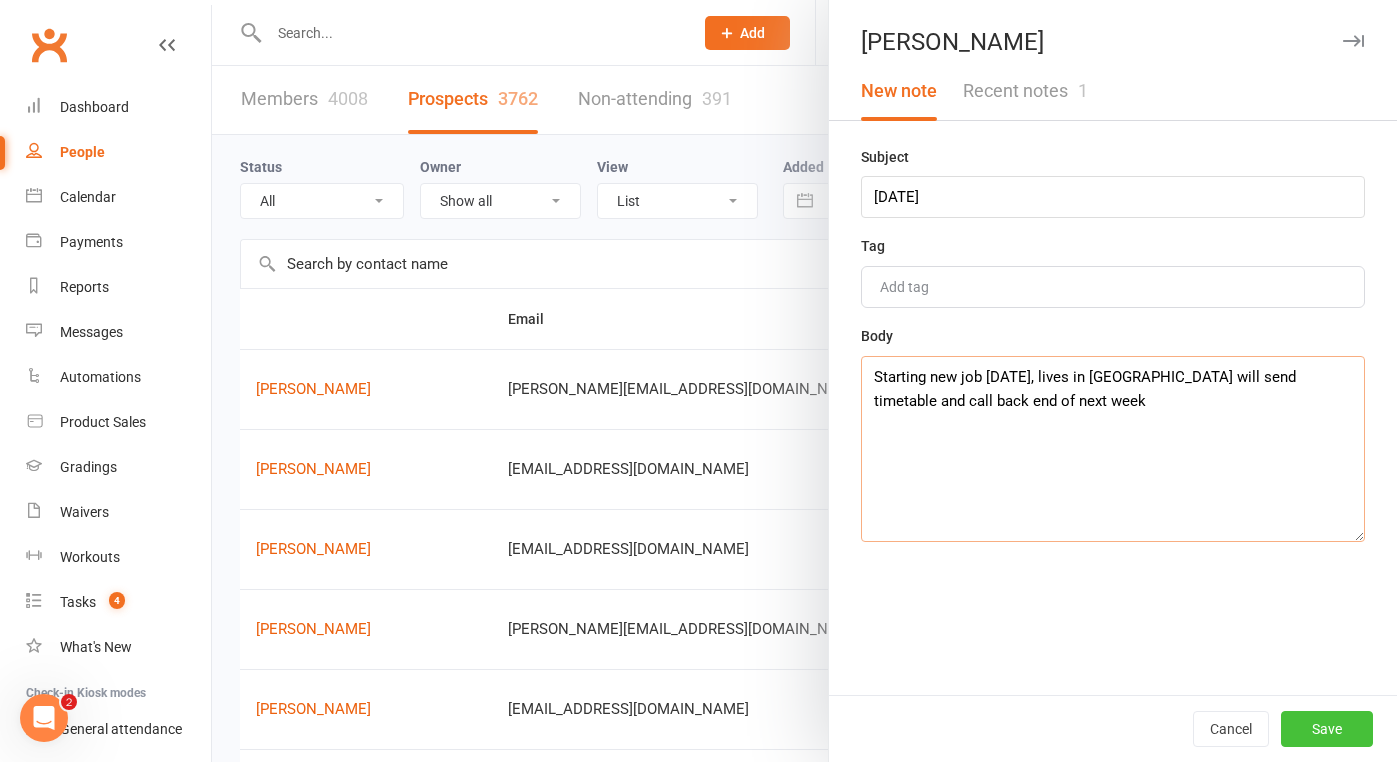type on "Starting new job [DATE], lives in [GEOGRAPHIC_DATA] will send timetable and call back end of next week" 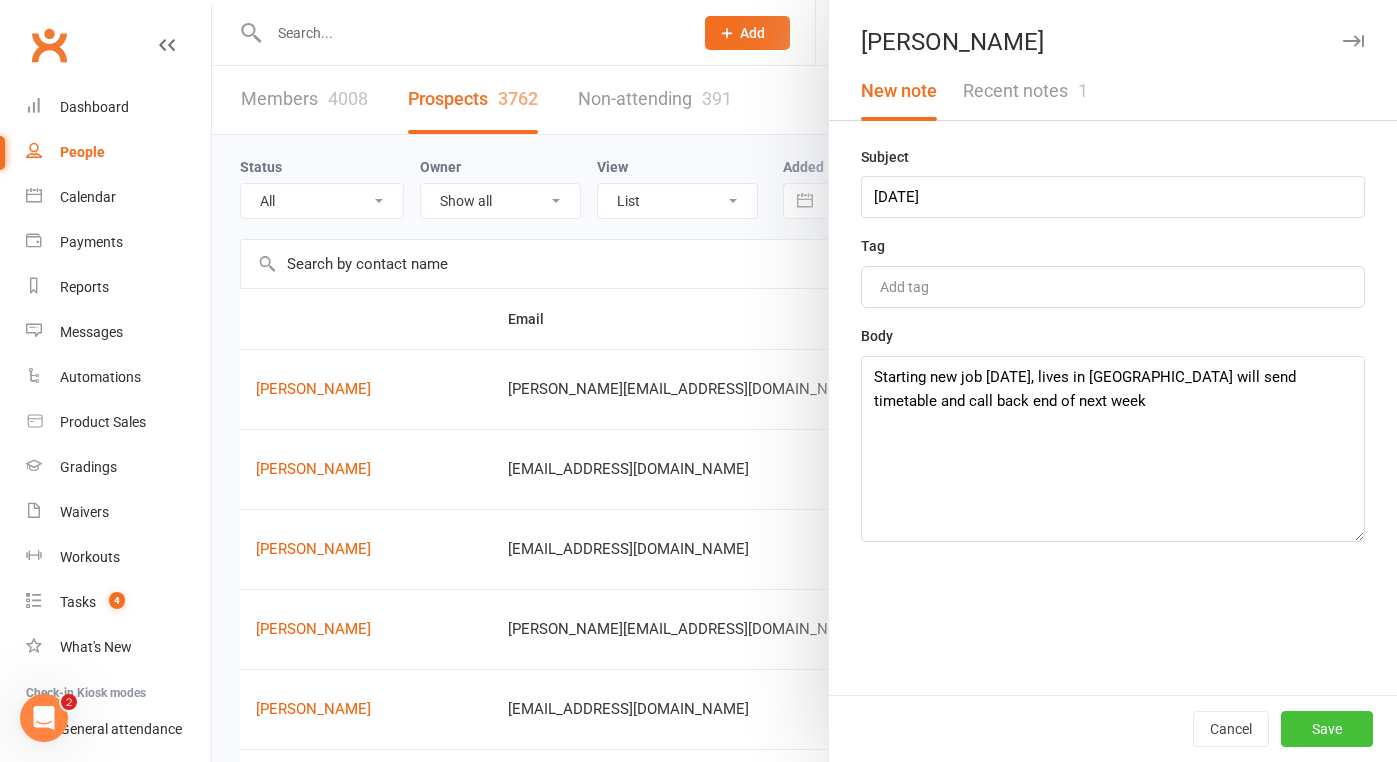 click on "Save" at bounding box center [1327, 729] 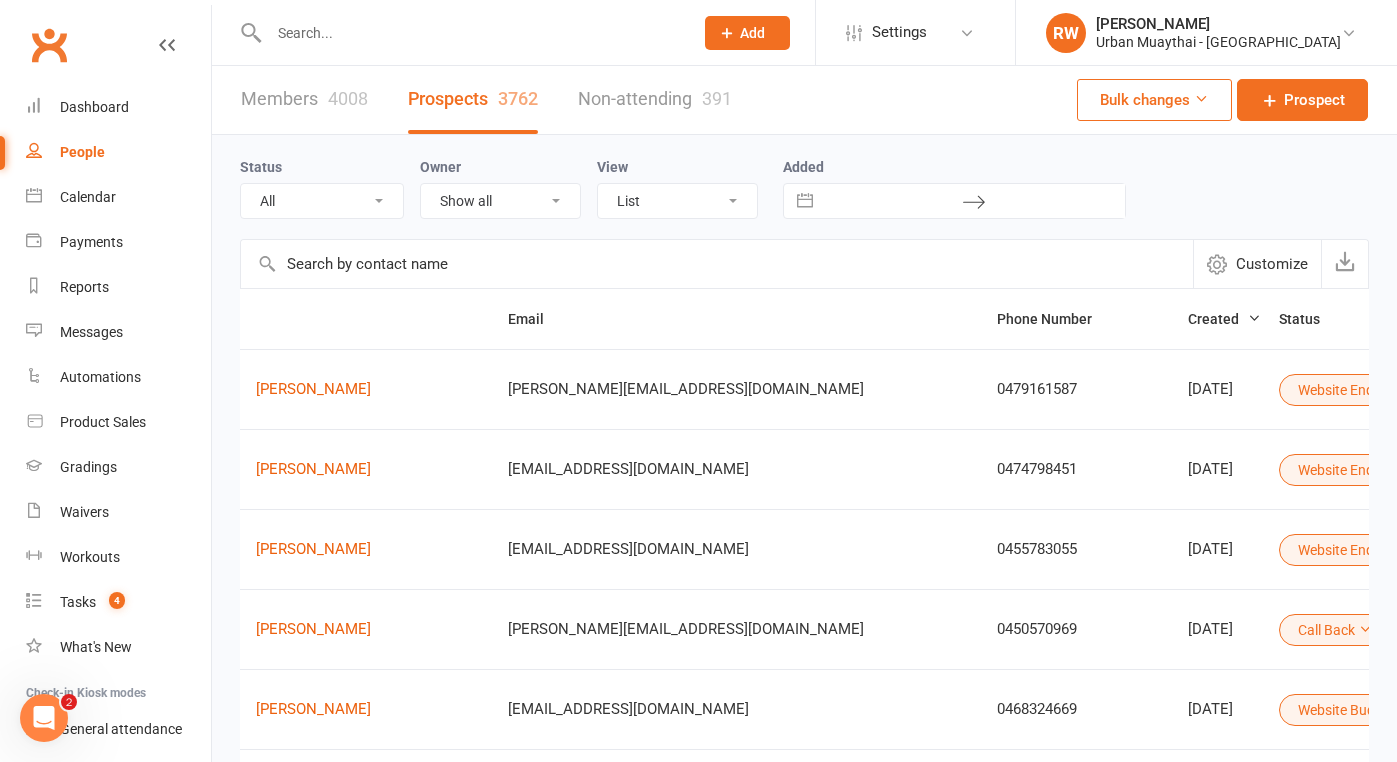 click at bounding box center [1443, 469] 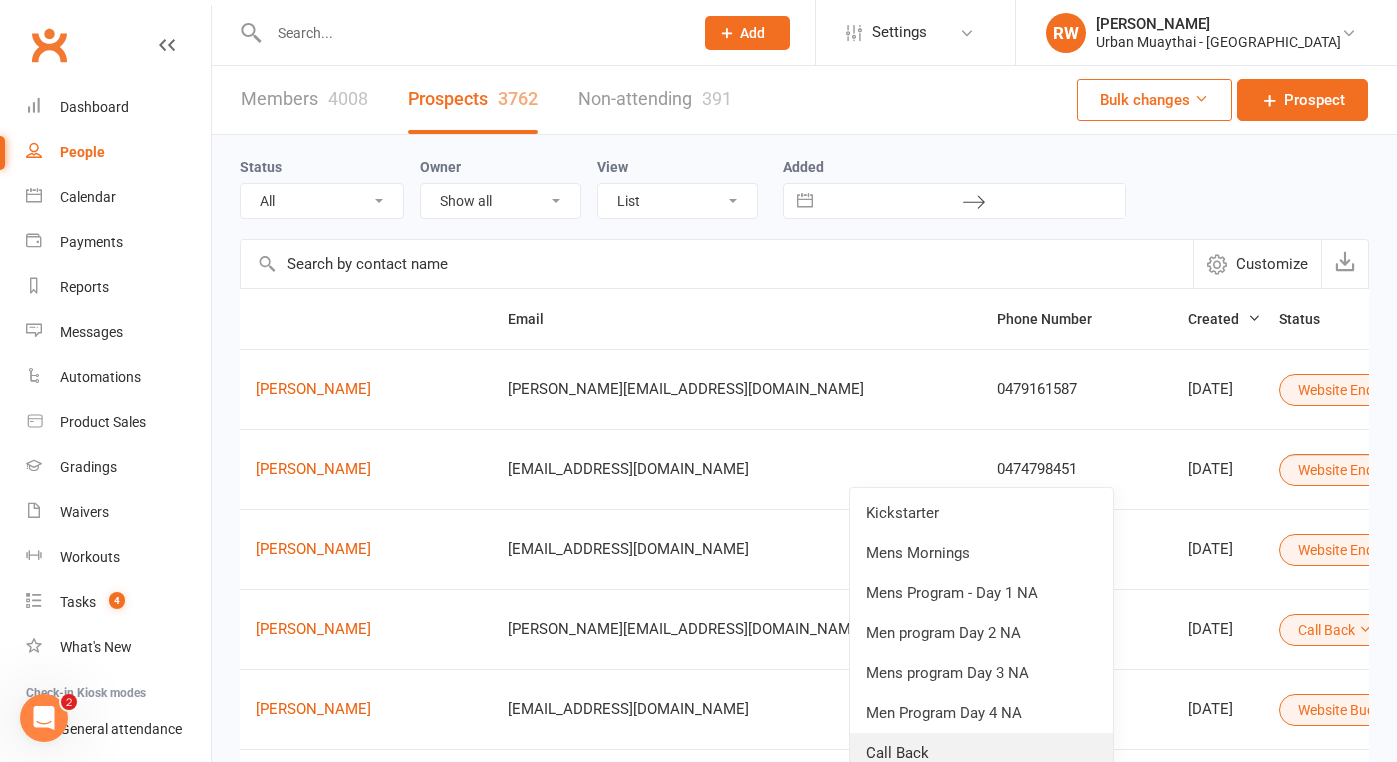 click on "Call Back" at bounding box center (981, 753) 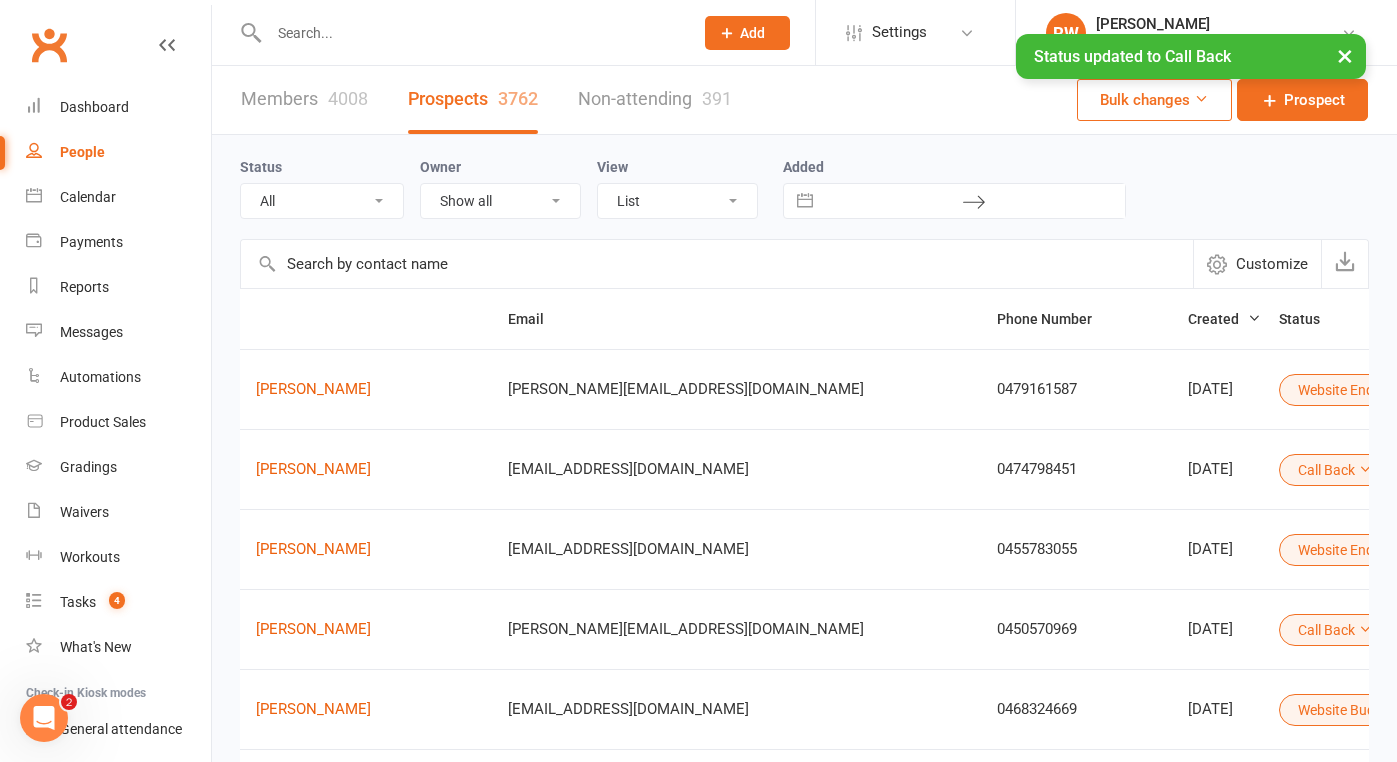 click 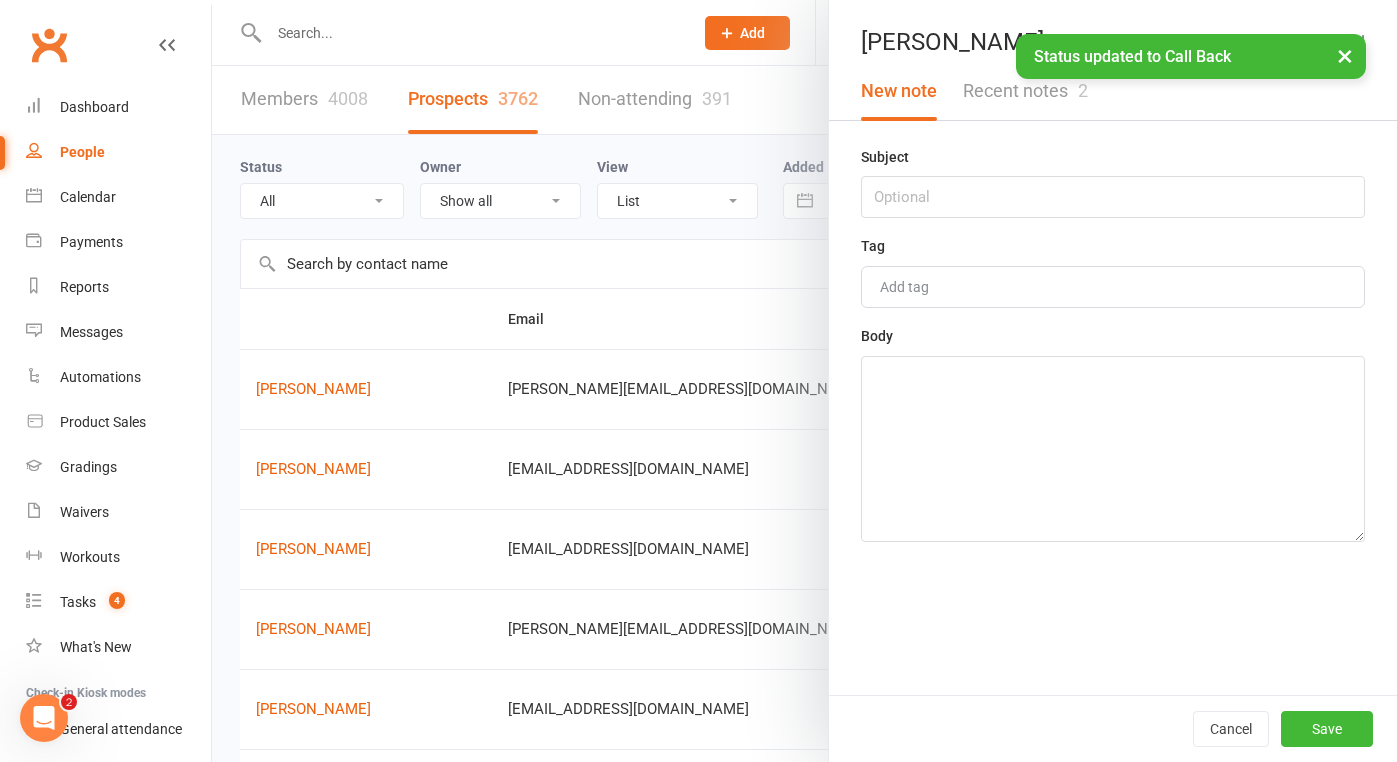 click on "Recent notes 2" at bounding box center [1025, 91] 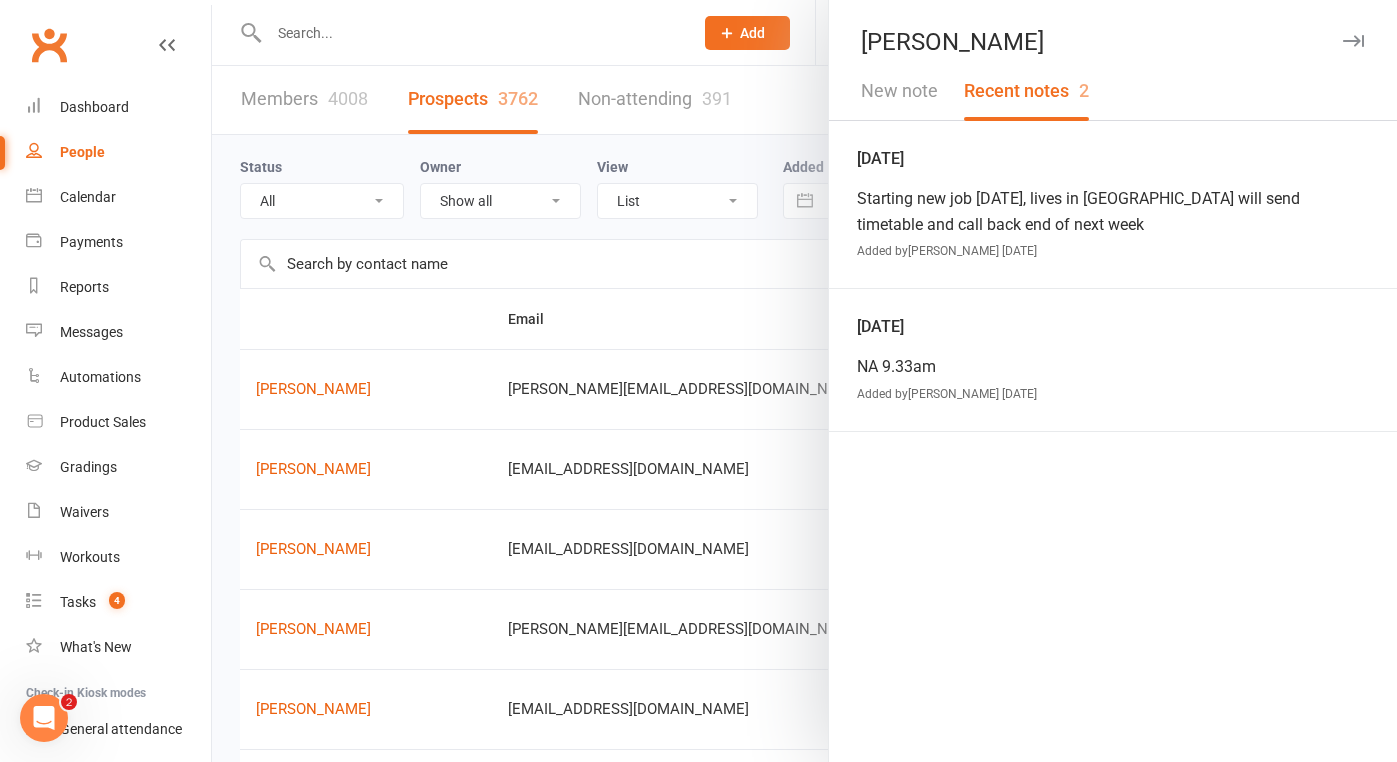 click on "Starting new job [DATE], lives in [GEOGRAPHIC_DATA] will send timetable and call back end of next week" at bounding box center [1113, 211] 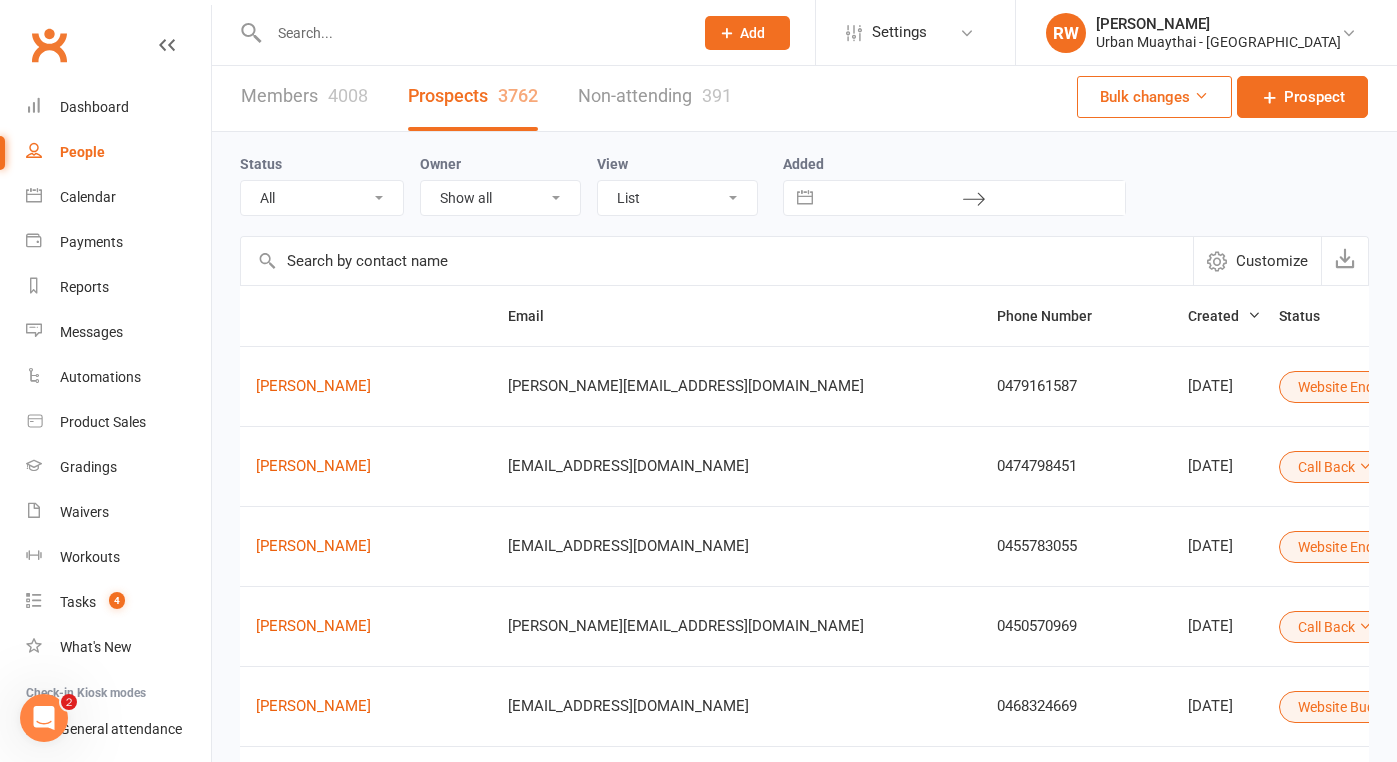scroll, scrollTop: 6, scrollLeft: 0, axis: vertical 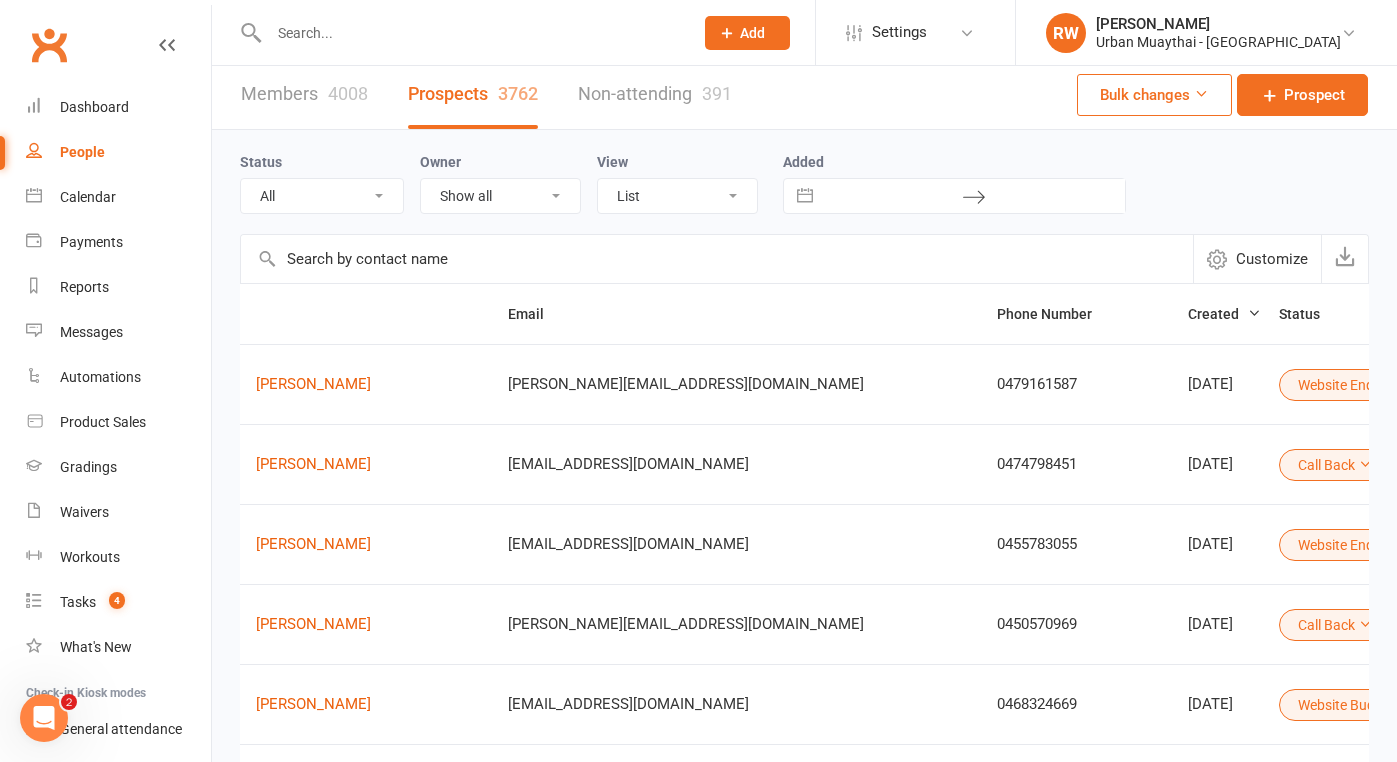 click on "0455783055" at bounding box center [1083, 544] 